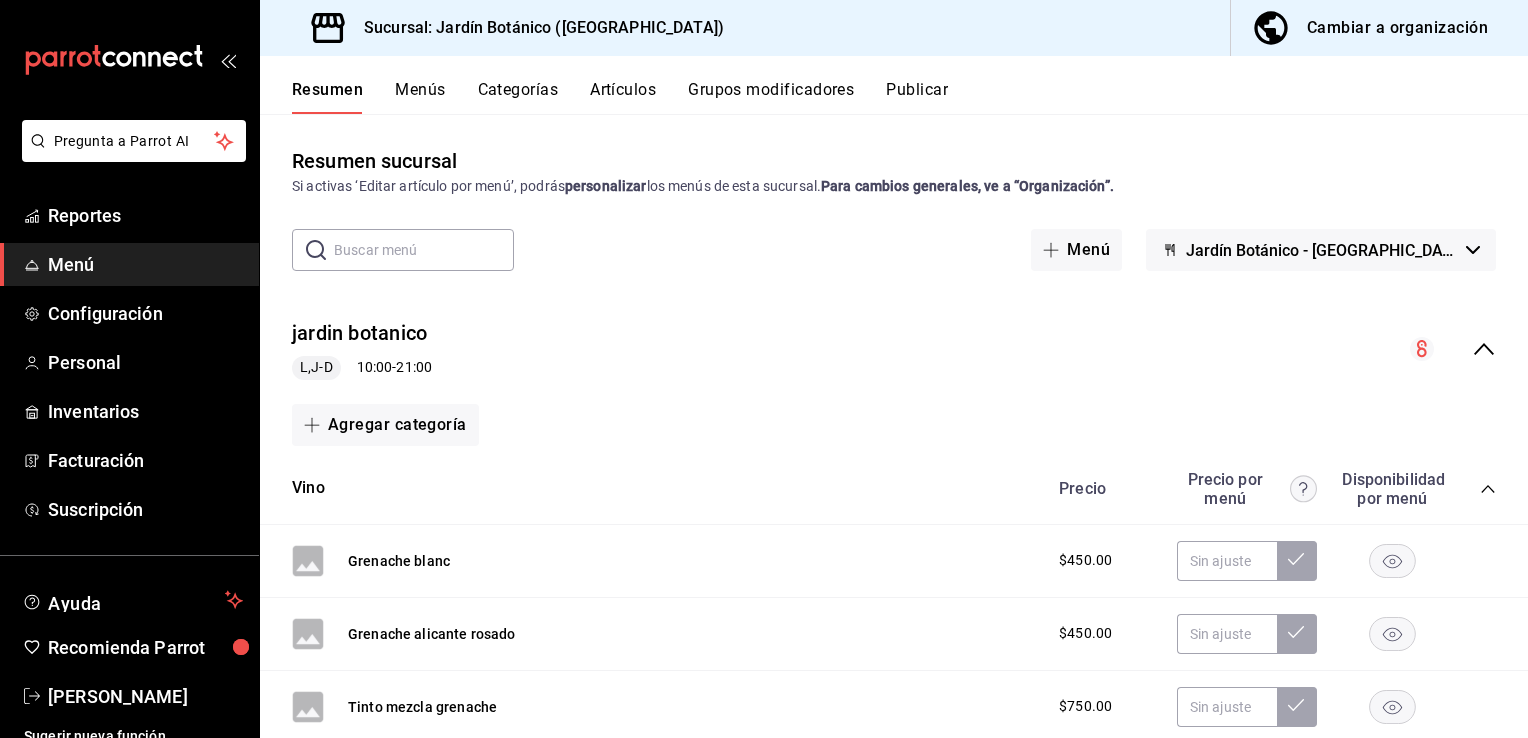 scroll, scrollTop: 0, scrollLeft: 0, axis: both 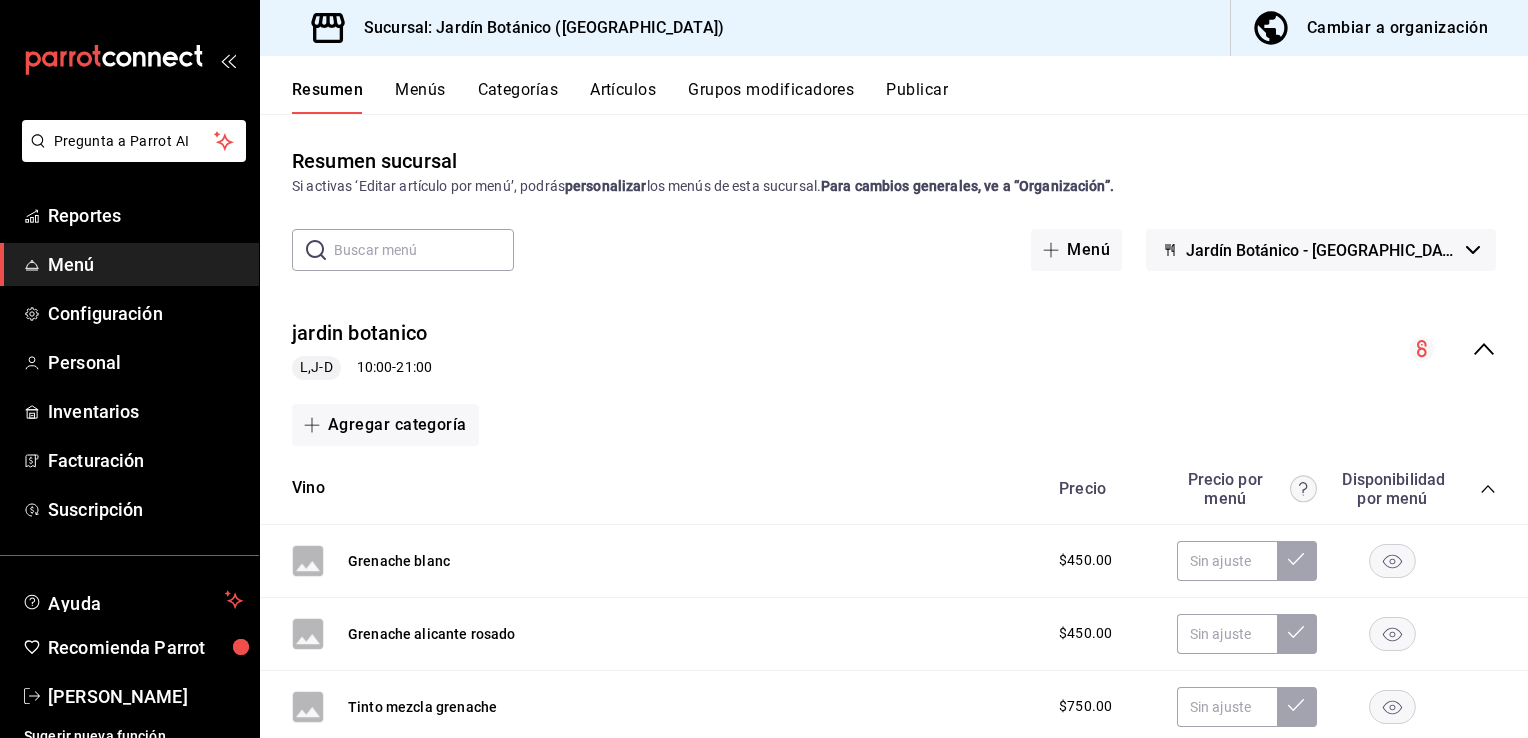 click on "Cambiar a organización" at bounding box center (1397, 28) 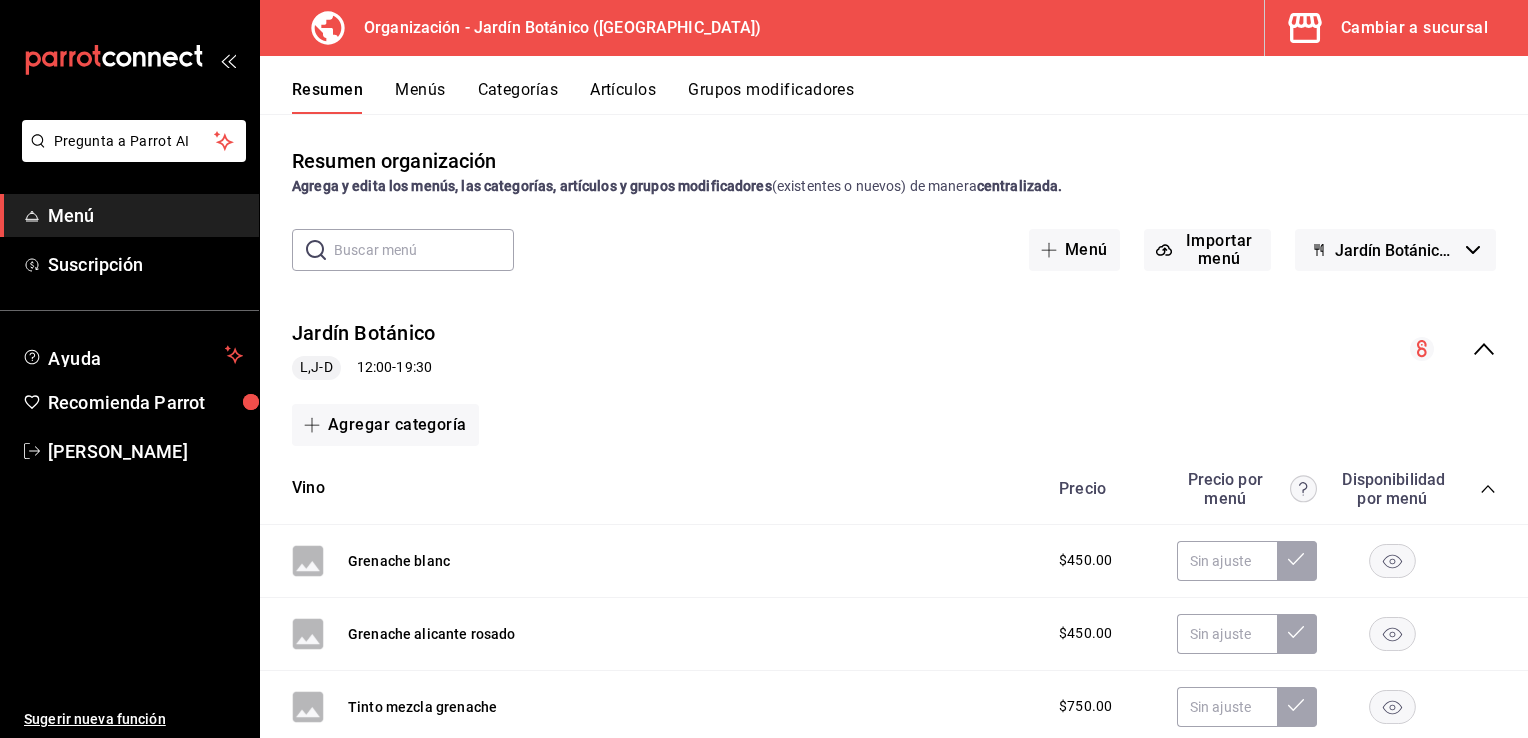 click on "Categorías" at bounding box center [518, 97] 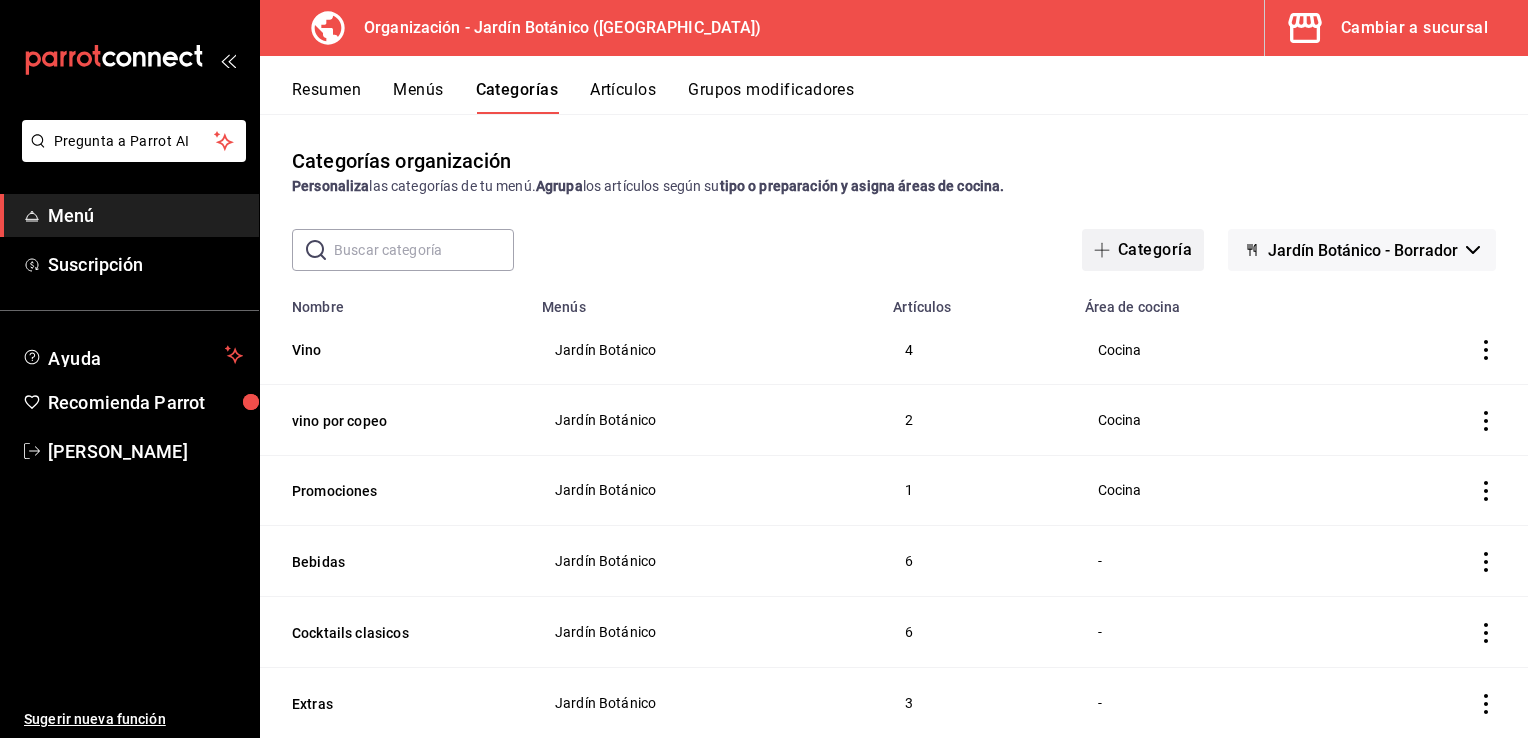 click on "Categoría" at bounding box center [1143, 250] 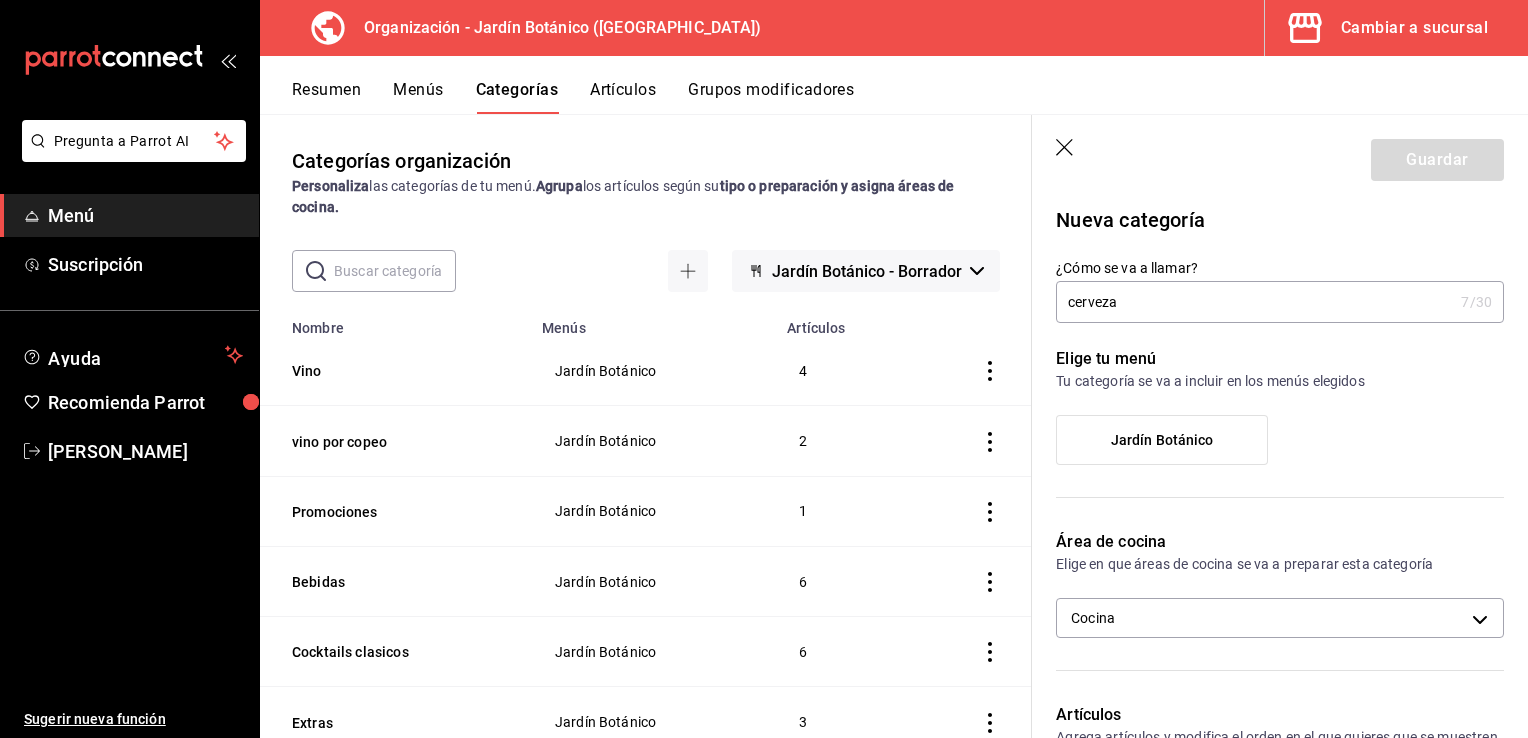 click on "cerveza" at bounding box center [1254, 302] 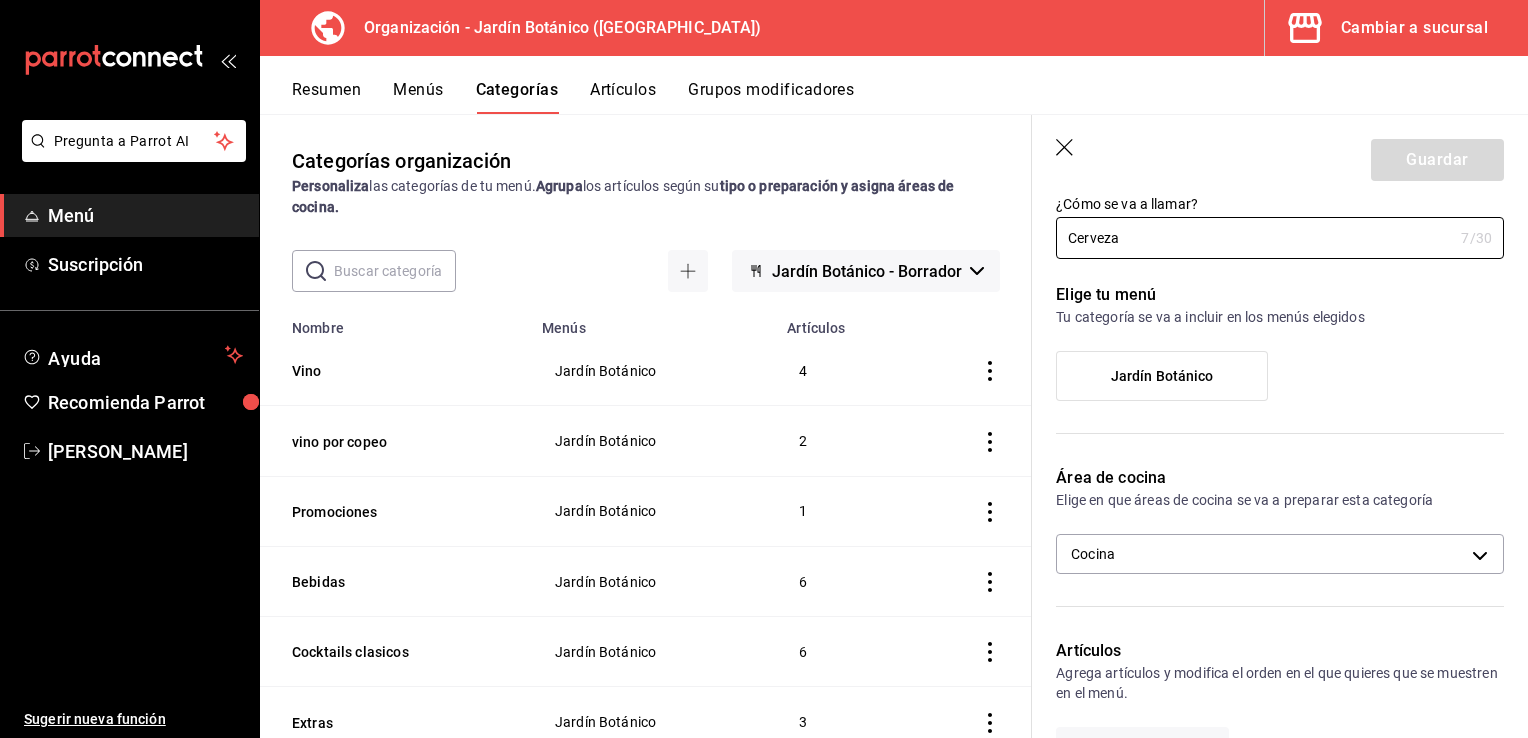 scroll, scrollTop: 100, scrollLeft: 0, axis: vertical 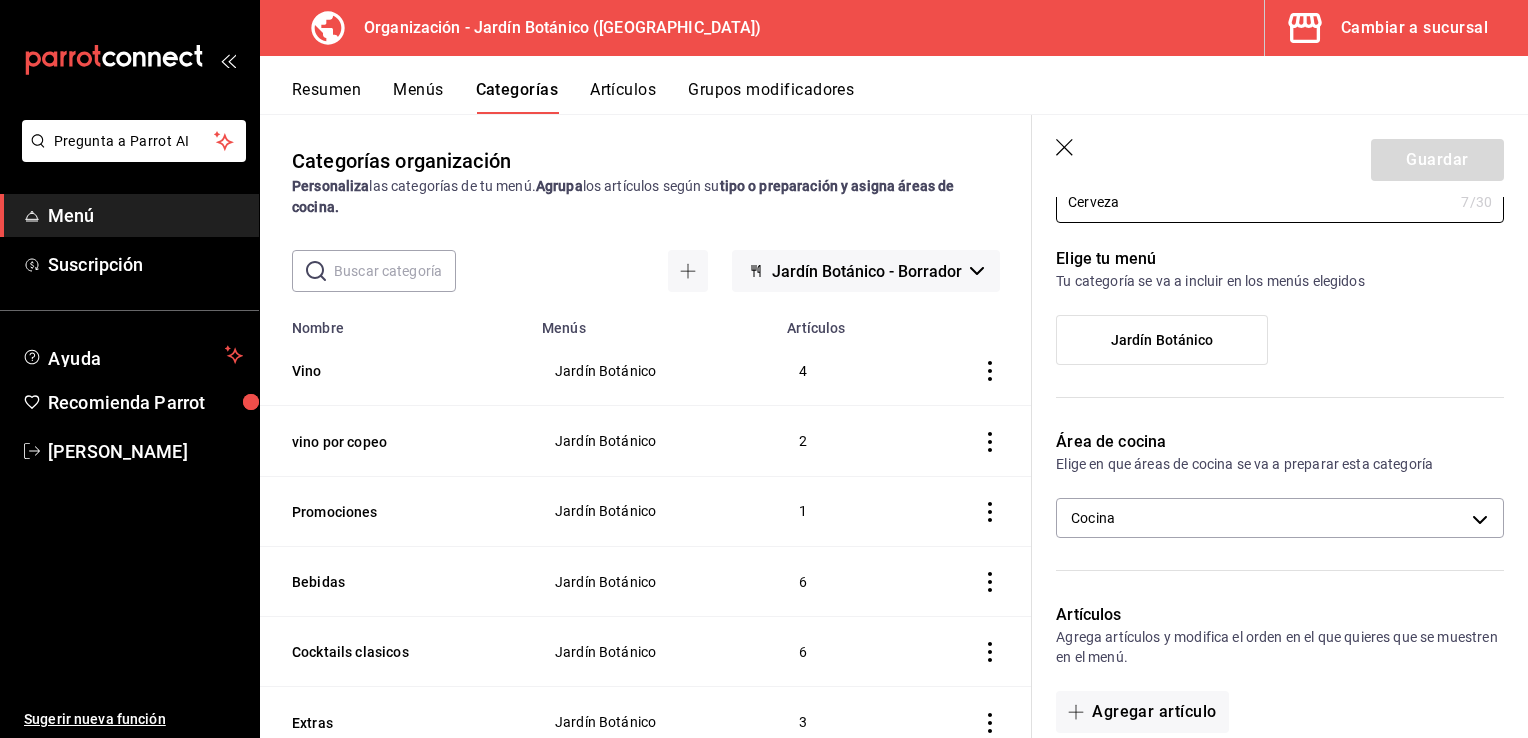 type on "Cerveza" 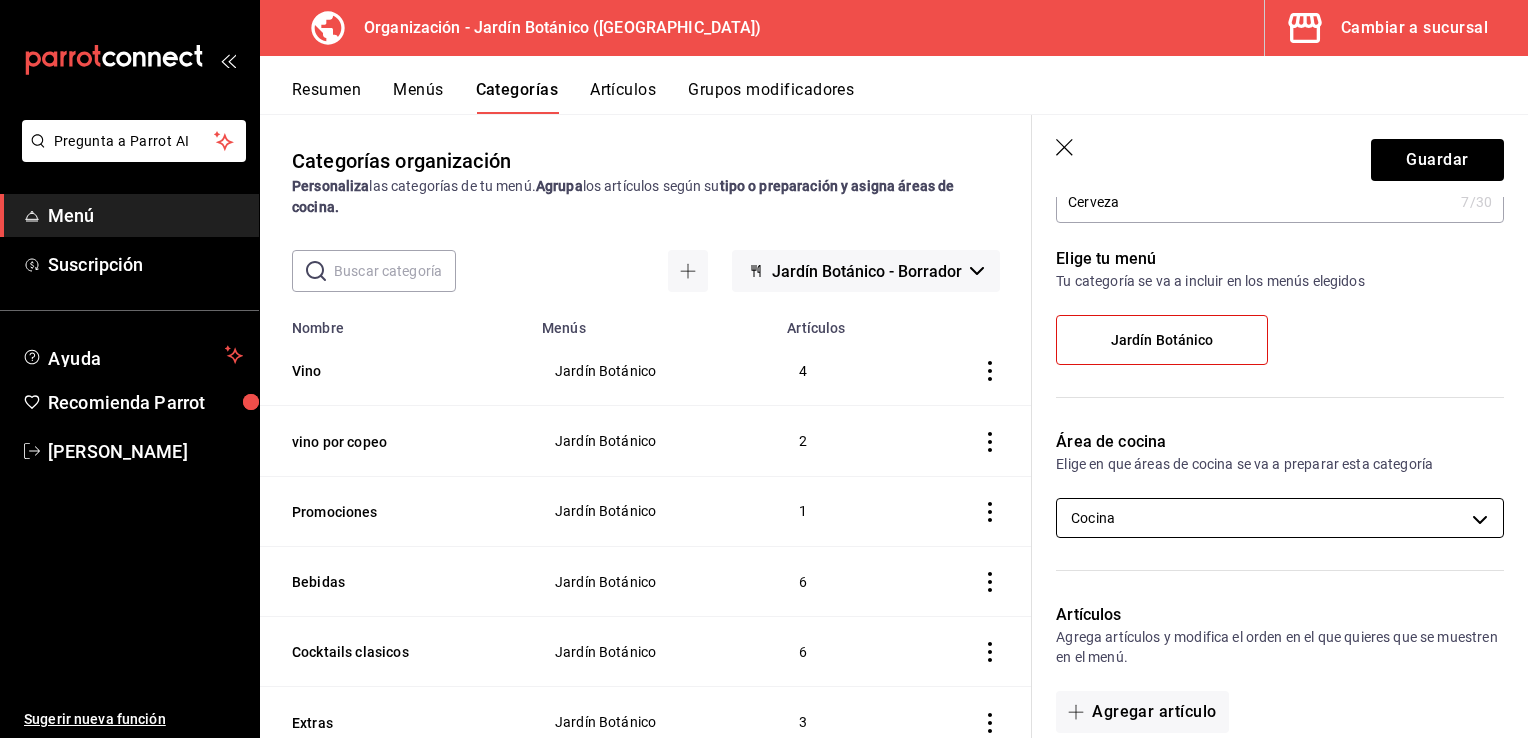 click on "Pregunta a Parrot AI Menú   Suscripción   Ayuda Recomienda Parrot   [PERSON_NAME]   Sugerir nueva función   Organización - Jardín Botánico (BC) Cambiar a sucursal Resumen Menús Categorías Artículos Grupos modificadores Categorías organización Personaliza  las categorías de tu menú.  Agrupa  los artículos según su  tipo o preparación y asigna áreas de cocina. ​ ​ Jardín Botánico - Borrador Nombre Menús Artículos Vino Jardín Botánico 4 vino por copeo Jardín Botánico 2 Promociones Jardín Botánico 1 Bebidas Jardín Botánico 6 Cocktails clasicos Jardín Botánico 6 Extras Jardín Botánico 3 Postres Jardín Botánico 1 Mixologia Jardín Botánico 5 Moktails Jardín Botánico 3 Fuertes Jardín Botánico 3 Ensaladas Jardín Botánico 2 Entradas Jardín Botánico 6 Guardar Nueva categoría ¿Cómo se va a llamar? Cerveza 7 /30 ¿Cómo se va a llamar? Elige tu menú Tu categoría se va a incluir en los menús elegidos Jardín Botánico Área de cocina Cocina Artículos Color Clave /" at bounding box center [764, 369] 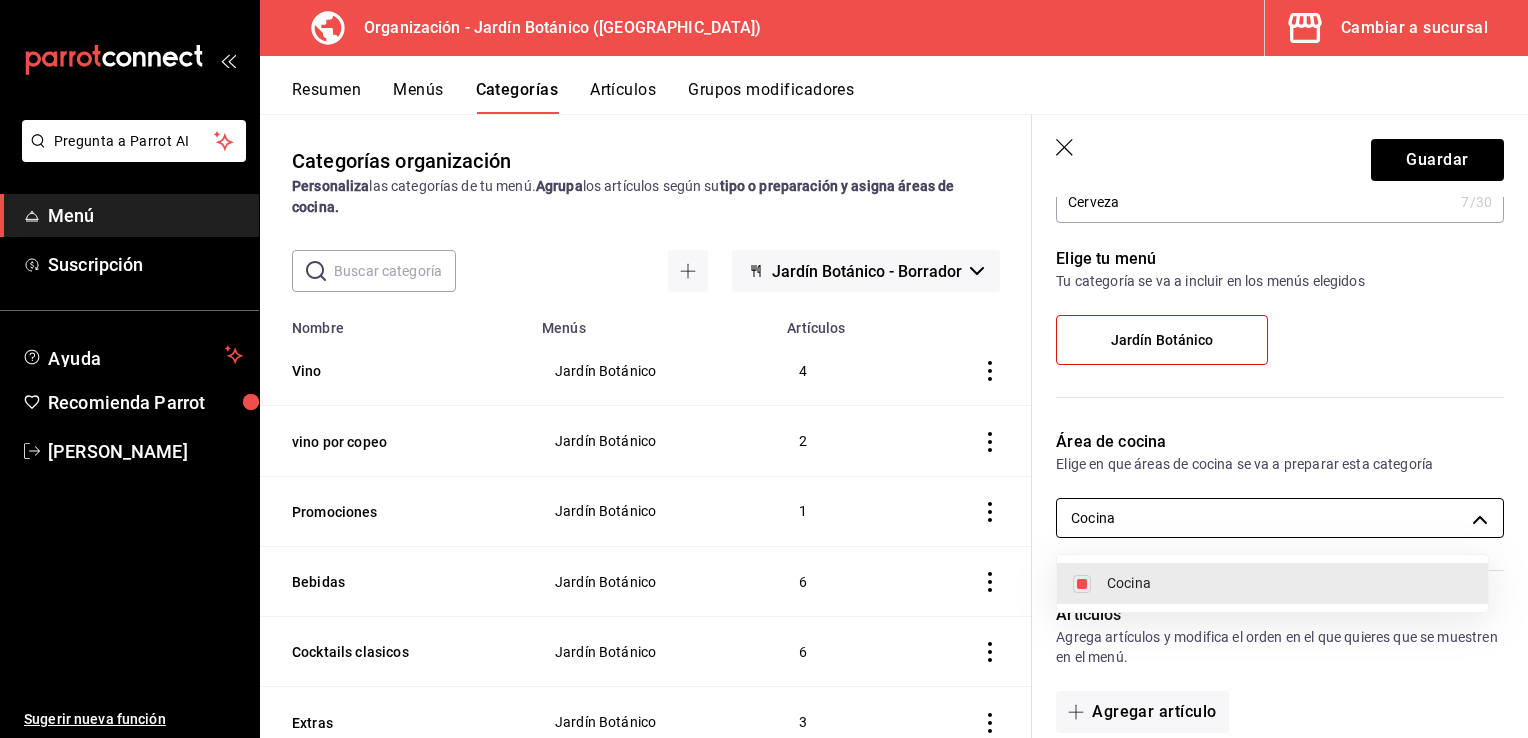 click at bounding box center (764, 369) 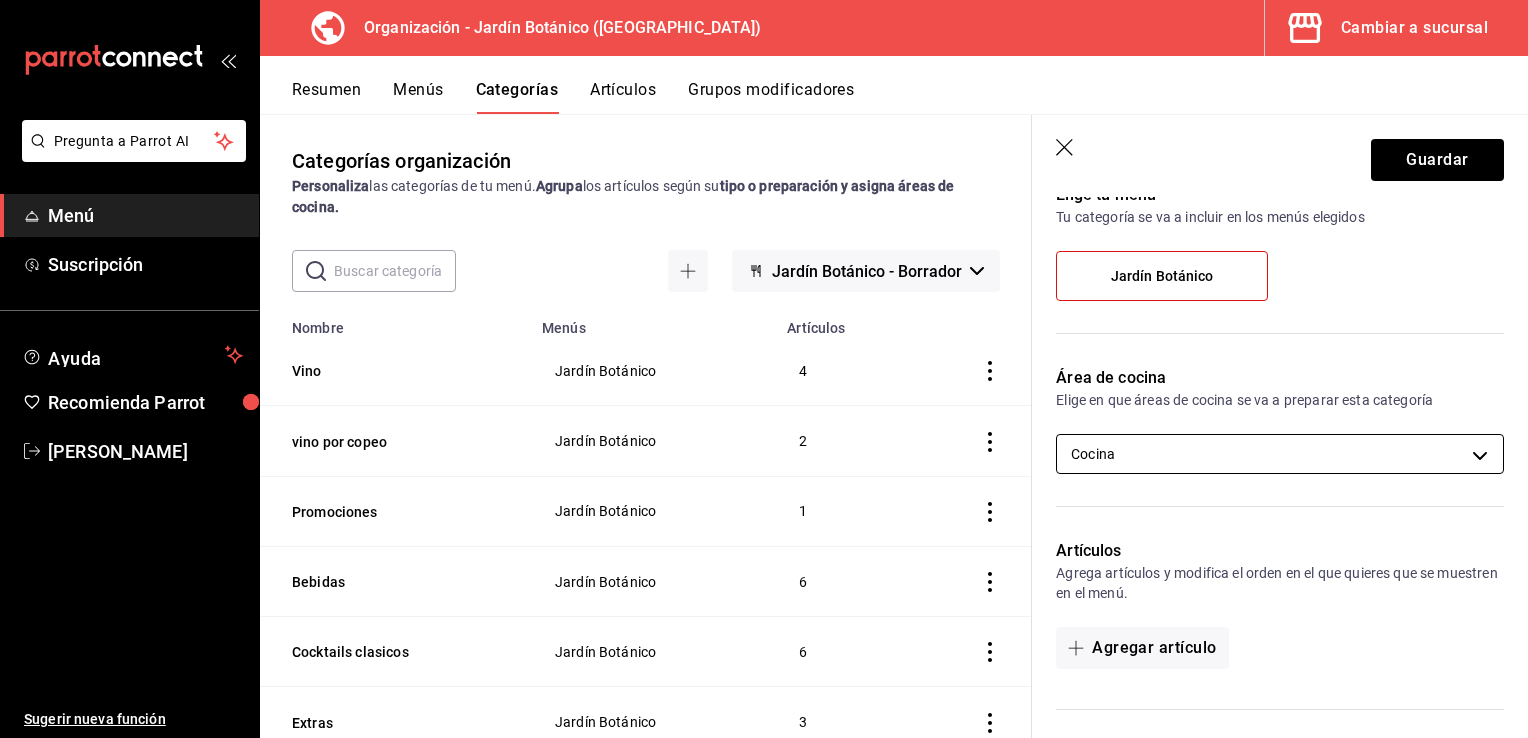 scroll, scrollTop: 0, scrollLeft: 0, axis: both 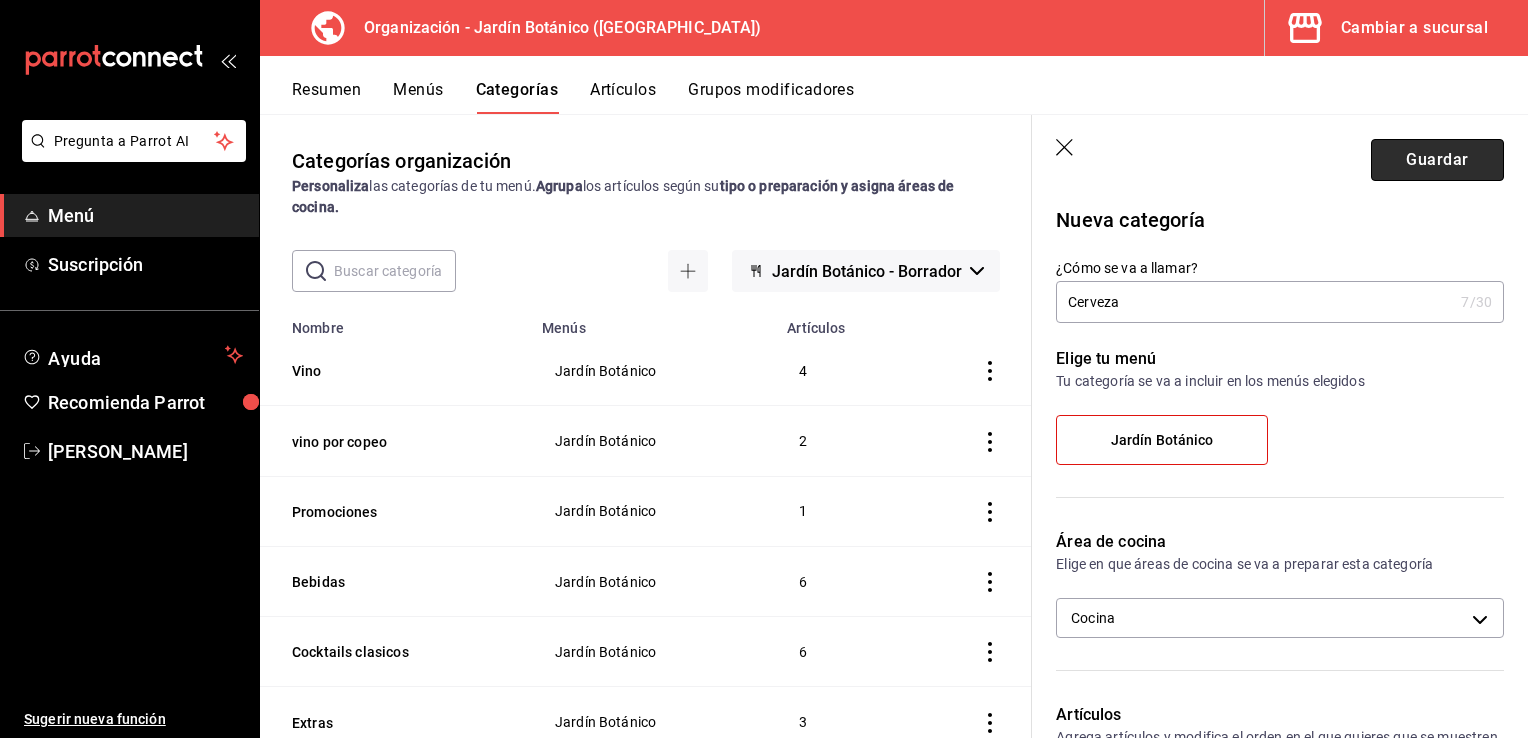 click on "Guardar" at bounding box center (1437, 160) 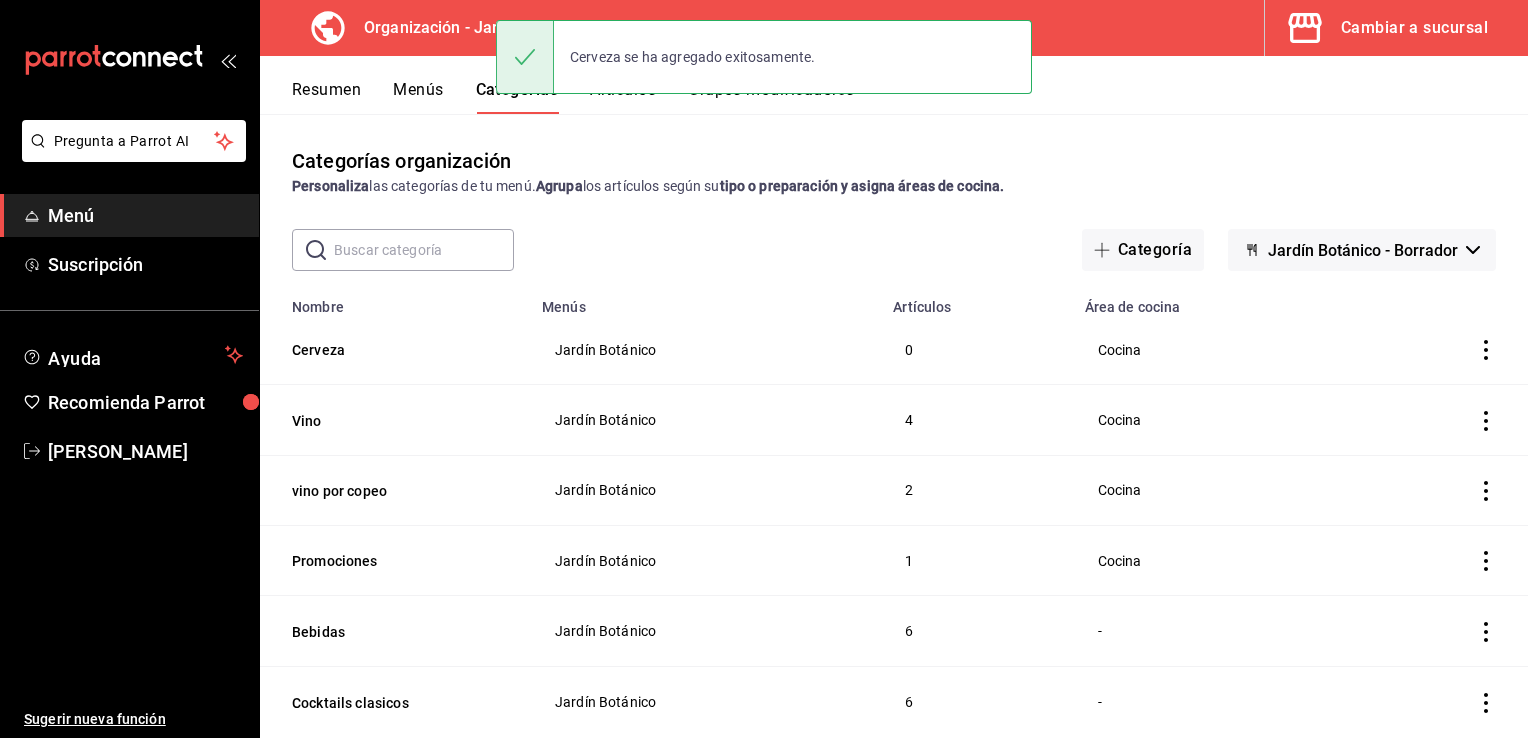 click on "Artículos" at bounding box center [623, 97] 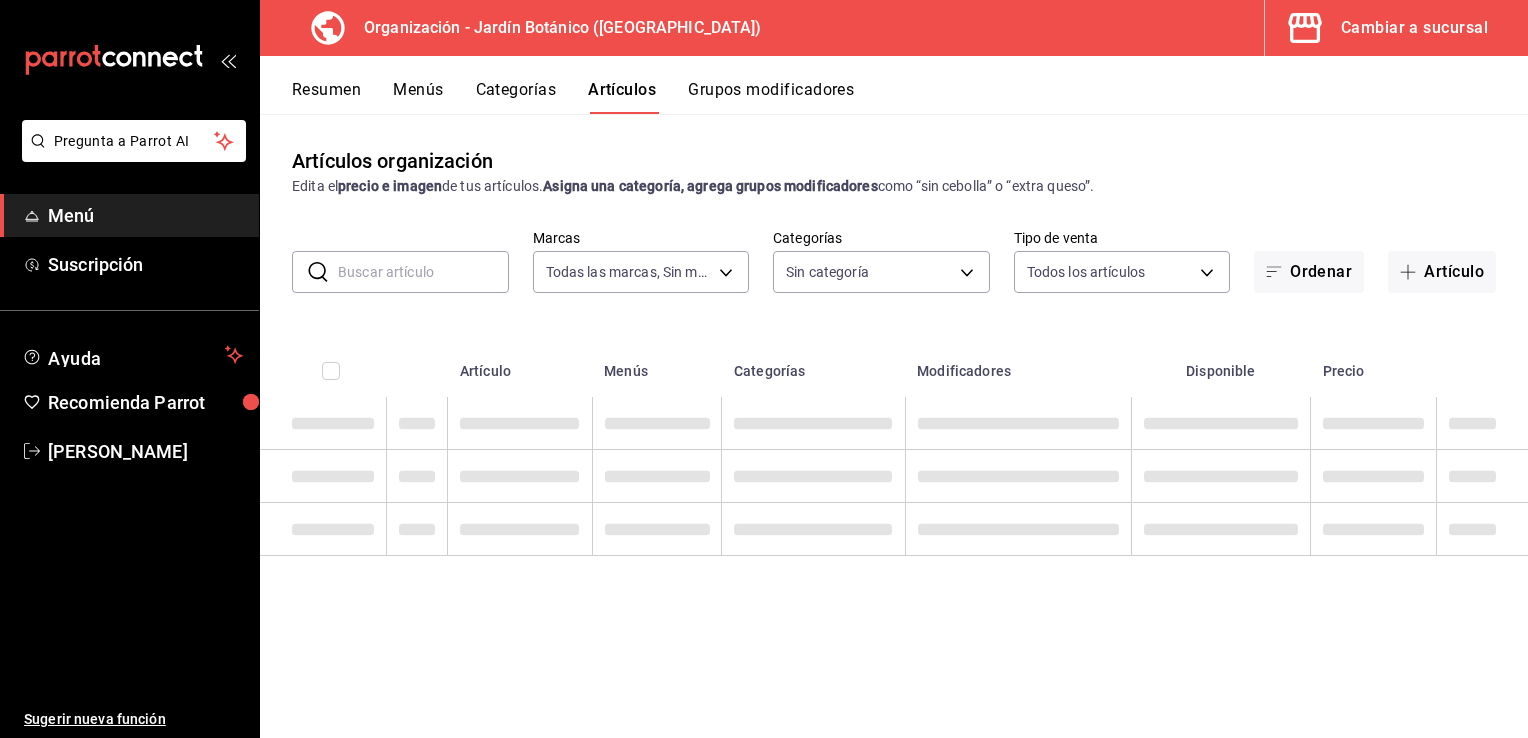 type on "6d1b2986-5c25-4092-89b6-089a59526a2d" 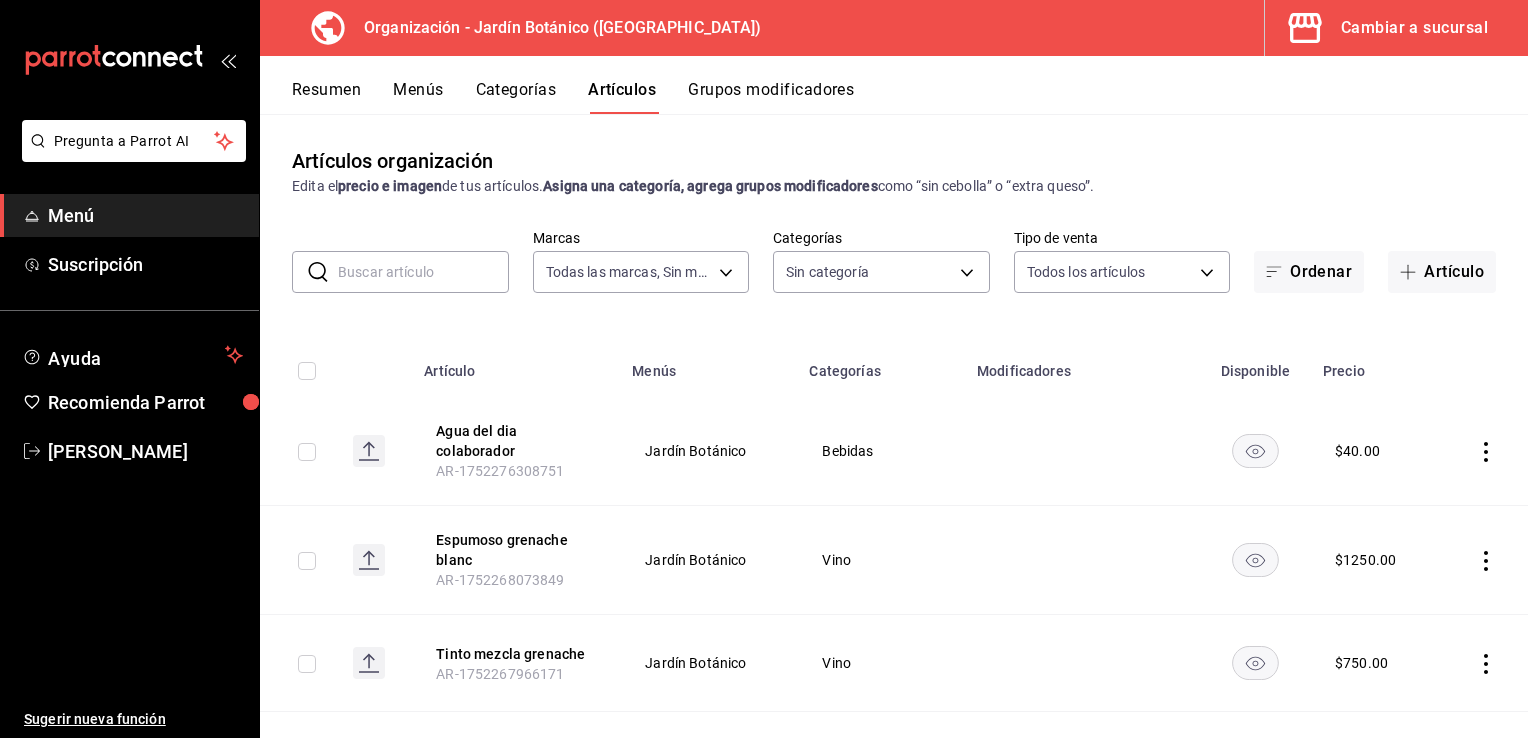 type on "ff85eed6-d293-454b-a340-18350fcb5814,81202f79-9a6a-48f5-8b3f-1197fdbf0831,1ec5f97e-1d8b-4955-98c6-7dbad51d9fdf,d7a02e5c-f3aa-4e9c-b9fa-b10aed08e128,4a391e38-956b-4815-aa75-11ec60c0291b,834553b7-3bda-4d60-9308-4b9135729510,b65c9108-7970-4638-b22e-992413254fc4,252e9cad-3425-45f7-8015-a0f504718dfa,08d99d81-1d91-4810-add1-03051acecfeb,30a36249-a5eb-4bdd-8c1e-77818ead6598,b11f9255-2d03-40dc-bcc5-91946e960918,b438e21f-85fe-4107-a3b2-b2777a973709,cd4b8e39-2a29-4ba7-8a81-0d9039c4e32a" 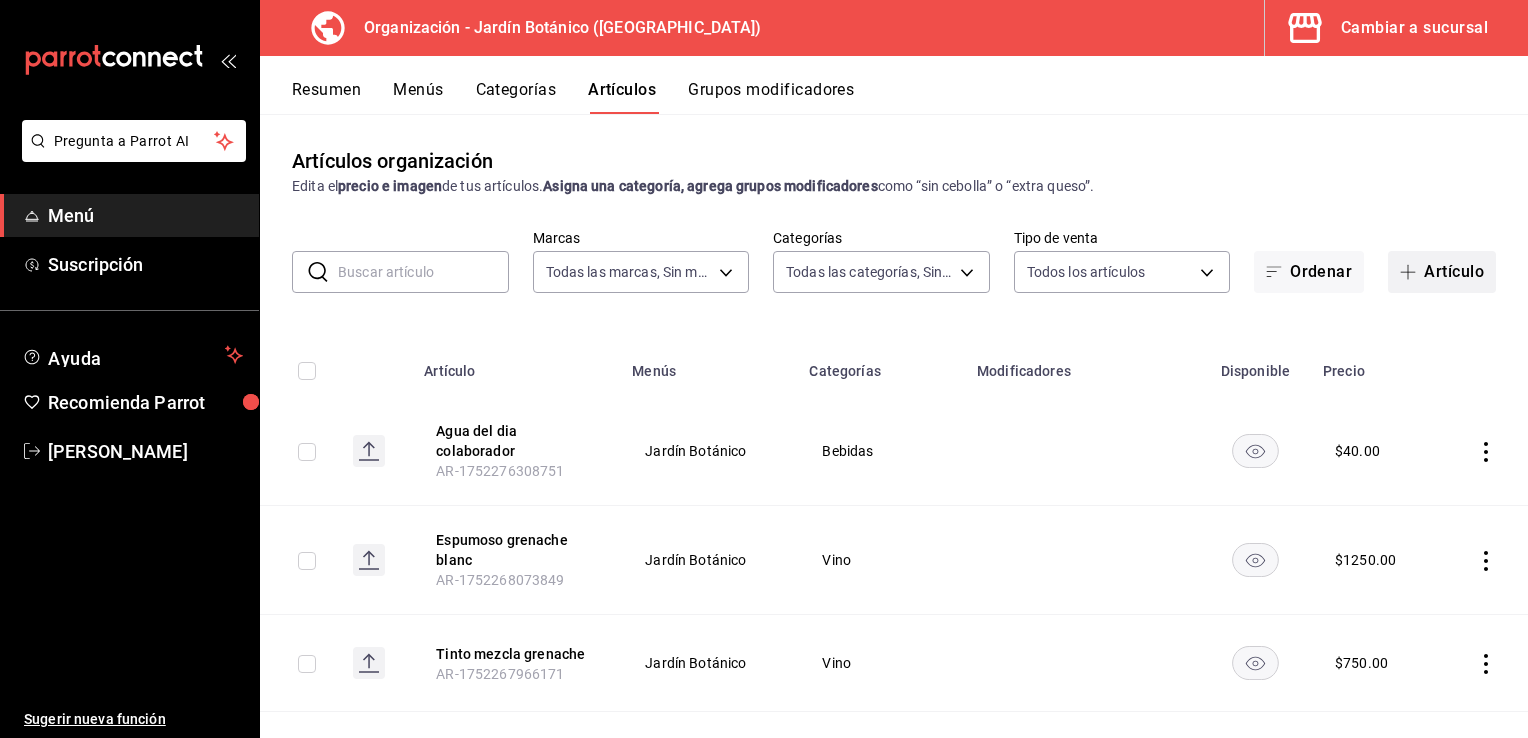 click at bounding box center [1412, 272] 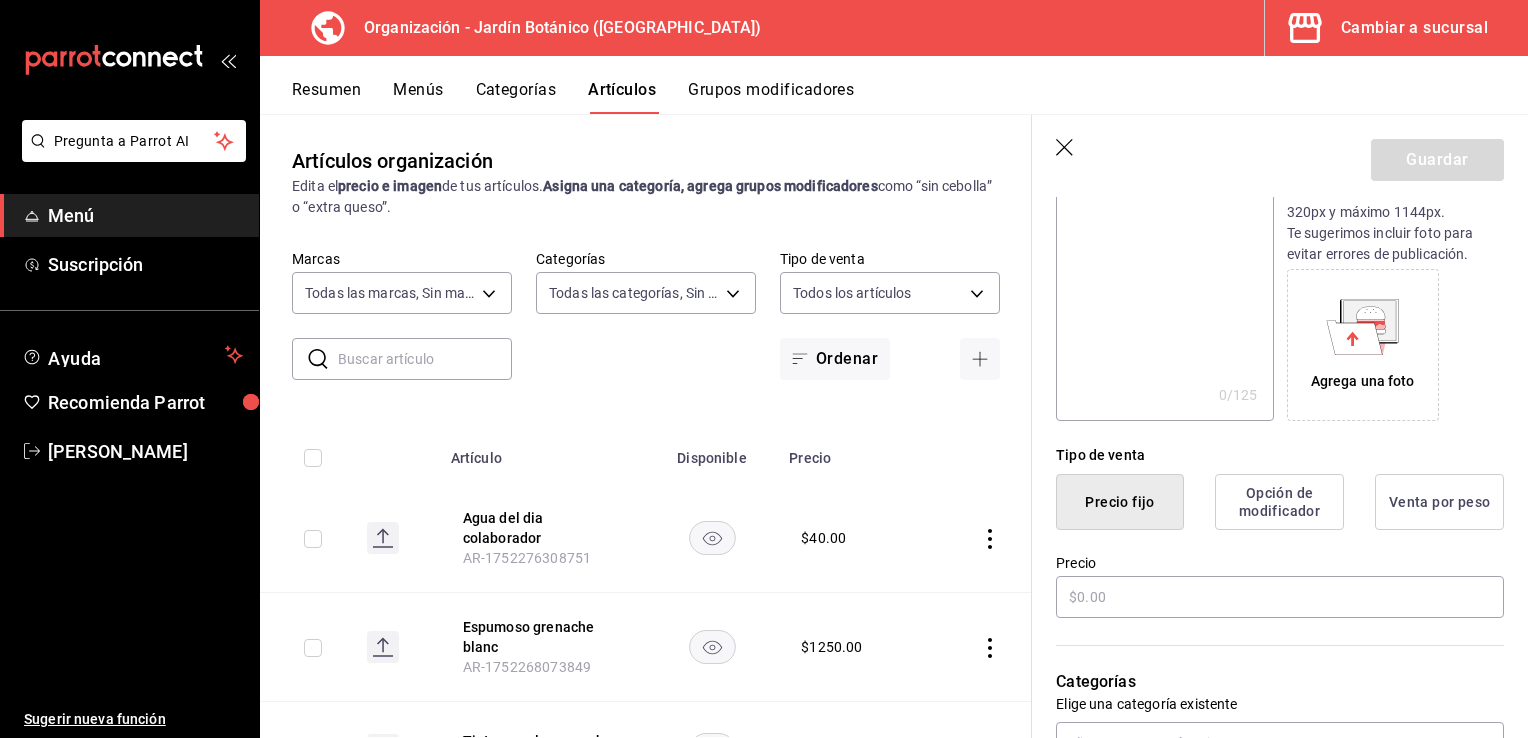 scroll, scrollTop: 300, scrollLeft: 0, axis: vertical 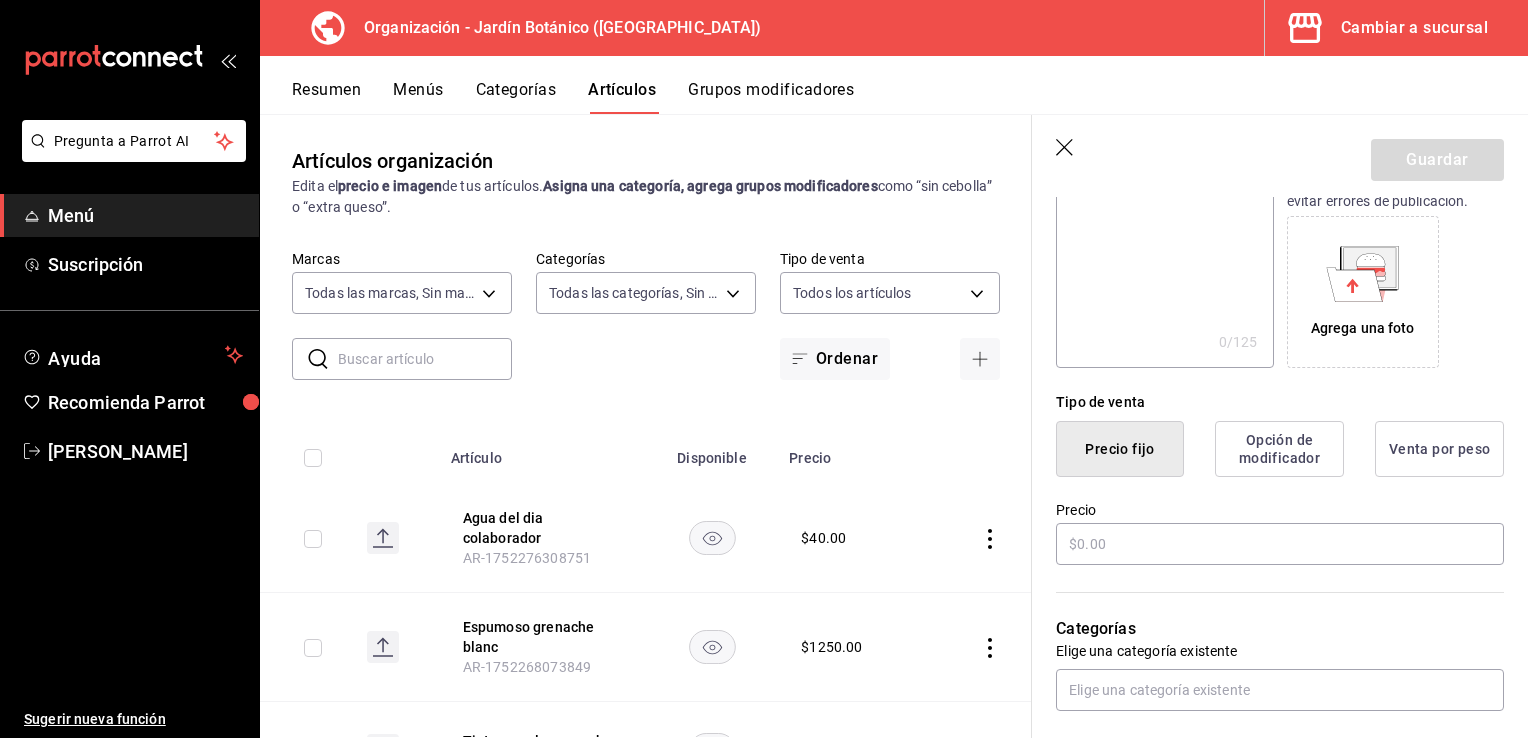 type on "Amstel ultra" 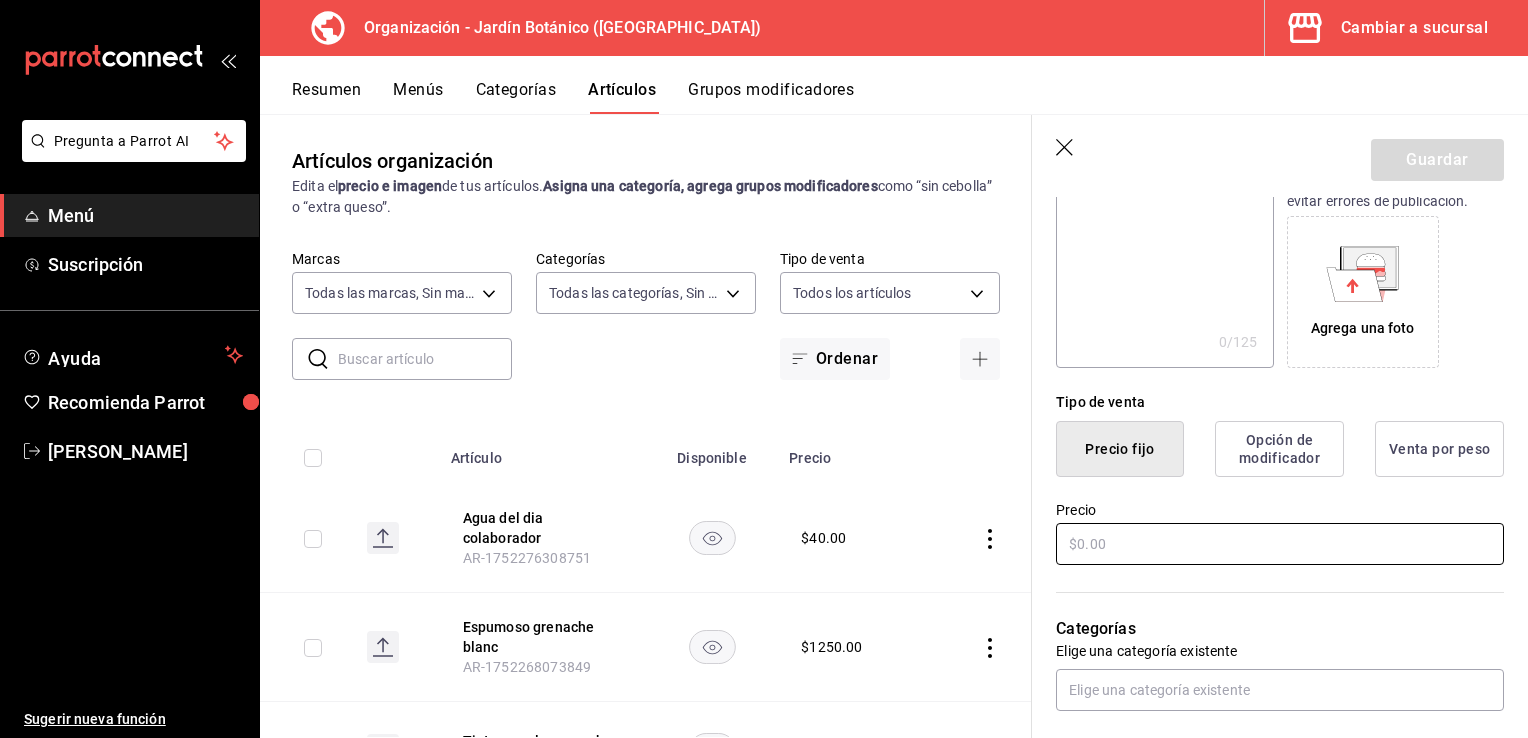 click at bounding box center [1280, 544] 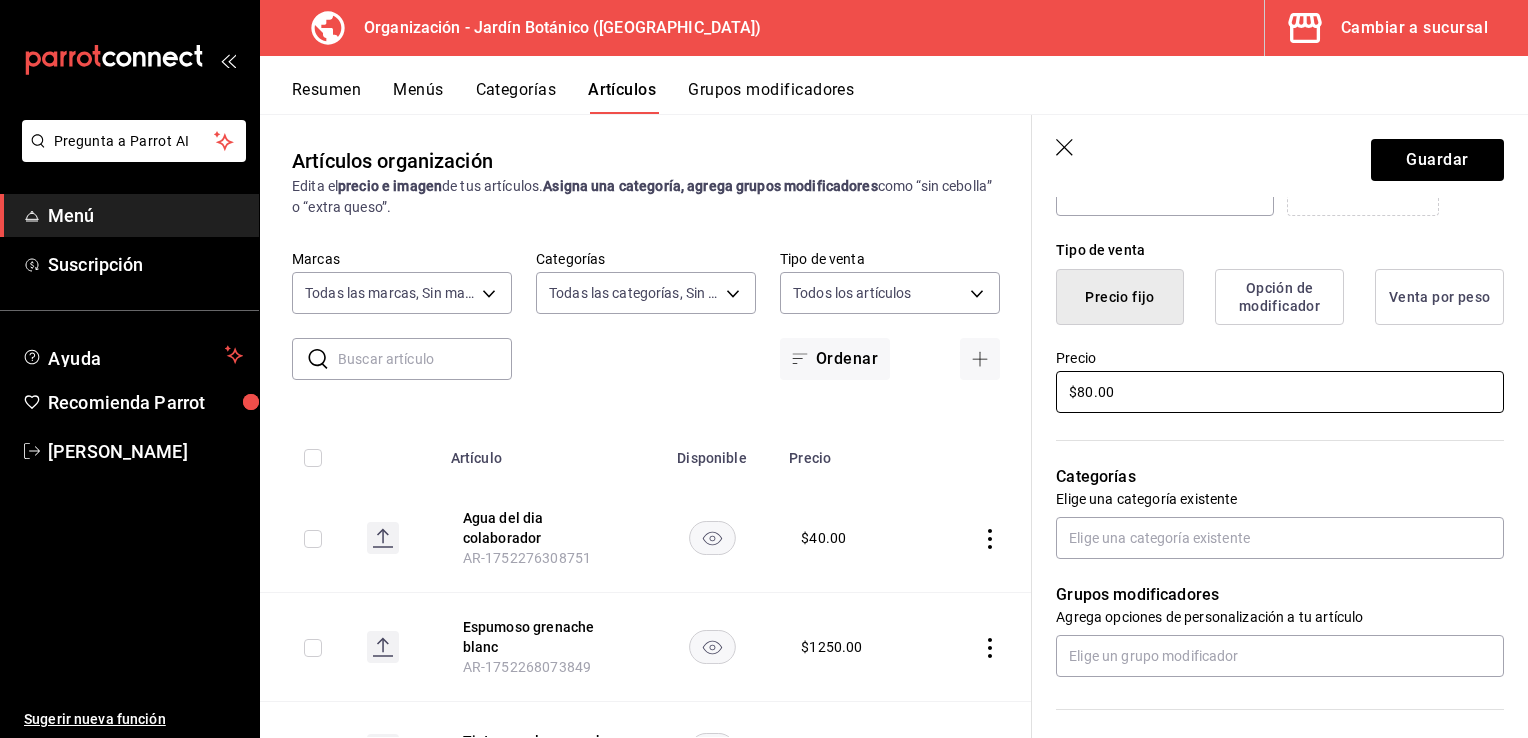 scroll, scrollTop: 500, scrollLeft: 0, axis: vertical 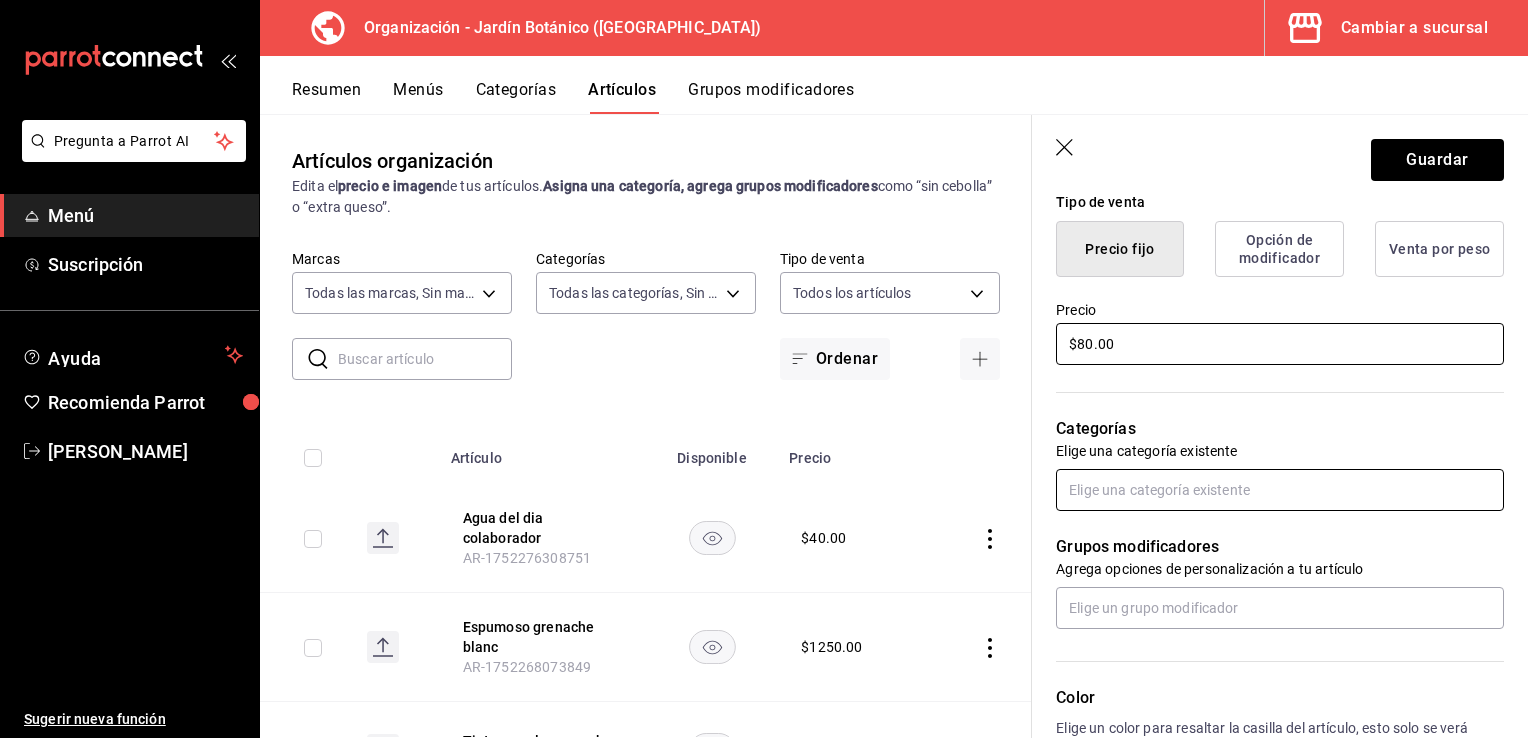 type on "$80.00" 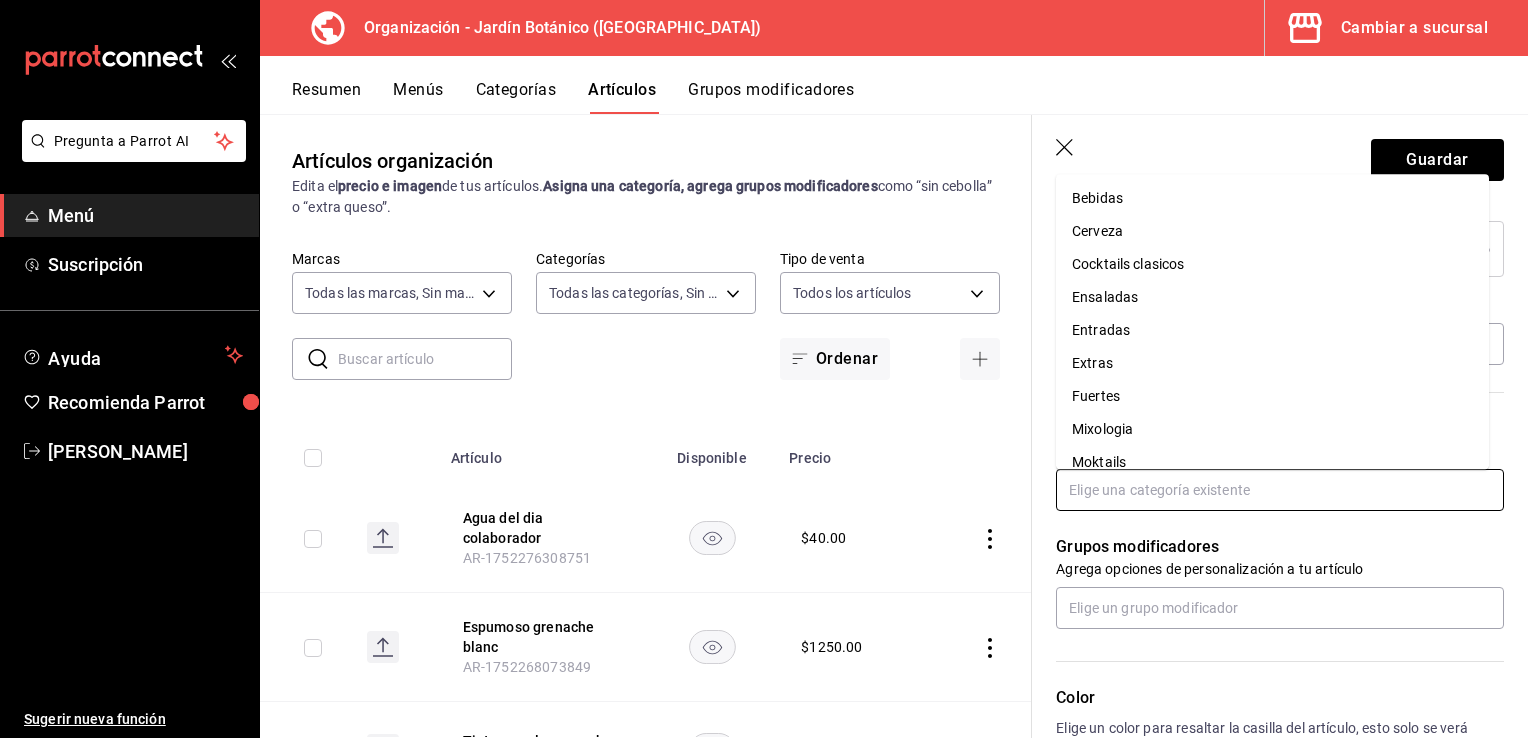 click at bounding box center (1280, 490) 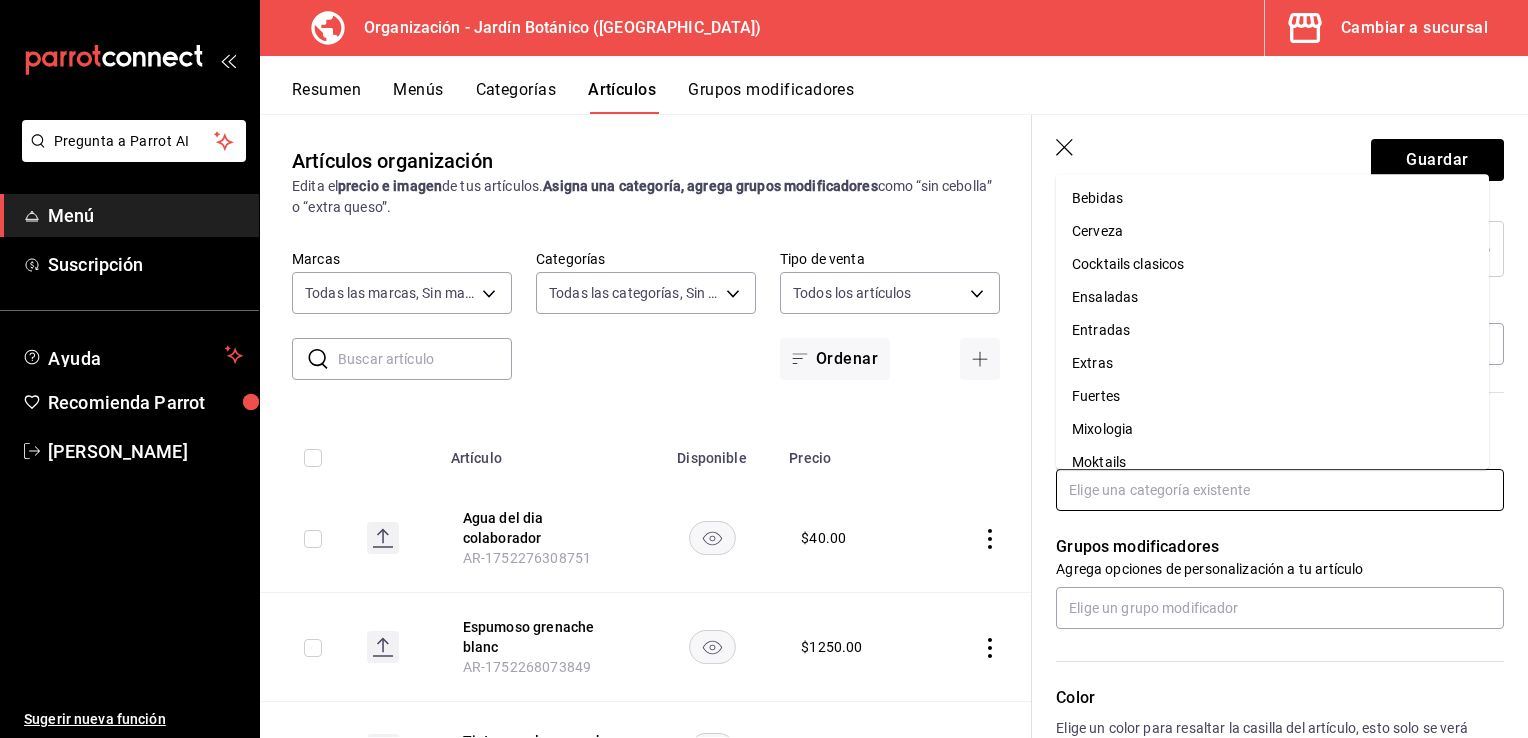 click on "Cerveza" at bounding box center (1272, 231) 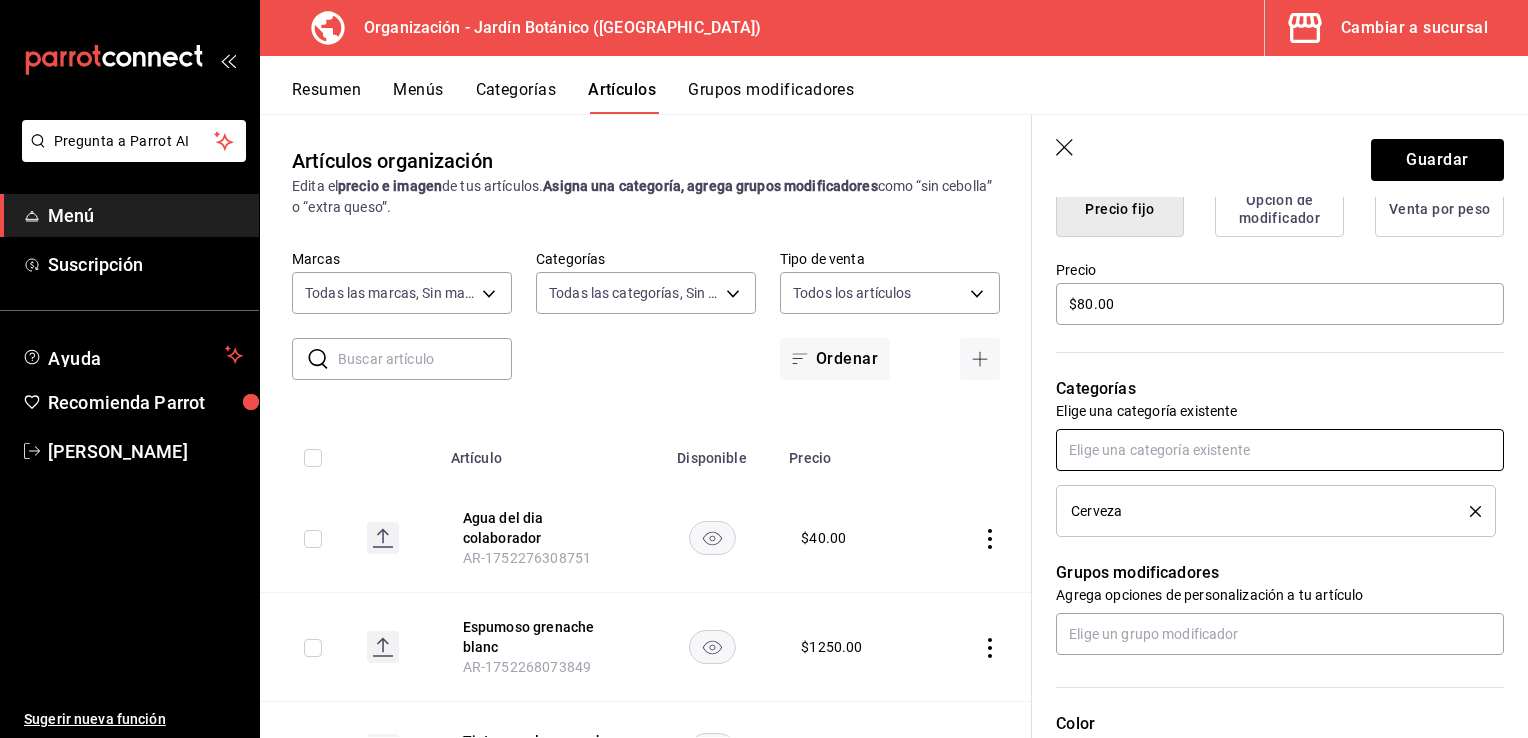 scroll, scrollTop: 325, scrollLeft: 0, axis: vertical 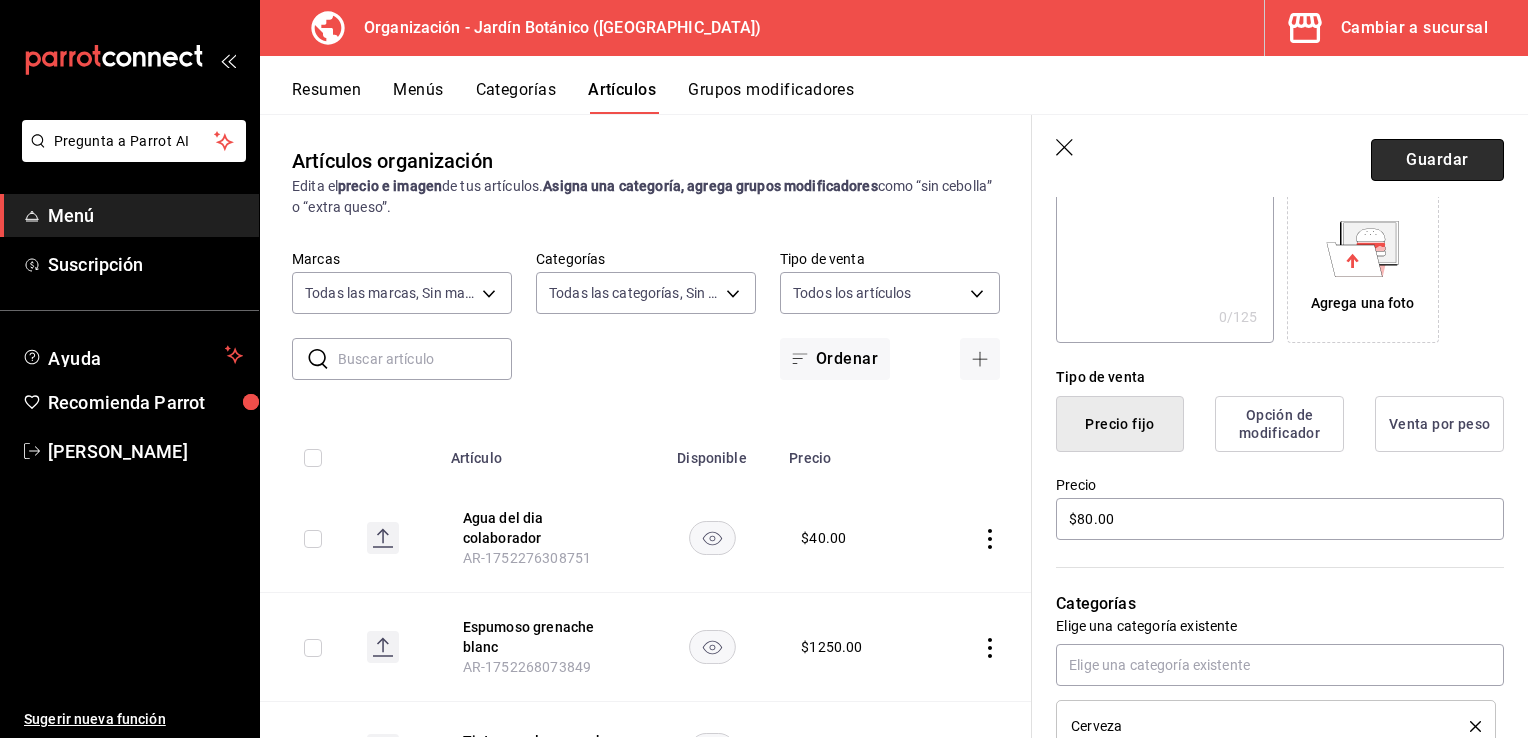 click on "Guardar" at bounding box center (1437, 160) 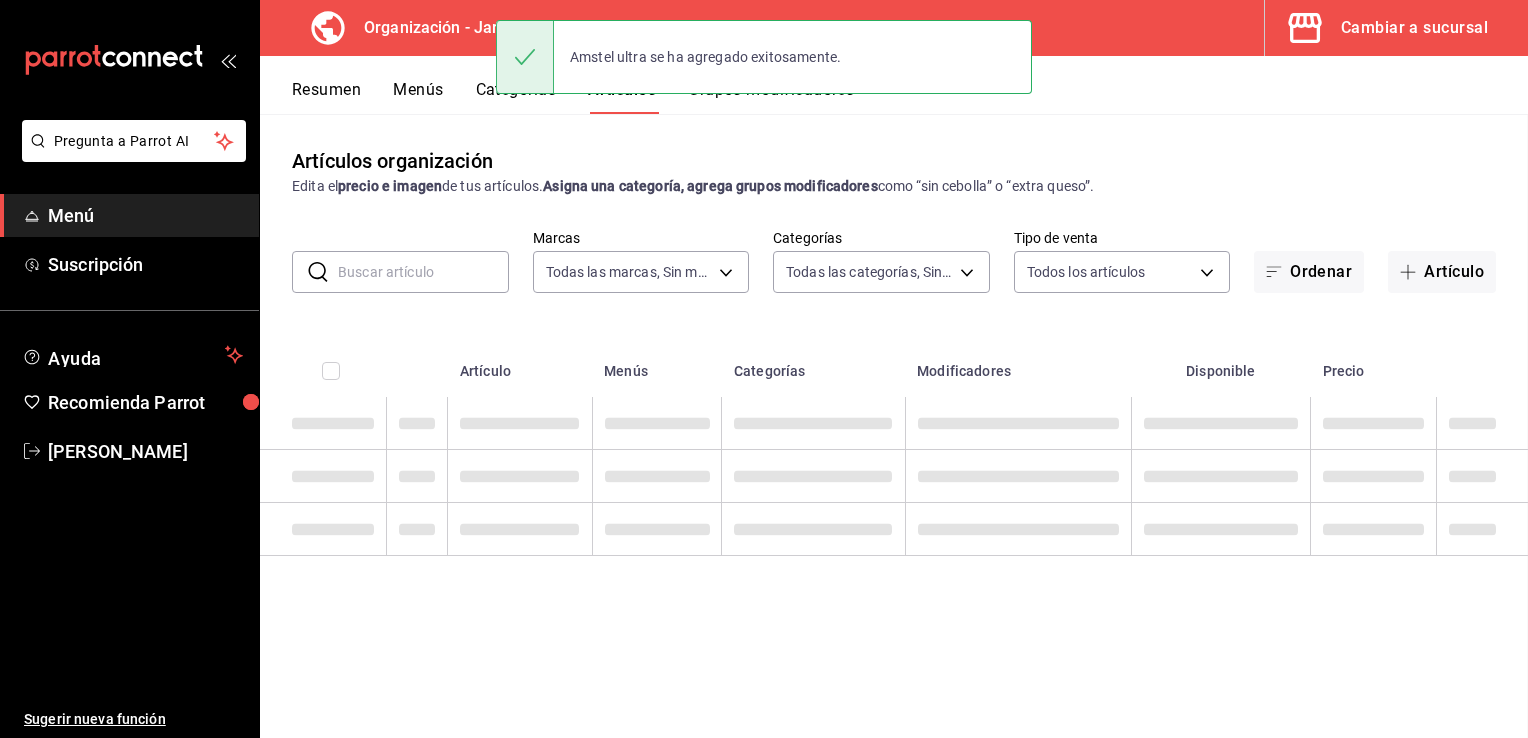 scroll, scrollTop: 0, scrollLeft: 0, axis: both 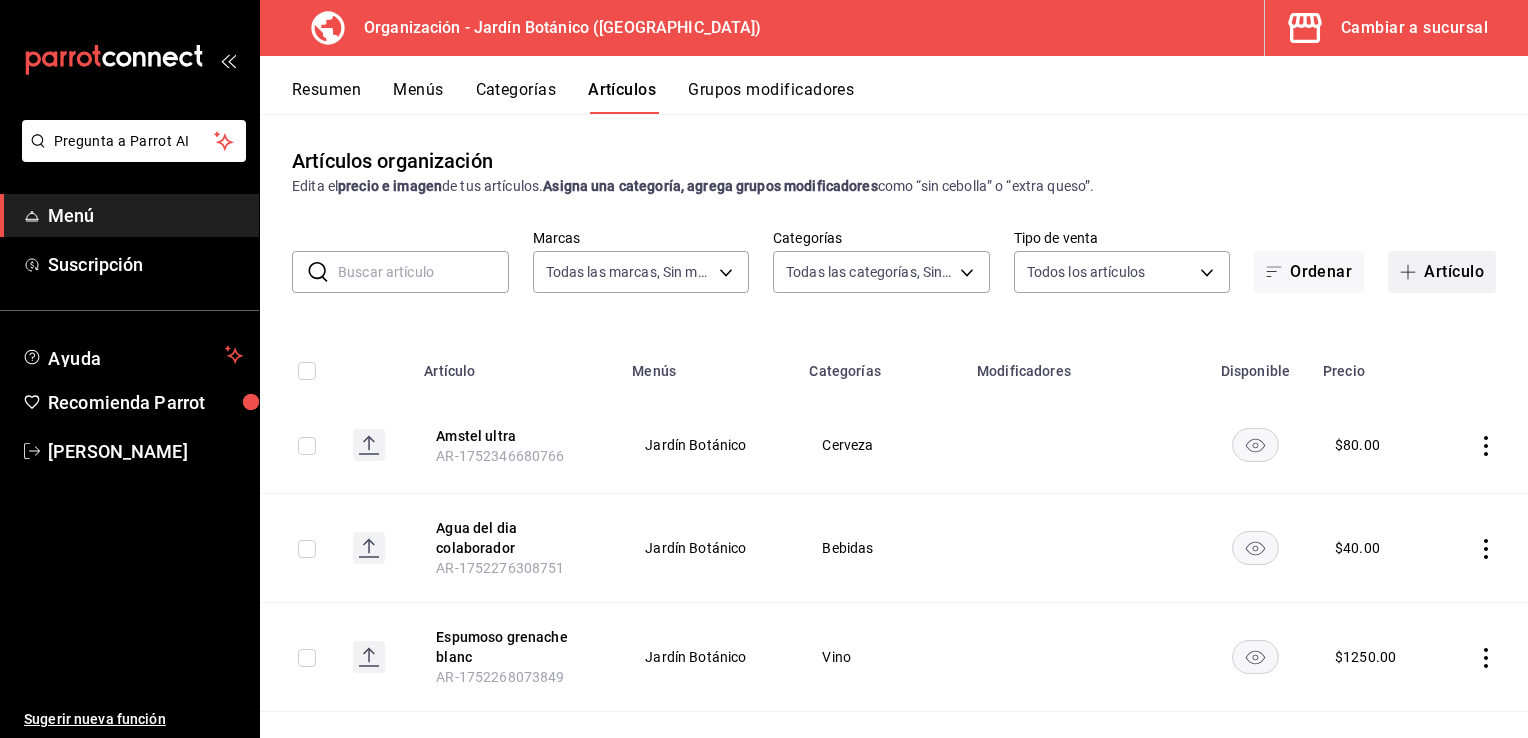 click 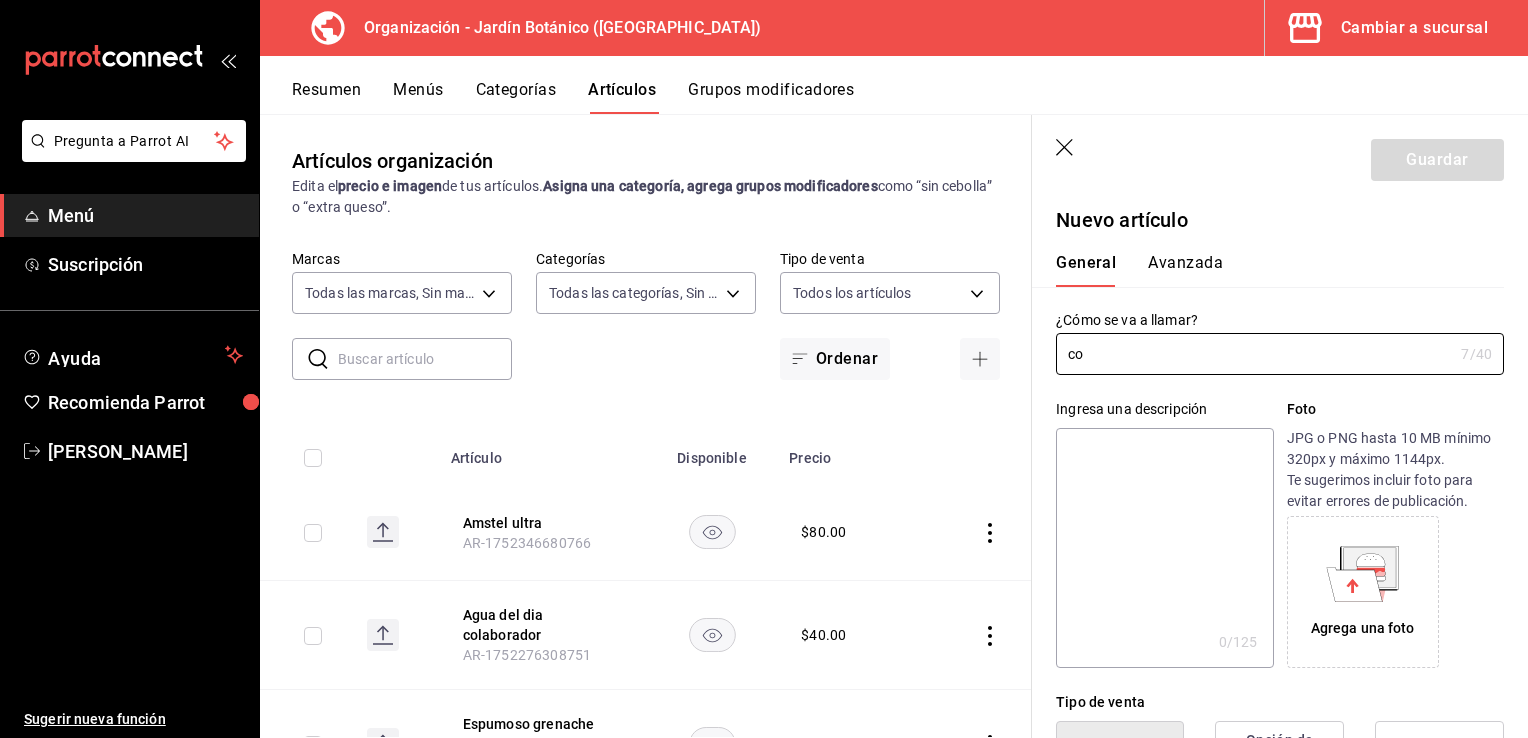 type on "c" 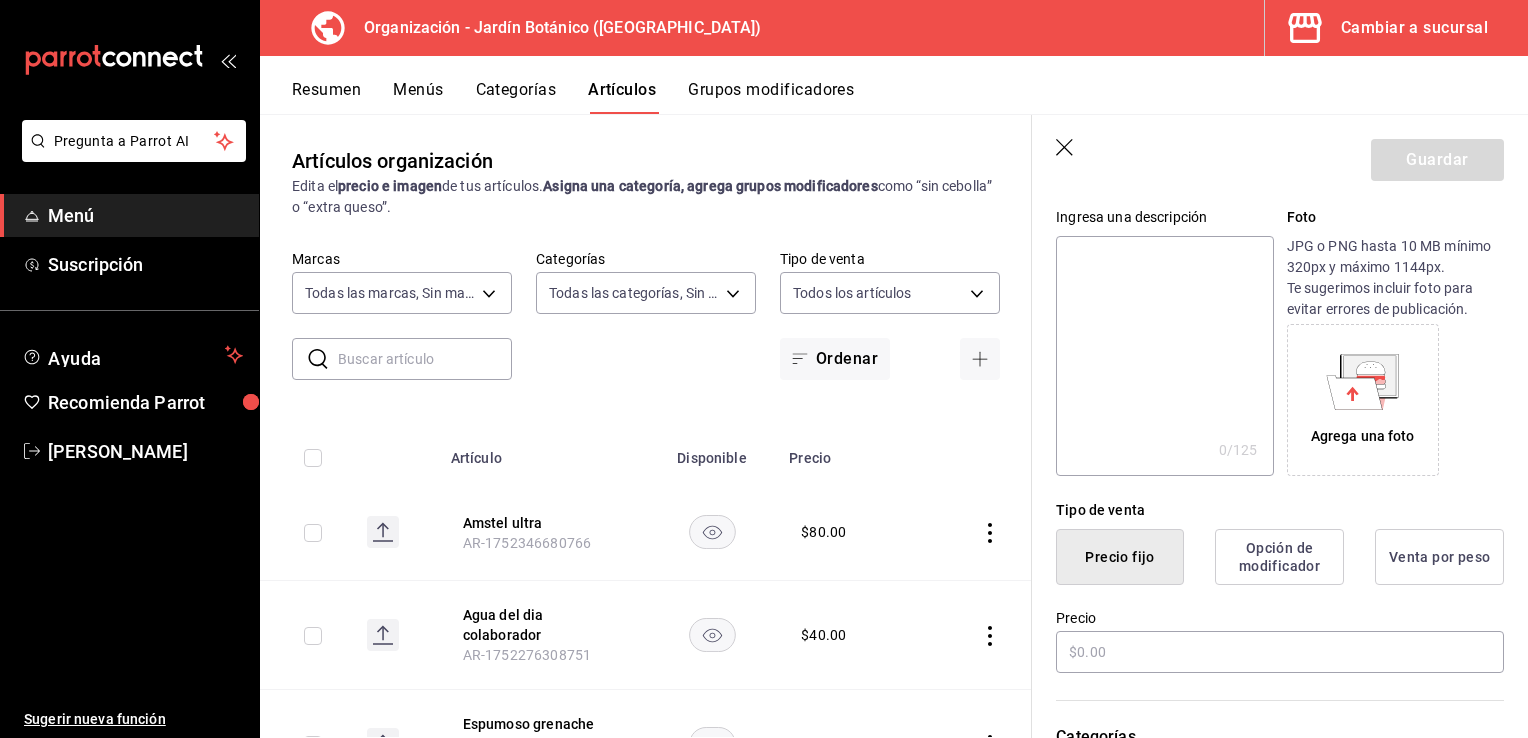 scroll, scrollTop: 200, scrollLeft: 0, axis: vertical 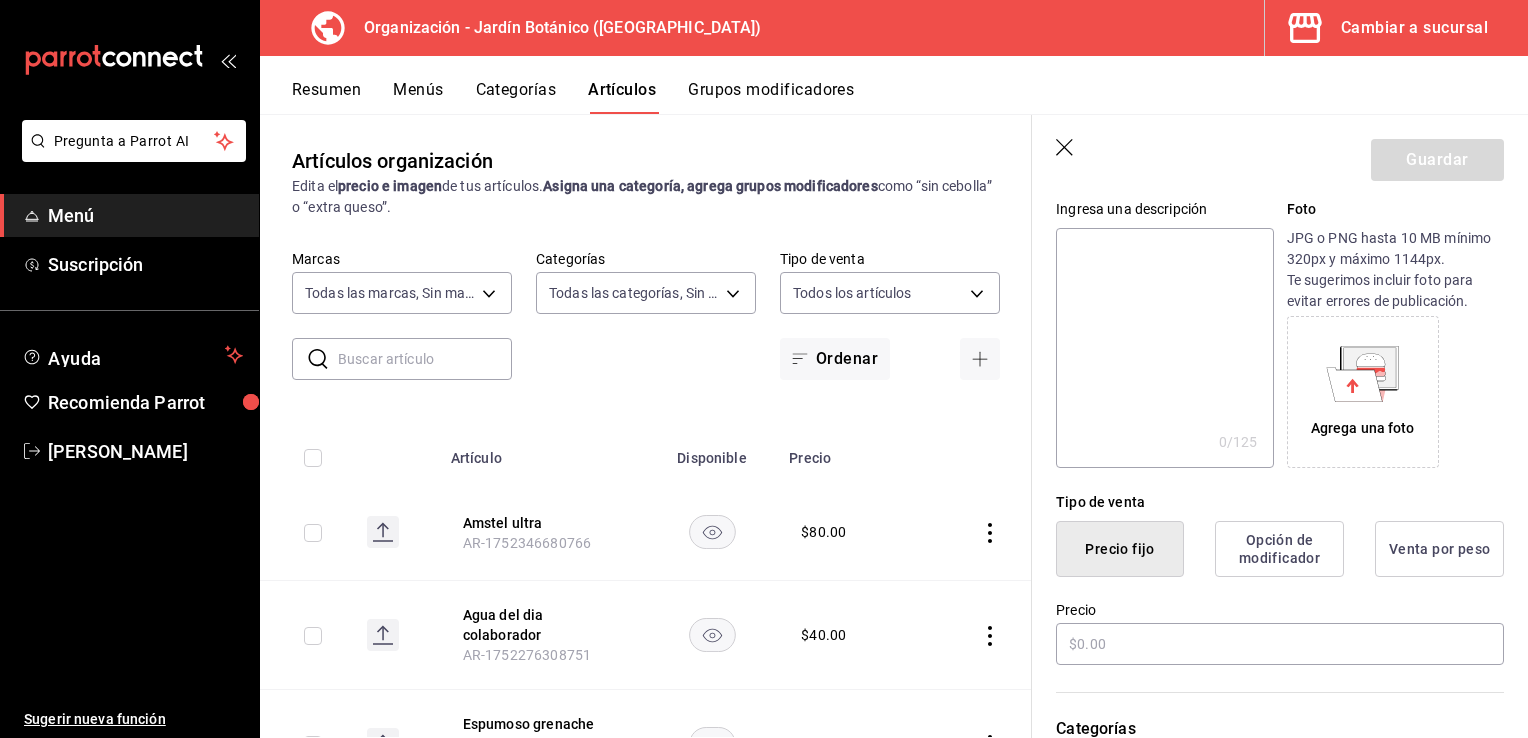 type on "Coronita" 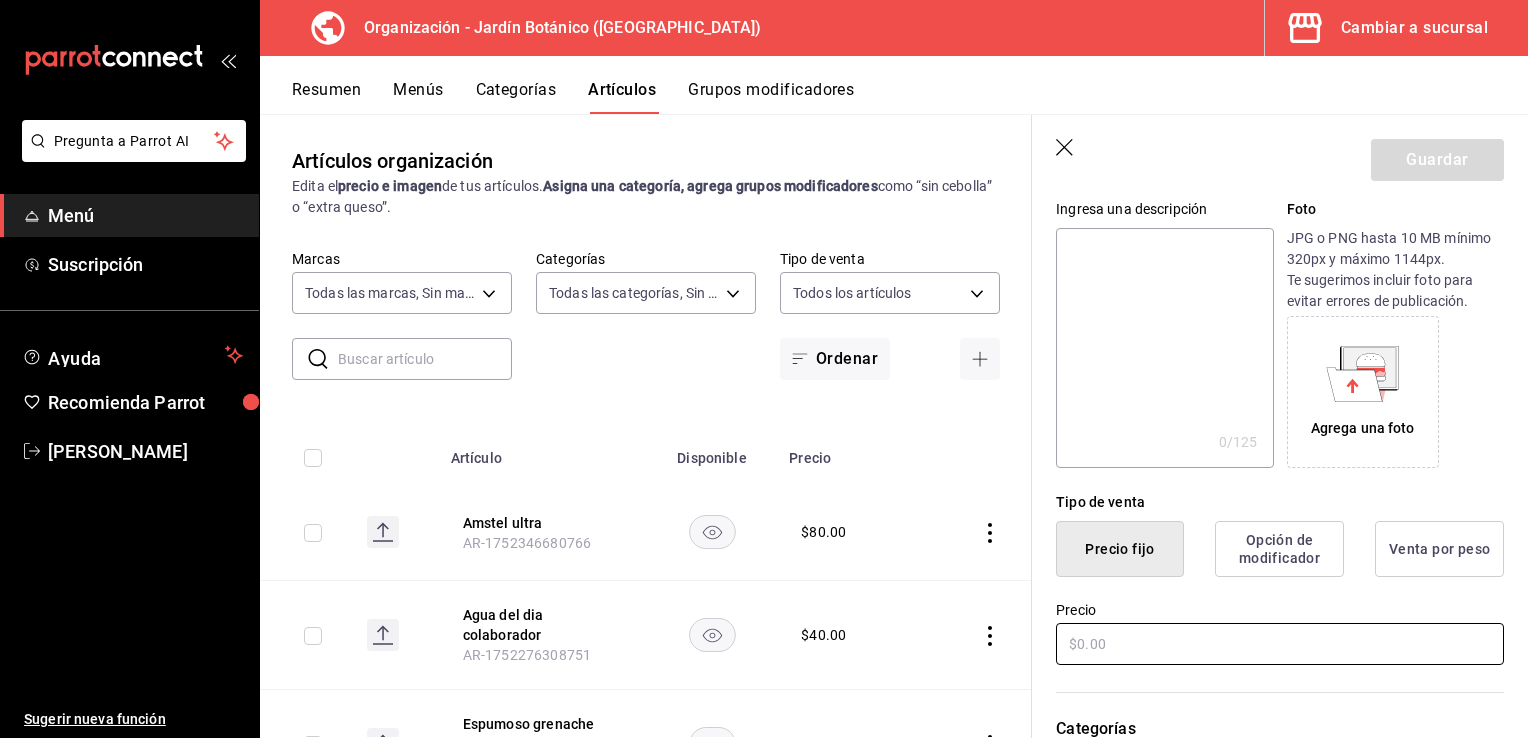 click at bounding box center (1280, 644) 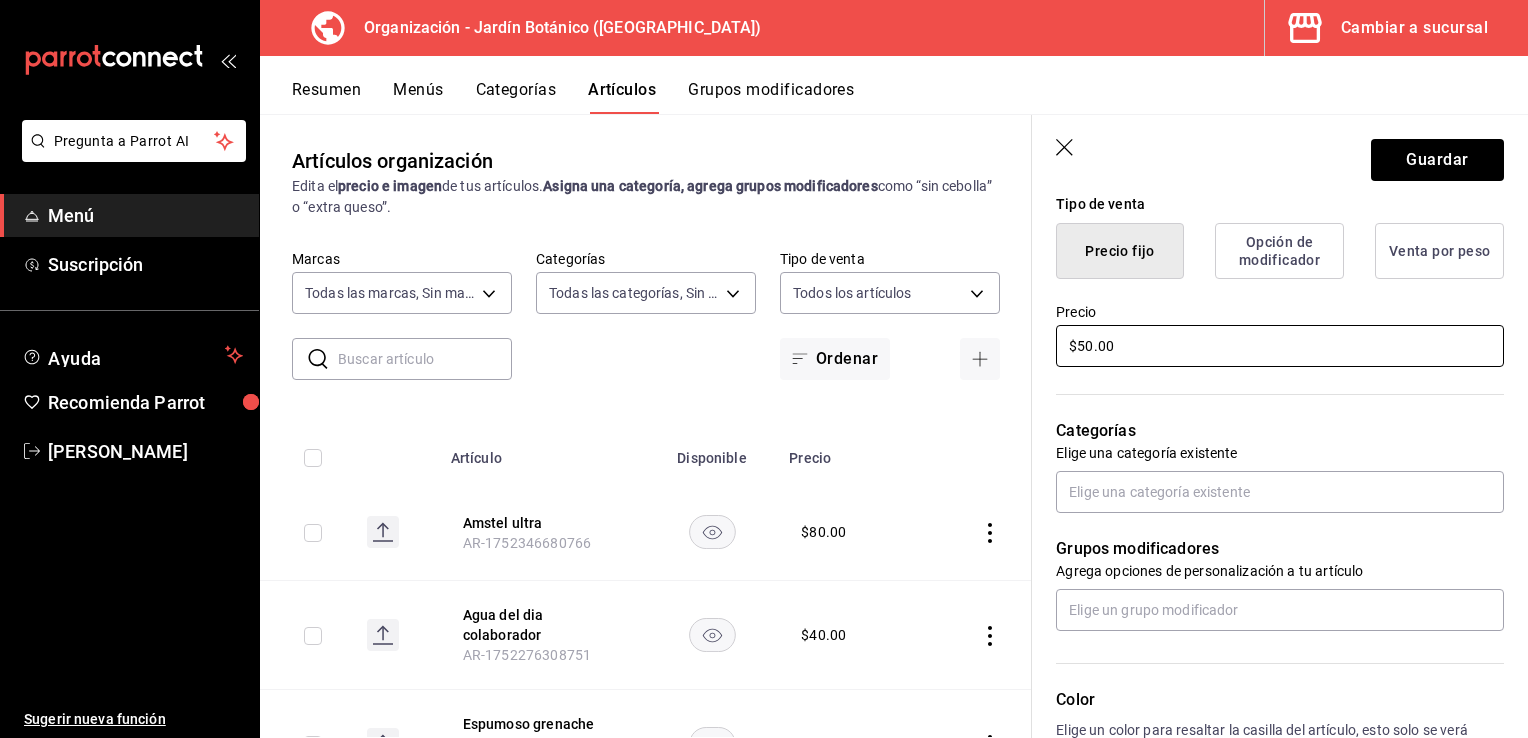 scroll, scrollTop: 600, scrollLeft: 0, axis: vertical 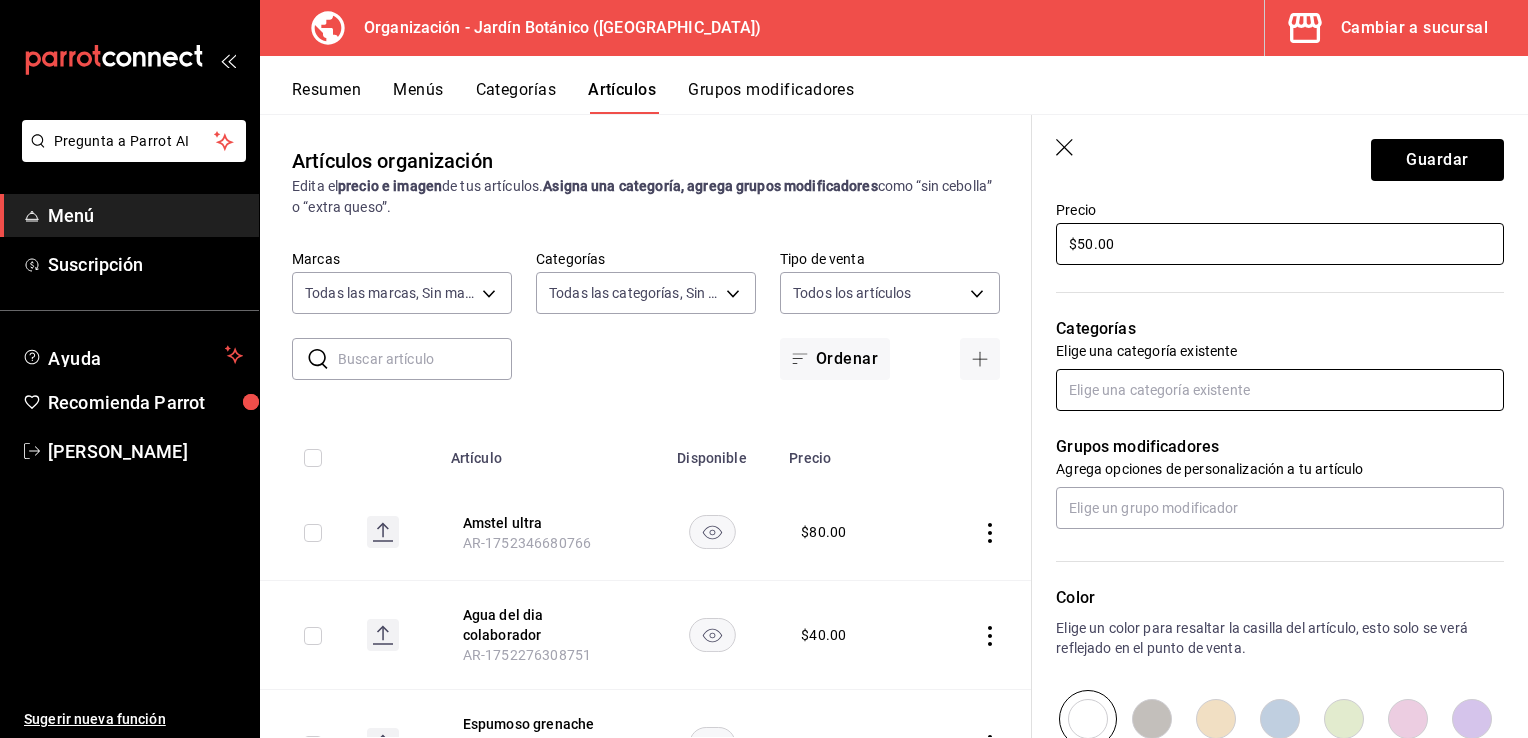 type on "$50.00" 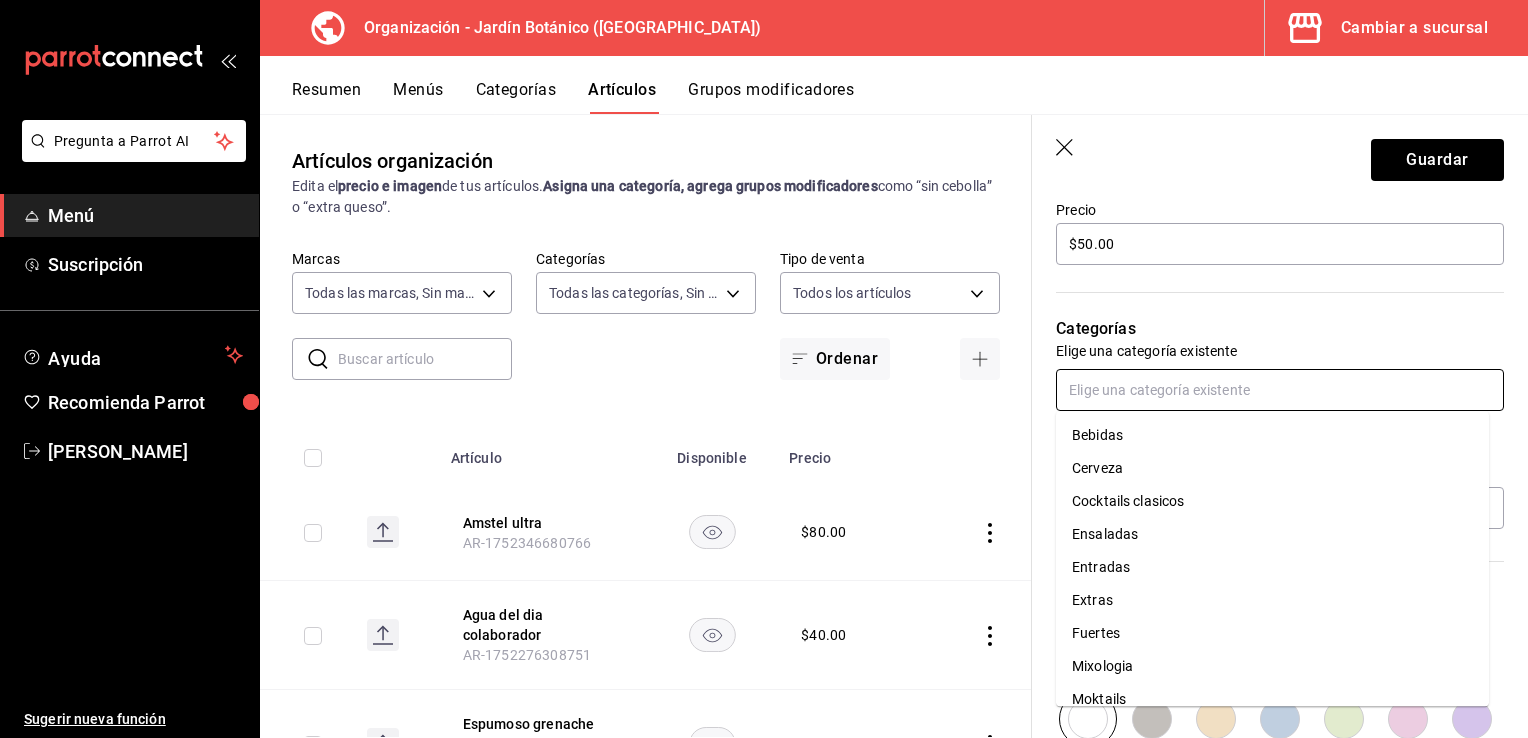 click at bounding box center [1280, 390] 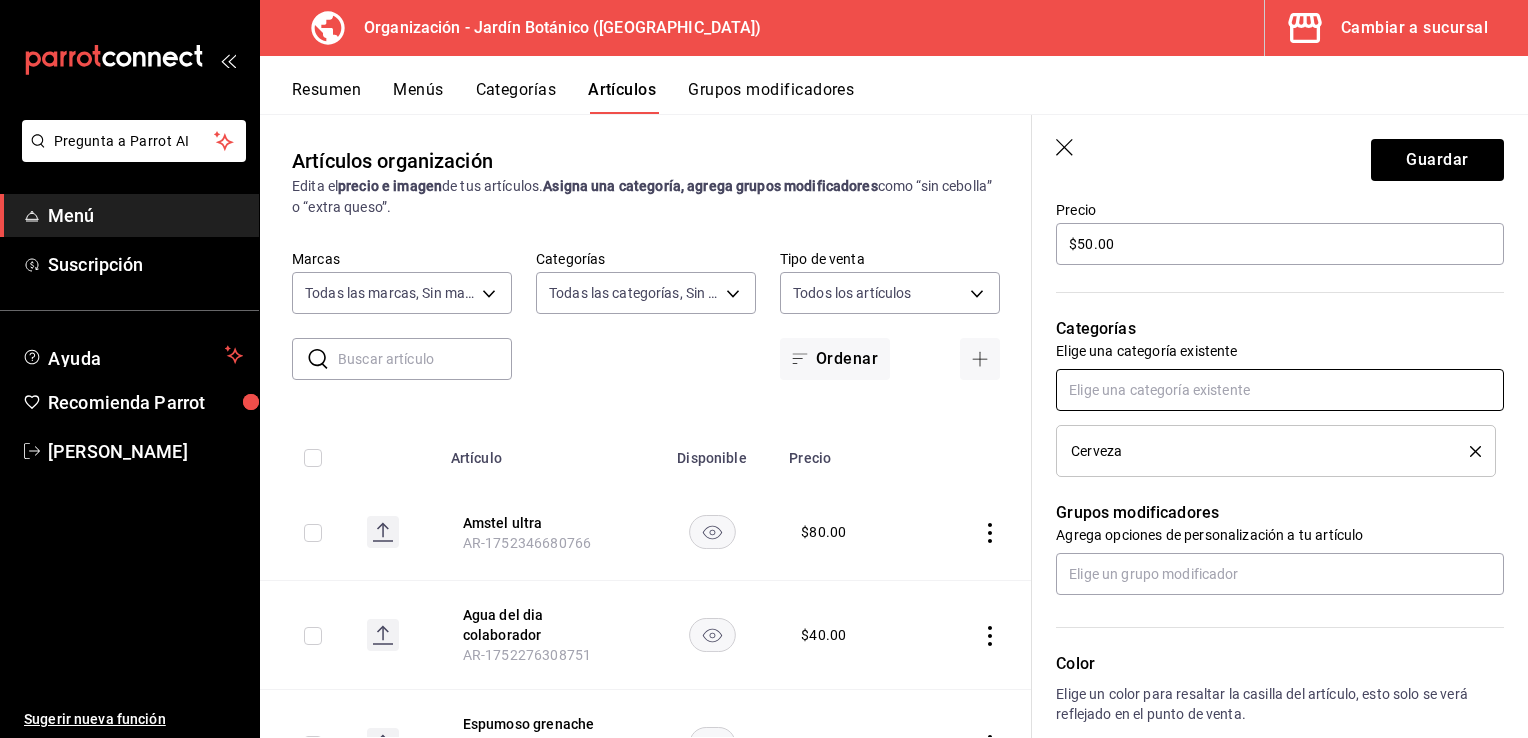 scroll, scrollTop: 800, scrollLeft: 0, axis: vertical 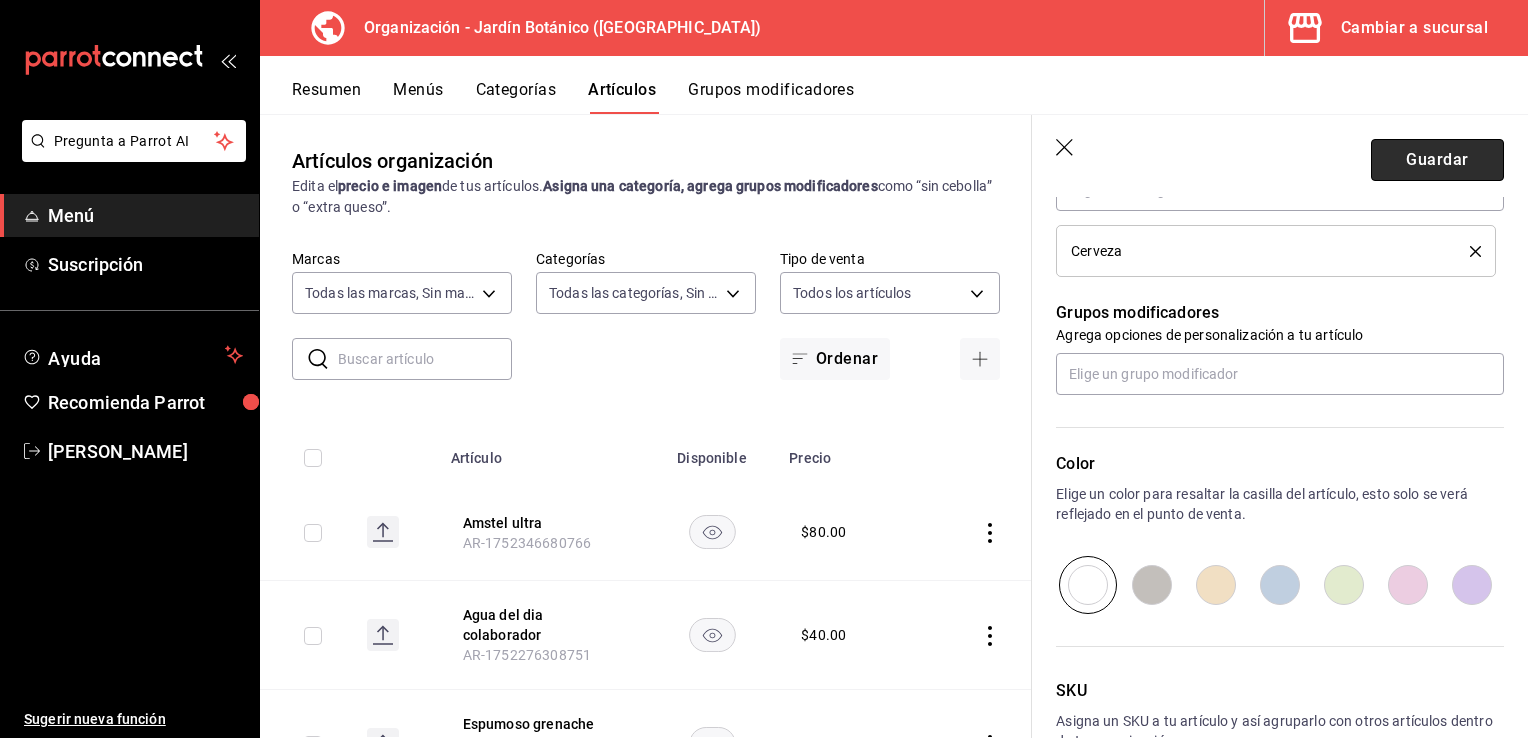 click on "Guardar" at bounding box center (1437, 160) 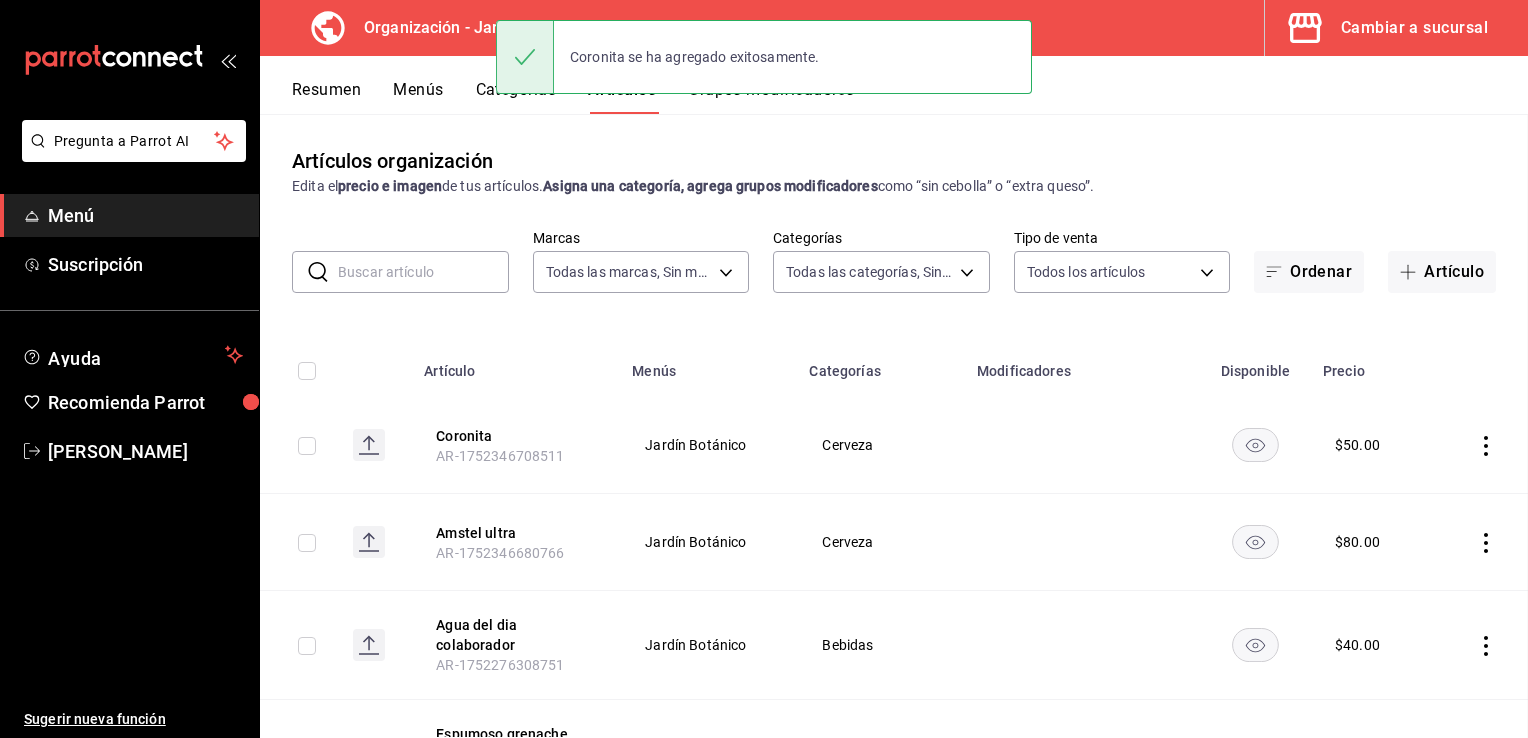 scroll, scrollTop: 0, scrollLeft: 0, axis: both 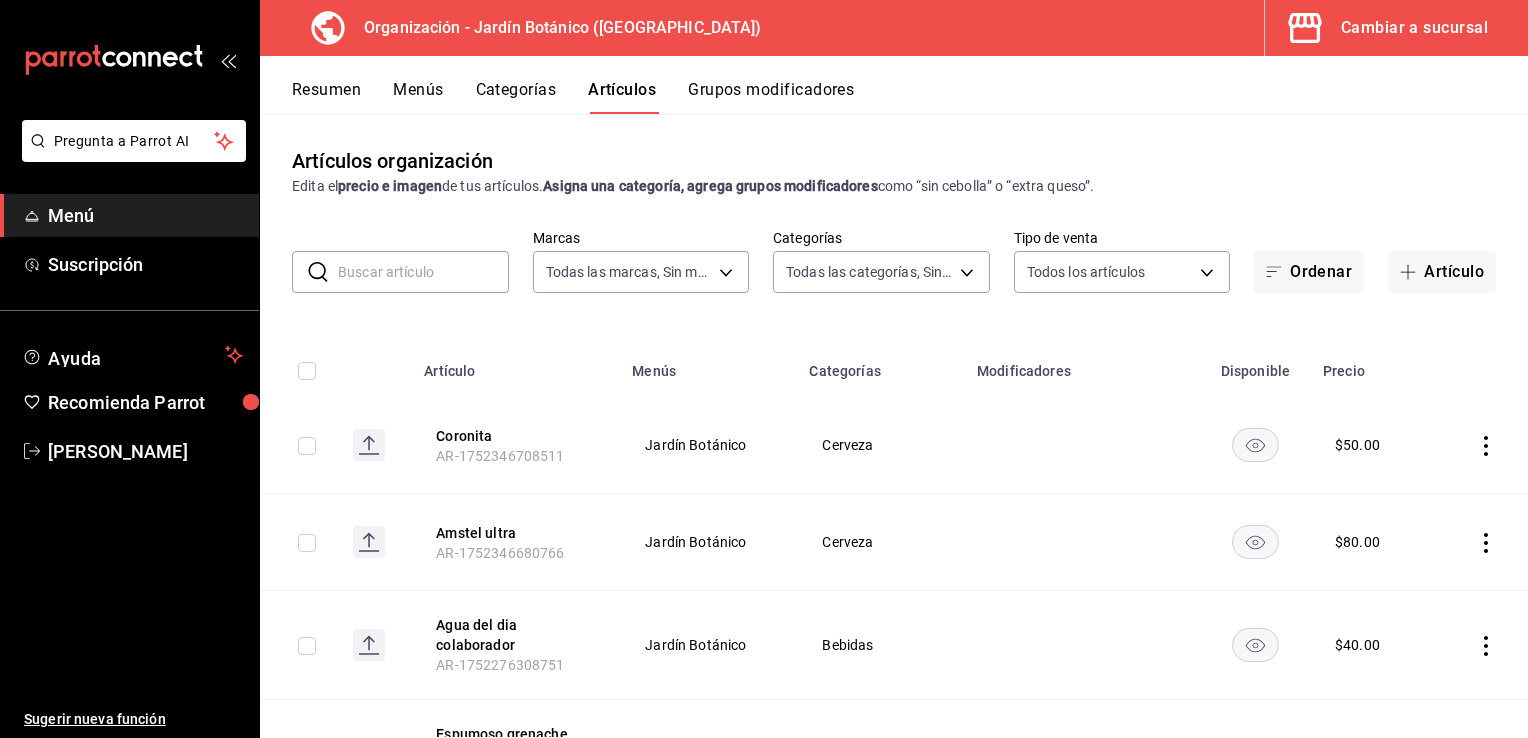 click on "Menús" at bounding box center [418, 97] 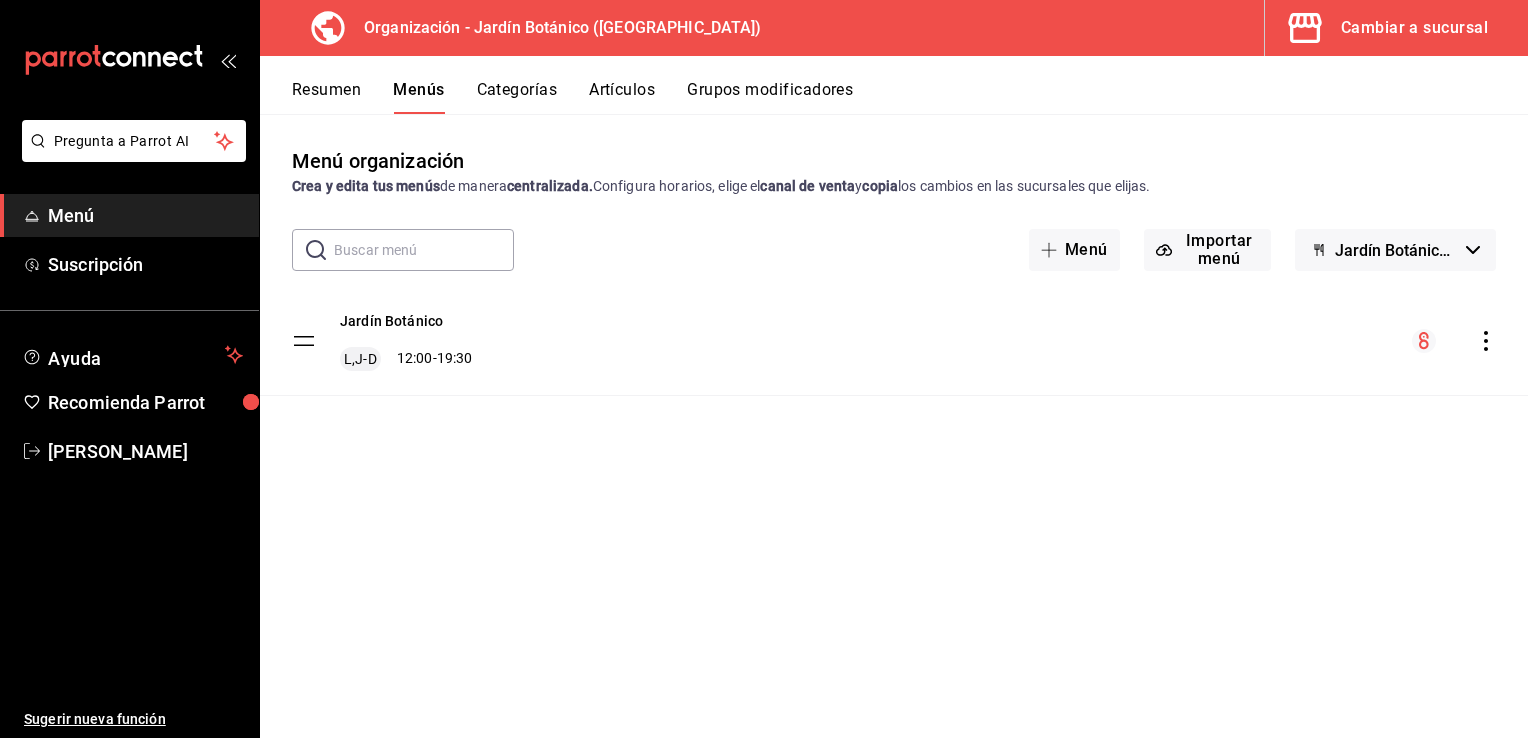 click 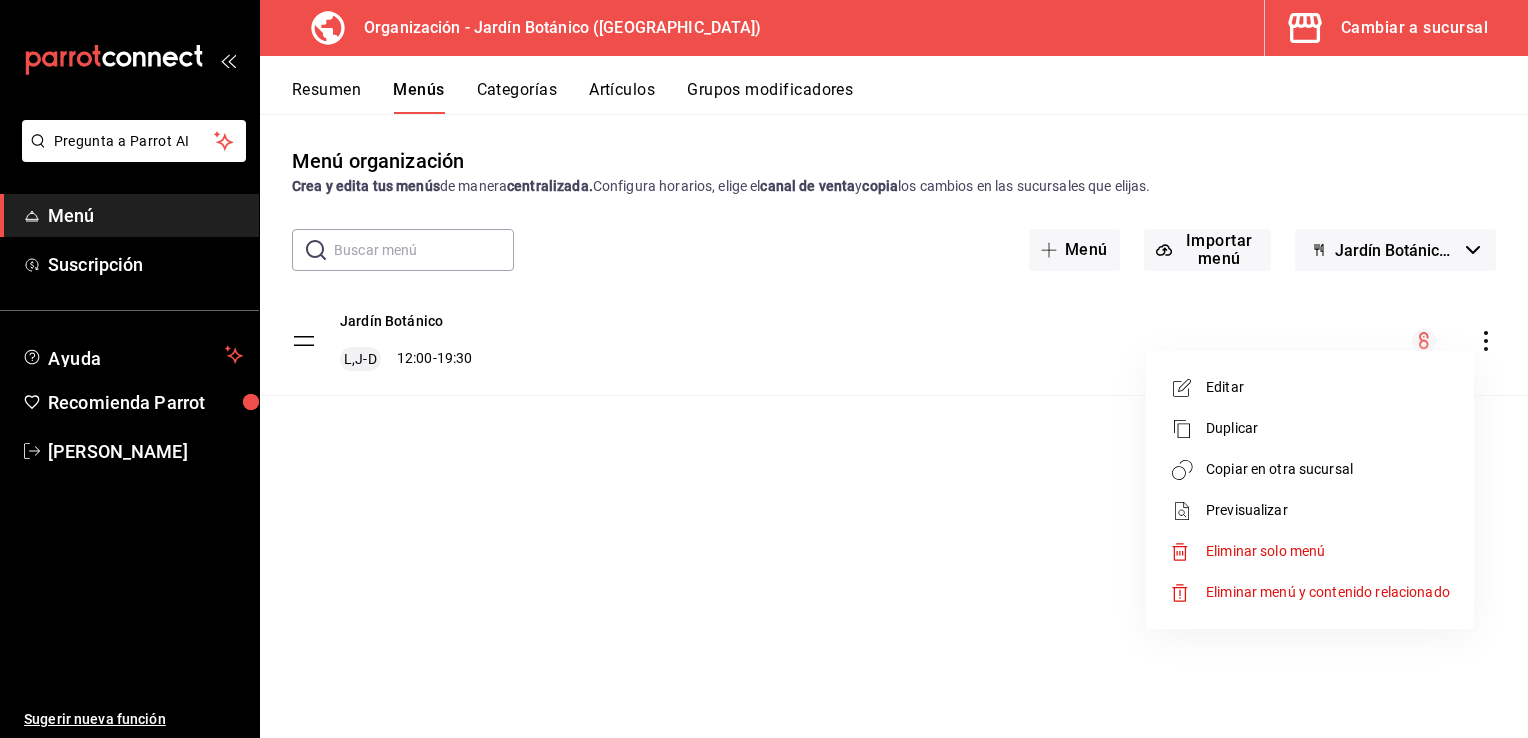 click on "Copiar en otra sucursal" at bounding box center [1328, 469] 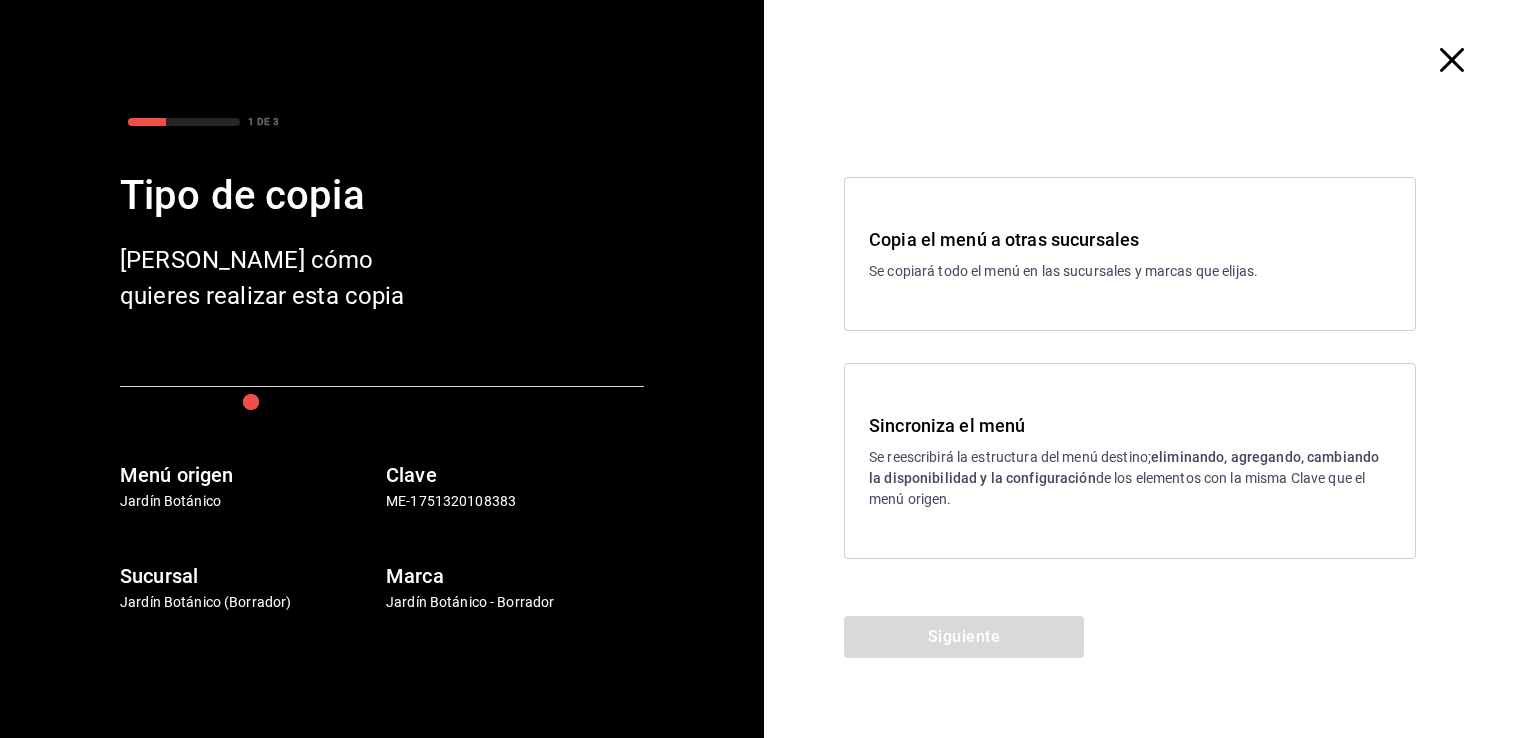 click on "Sincroniza el menú" at bounding box center [1130, 425] 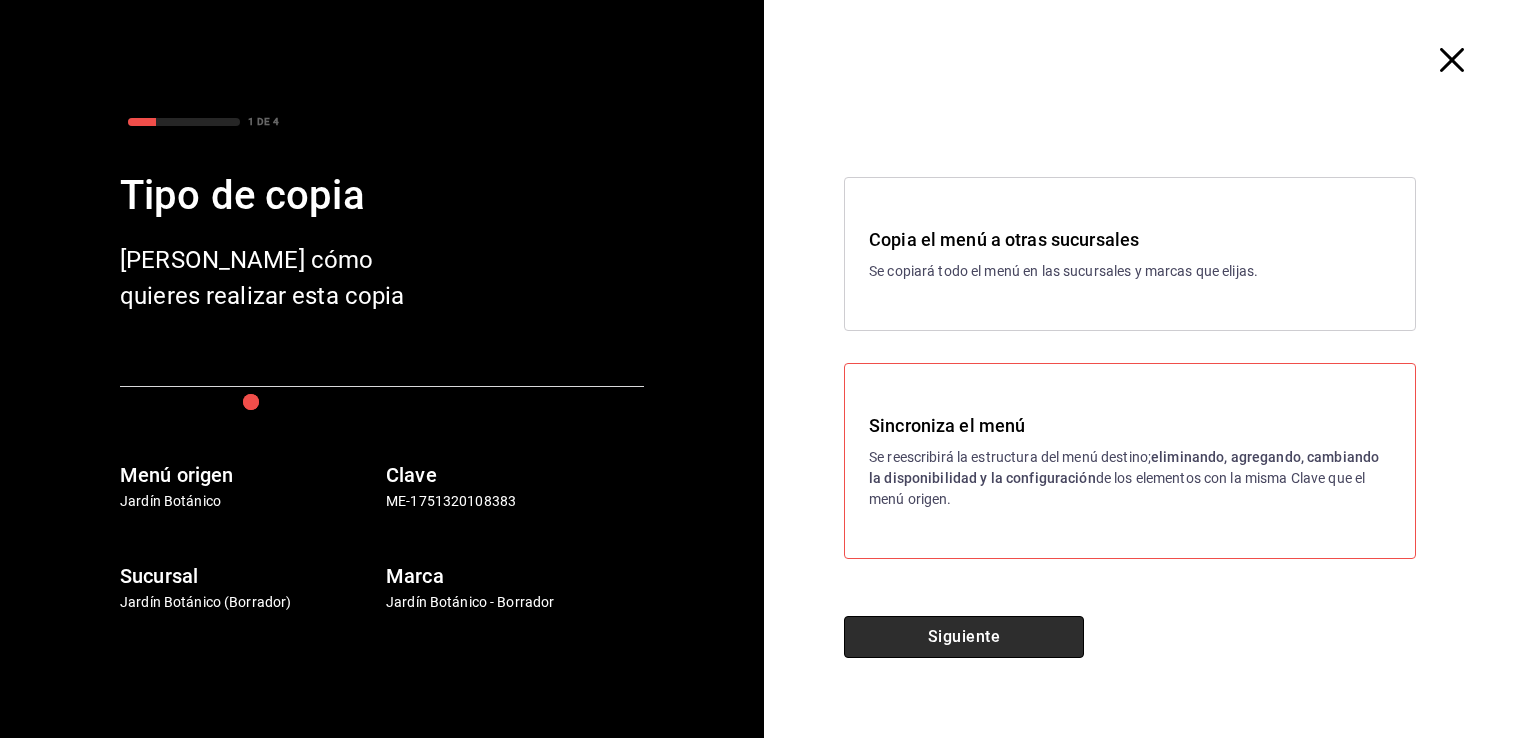 click on "Siguiente" at bounding box center (964, 637) 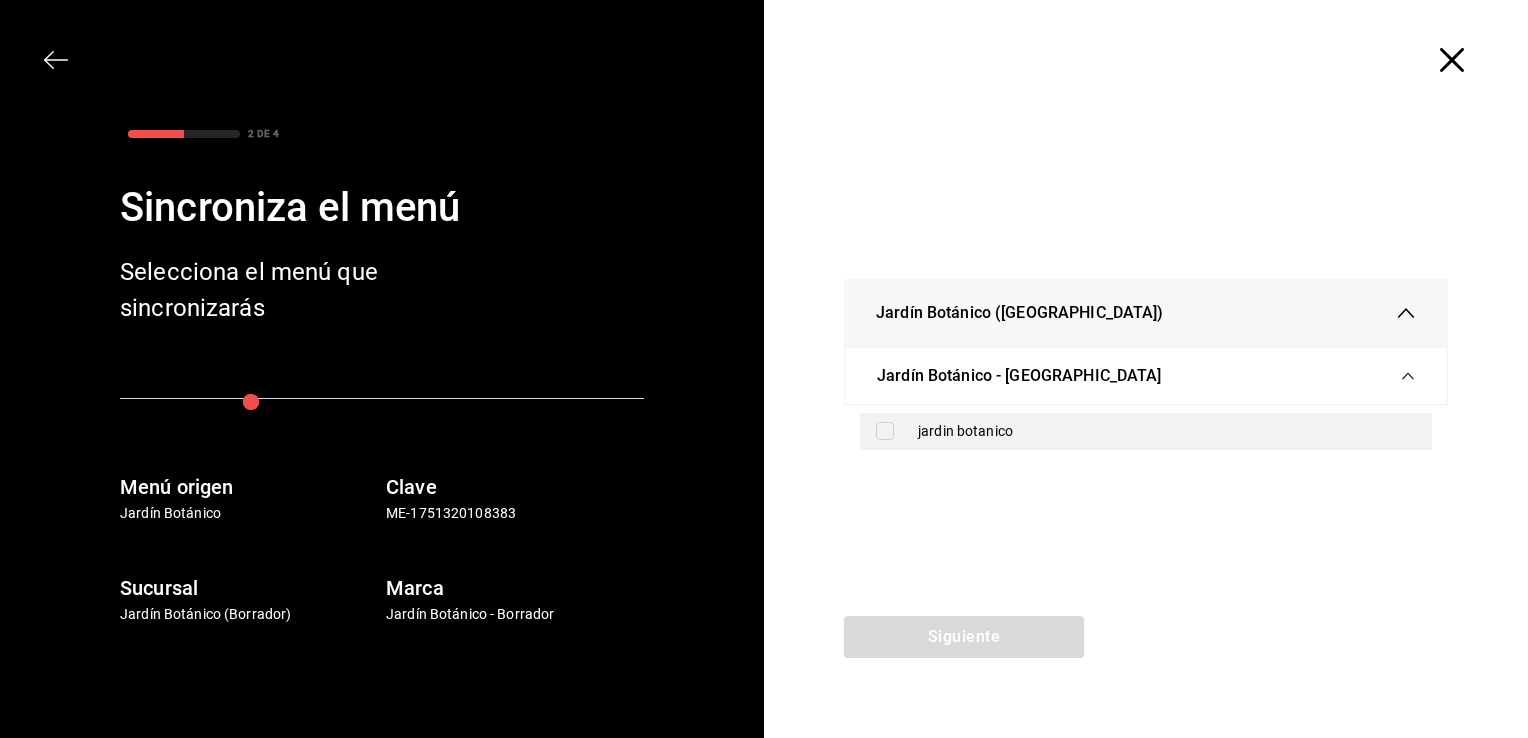click on "jardin botanico" at bounding box center [1167, 431] 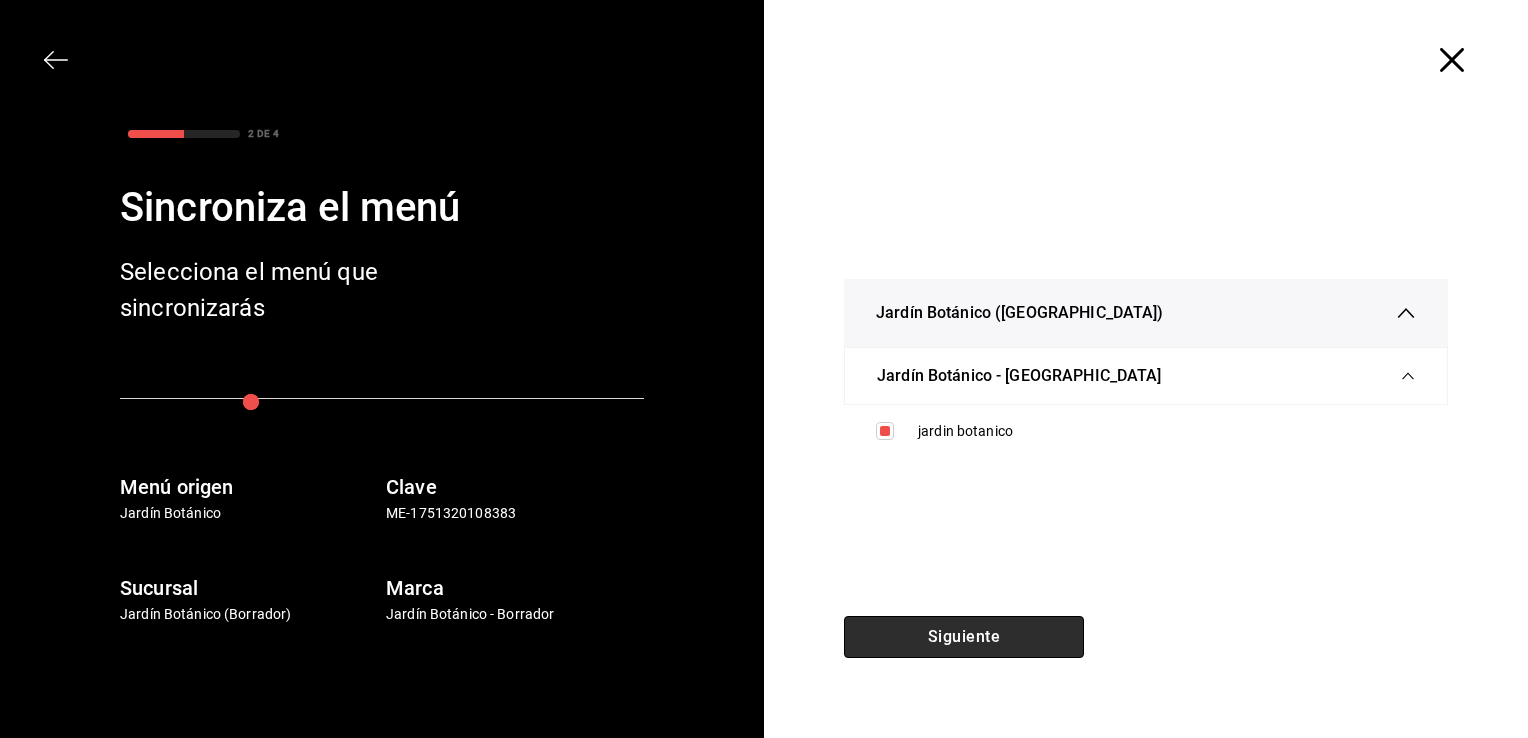 click on "Siguiente" at bounding box center (964, 637) 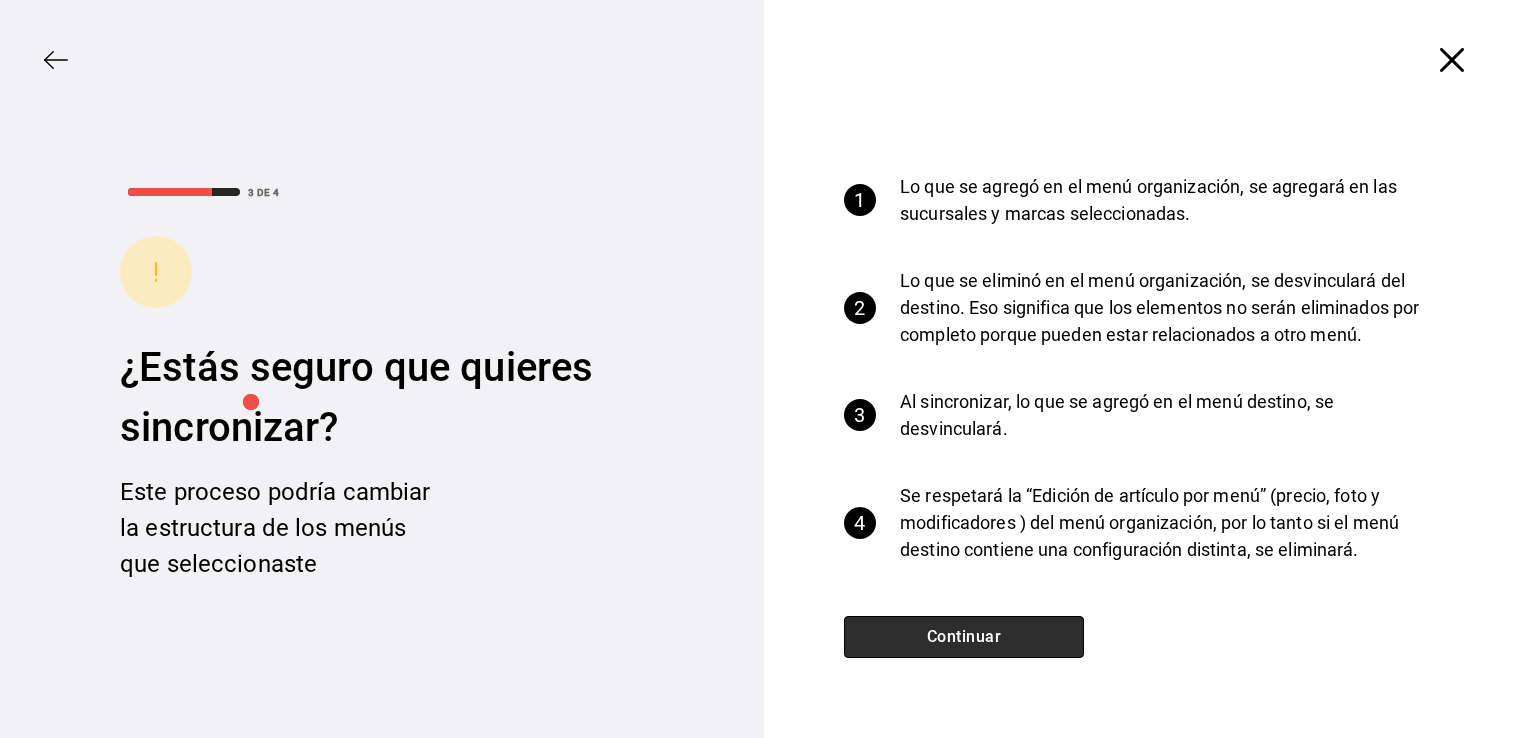 click on "Continuar" at bounding box center (964, 637) 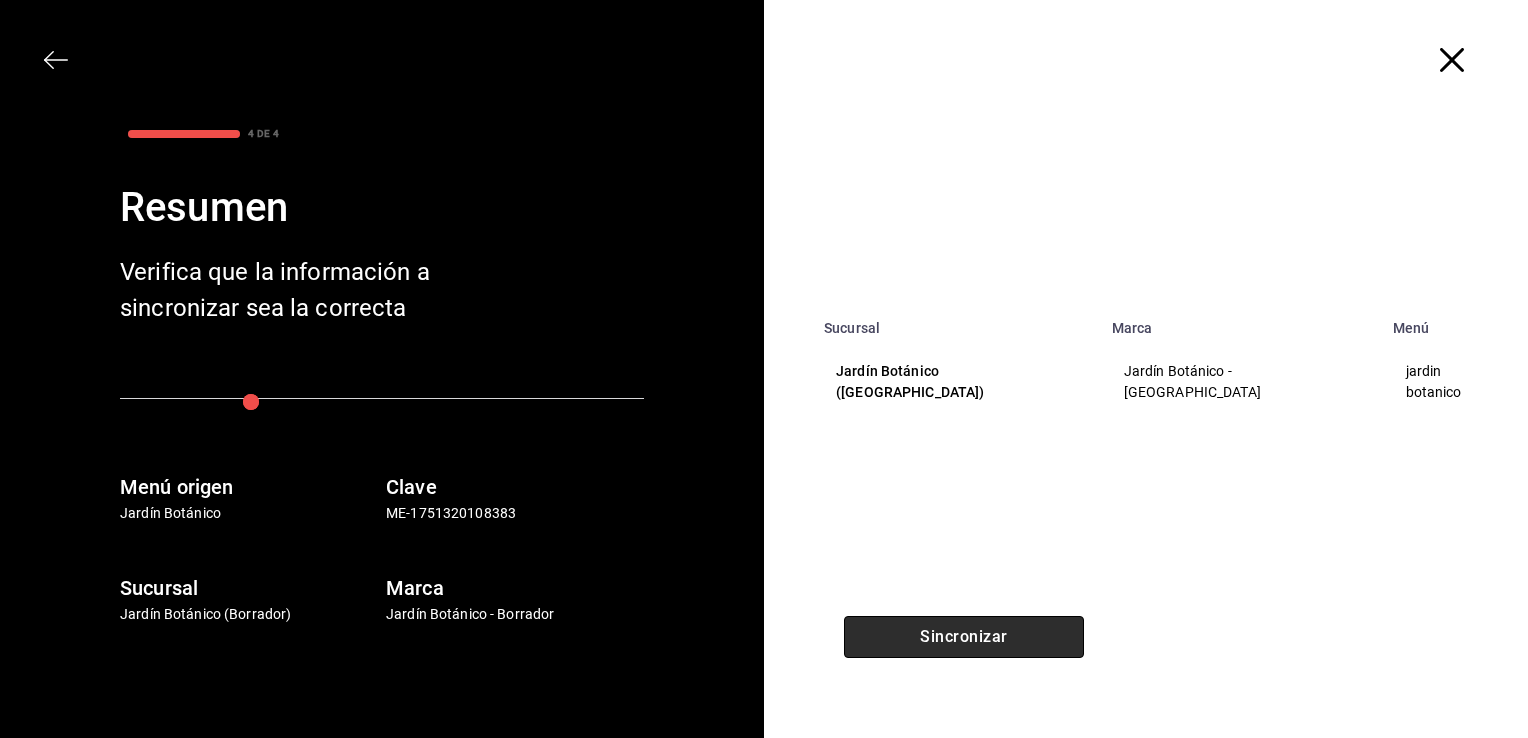 click on "Sincronizar" at bounding box center [964, 637] 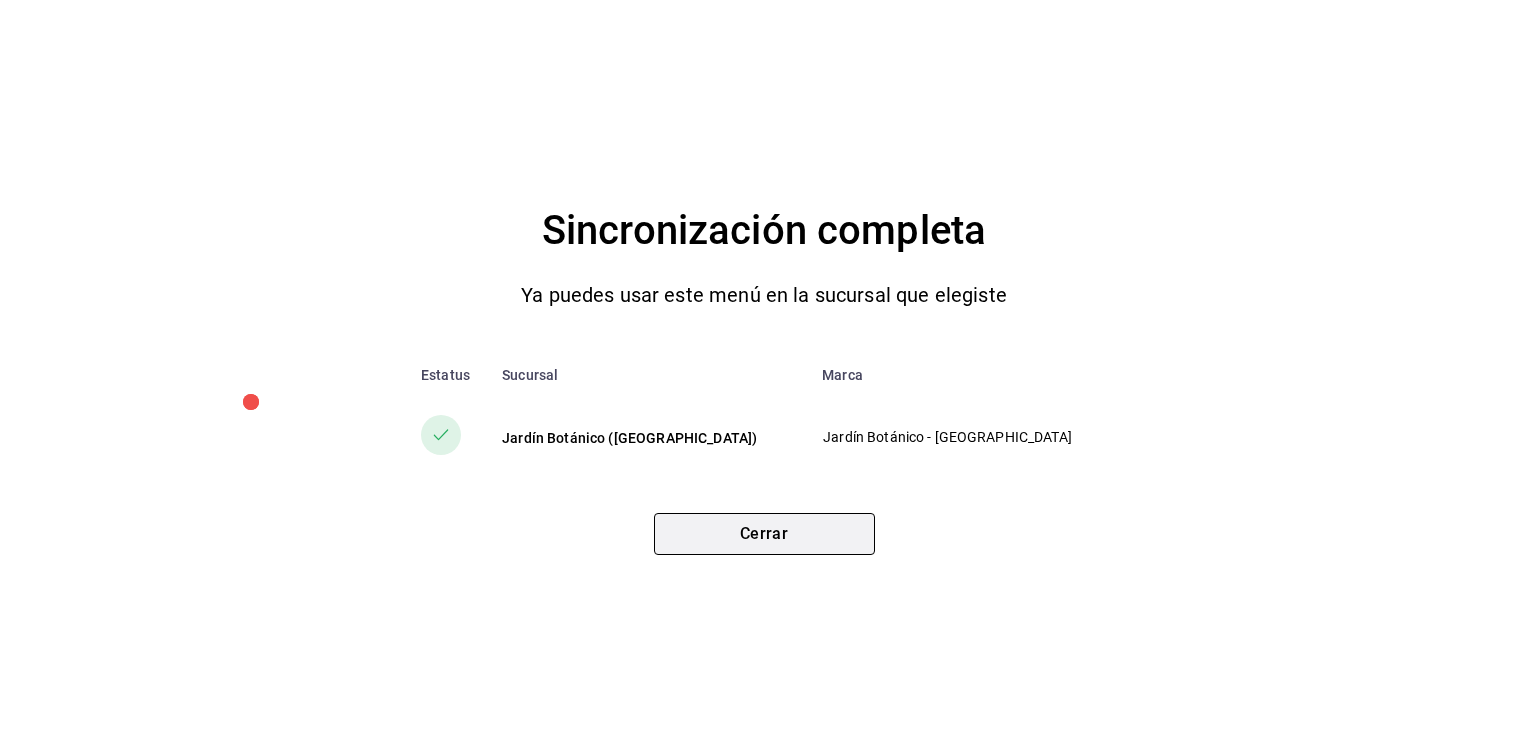 click on "Cerrar" at bounding box center (764, 534) 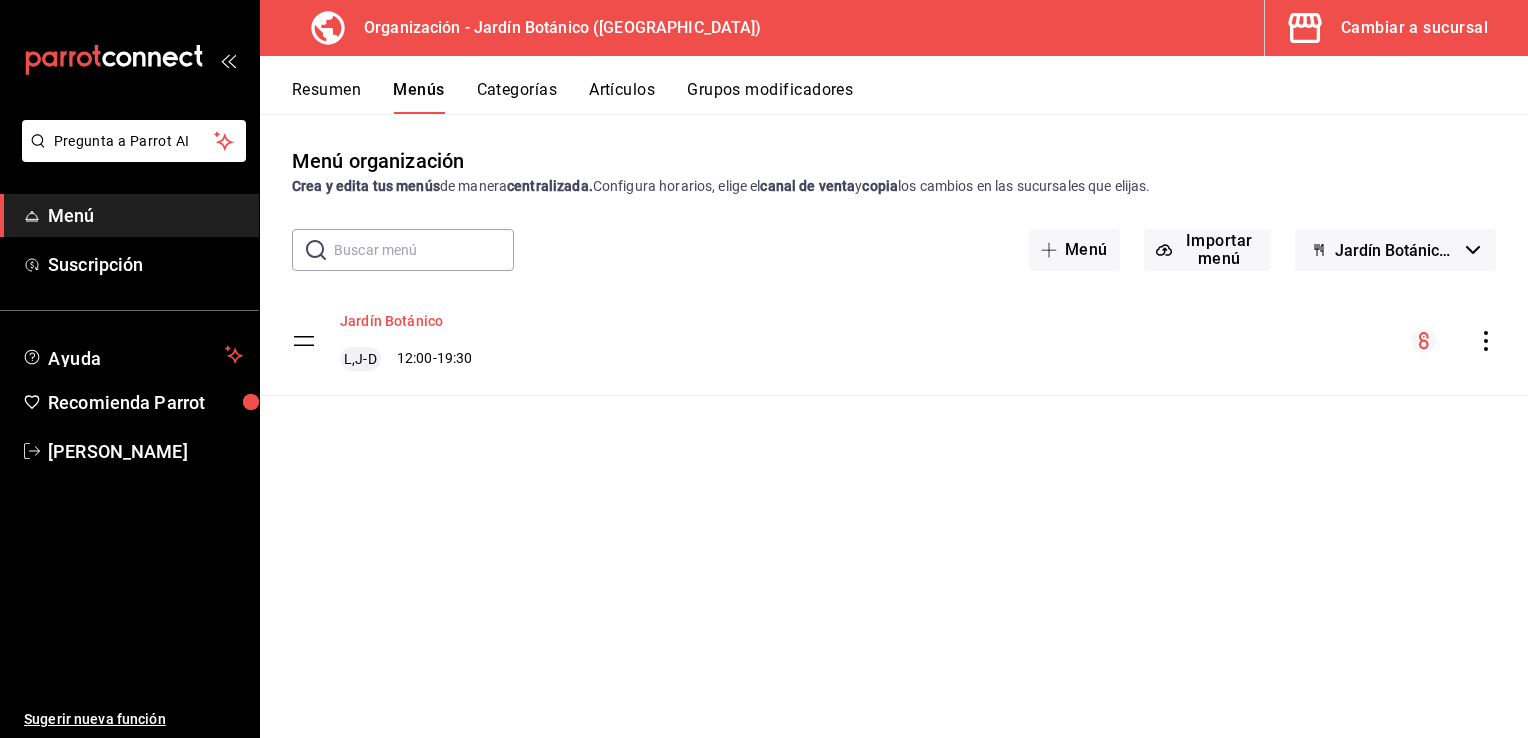 click on "Jardín Botánico" at bounding box center (391, 321) 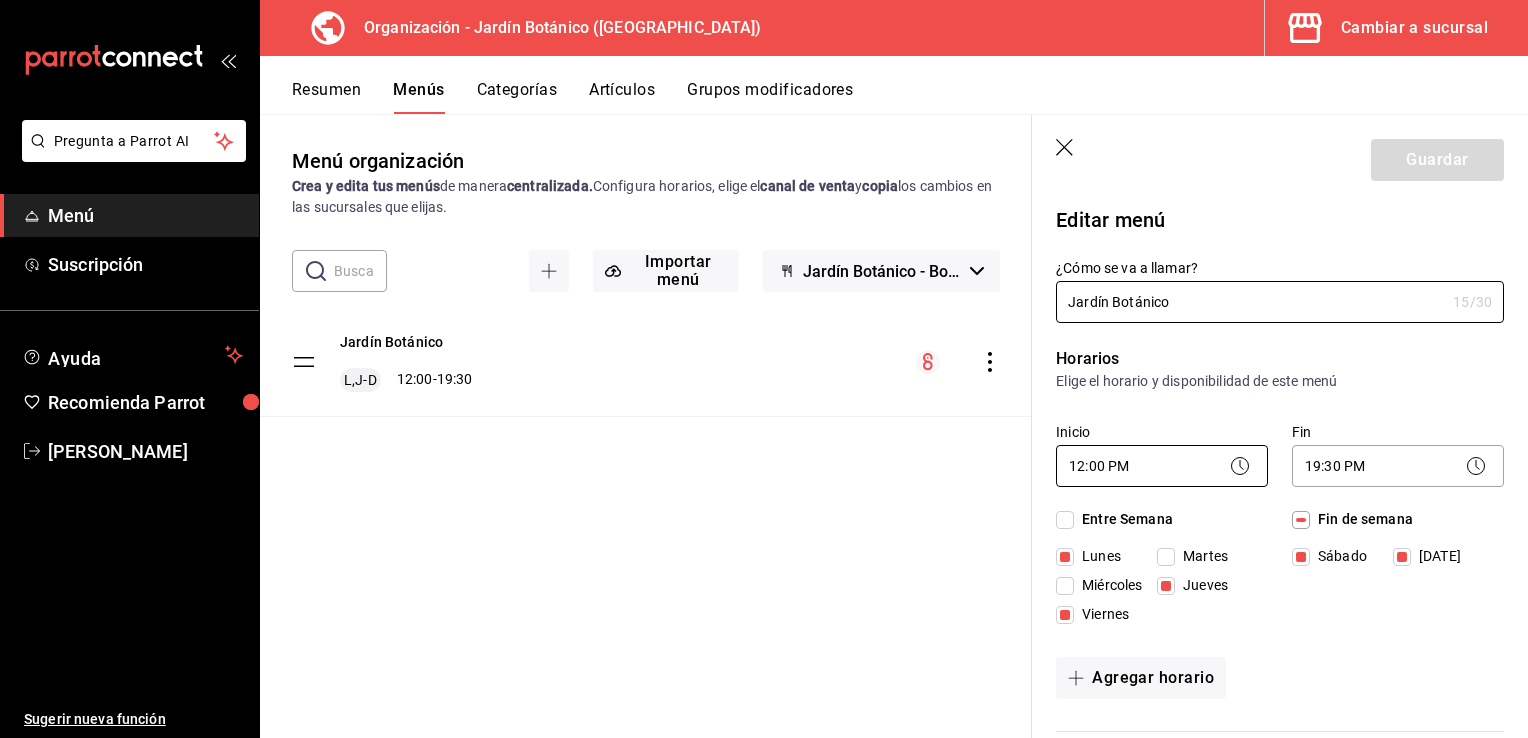 click on "Pregunta a Parrot AI Menú   Suscripción   Ayuda Recomienda Parrot   [PERSON_NAME]   Sugerir nueva función   Organización - Jardín Botánico (BC) Cambiar a sucursal Resumen Menús Categorías Artículos Grupos modificadores Menú organización Crea y edita tus menús  de manera  centralizada.  Configura horarios, elige el  canal de venta  y  copia  los cambios en las sucursales que elijas. ​ ​ Importar menú Jardín Botánico - Borrador Jardín Botánico L,J-D 12:00  -  19:30 Guardar Editar menú ¿Cómo se va a llamar? Jardín Botánico 15 /30 ¿Cómo se va a llamar? [PERSON_NAME] Elige el horario y disponibilidad de este menú Inicio 12:00 PM 12:00 Fin 19:30 PM 19:30 Entre Semana [DATE] [DATE] [DATE] [DATE] [DATE] Fin de semana [DATE][PERSON_NAME][DATE] Agregar horario Categorías Selecciona una categoría existente Cerveza Vino vino por copeo Promociones Entradas Ensaladas Fuertes Moktails Mixologia Postres Extras Cocktails clasicos Bebidas ¿Dónde se va a mostrar tu menú? Punto de venta Uber Eats Rappi" at bounding box center (764, 369) 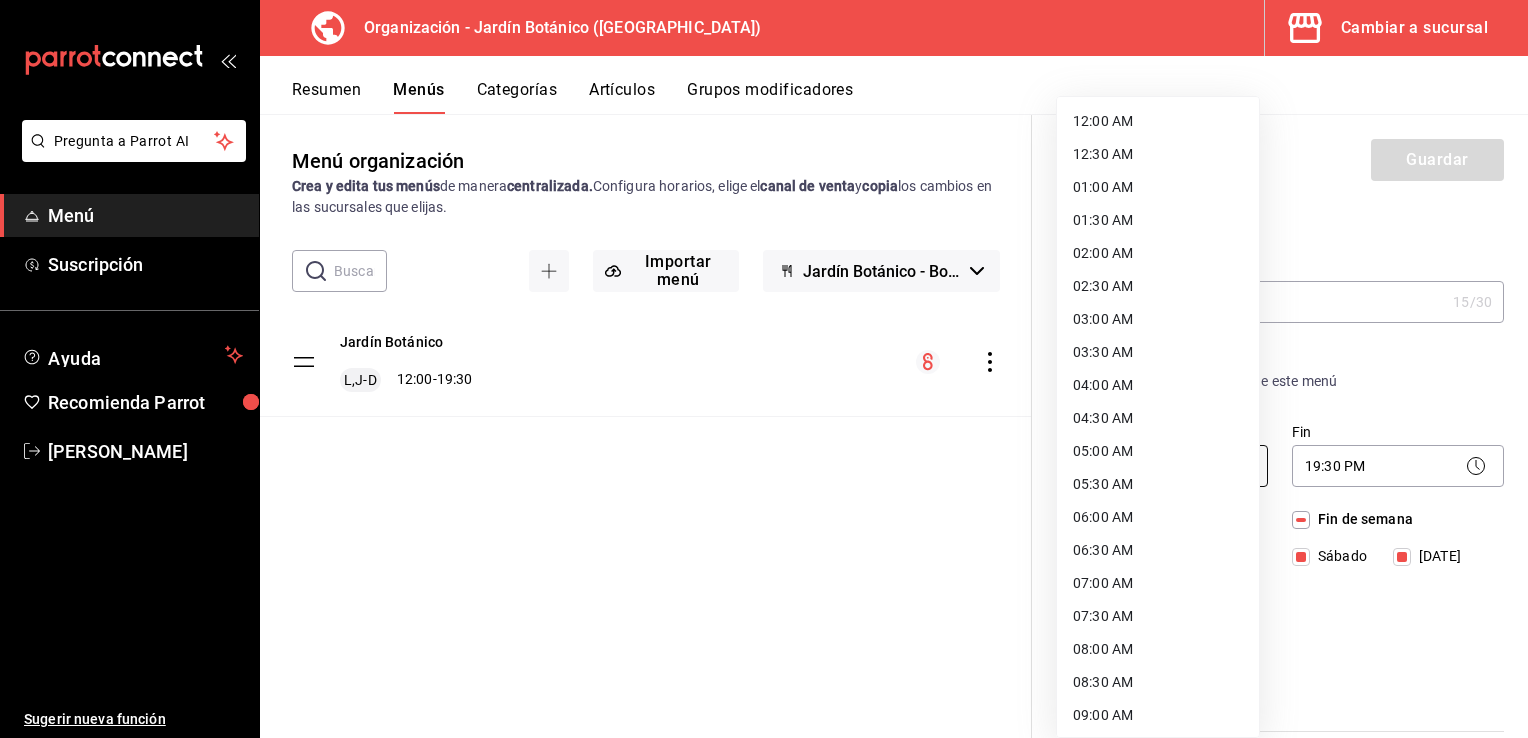 scroll, scrollTop: 496, scrollLeft: 0, axis: vertical 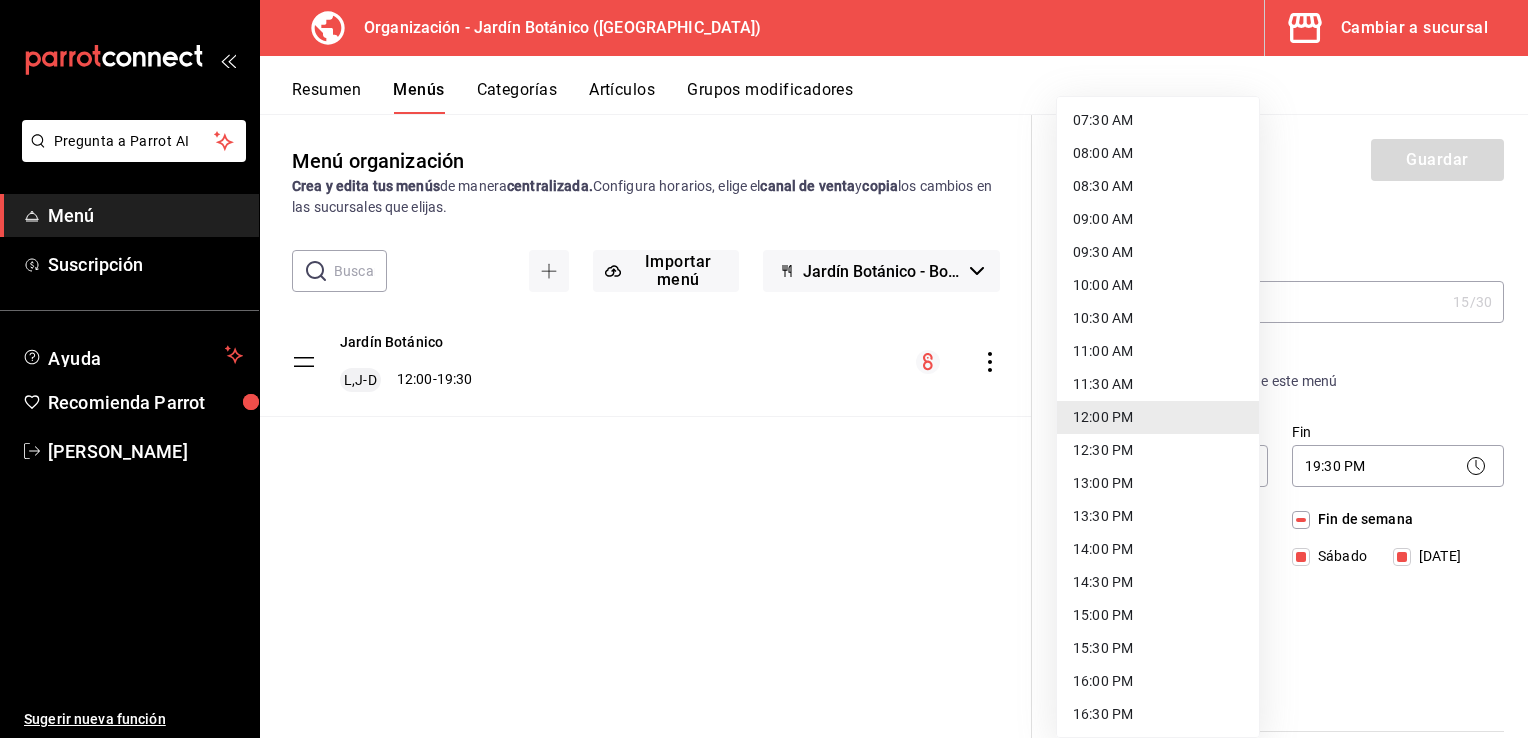 click on "09:00 AM" at bounding box center [1158, 219] 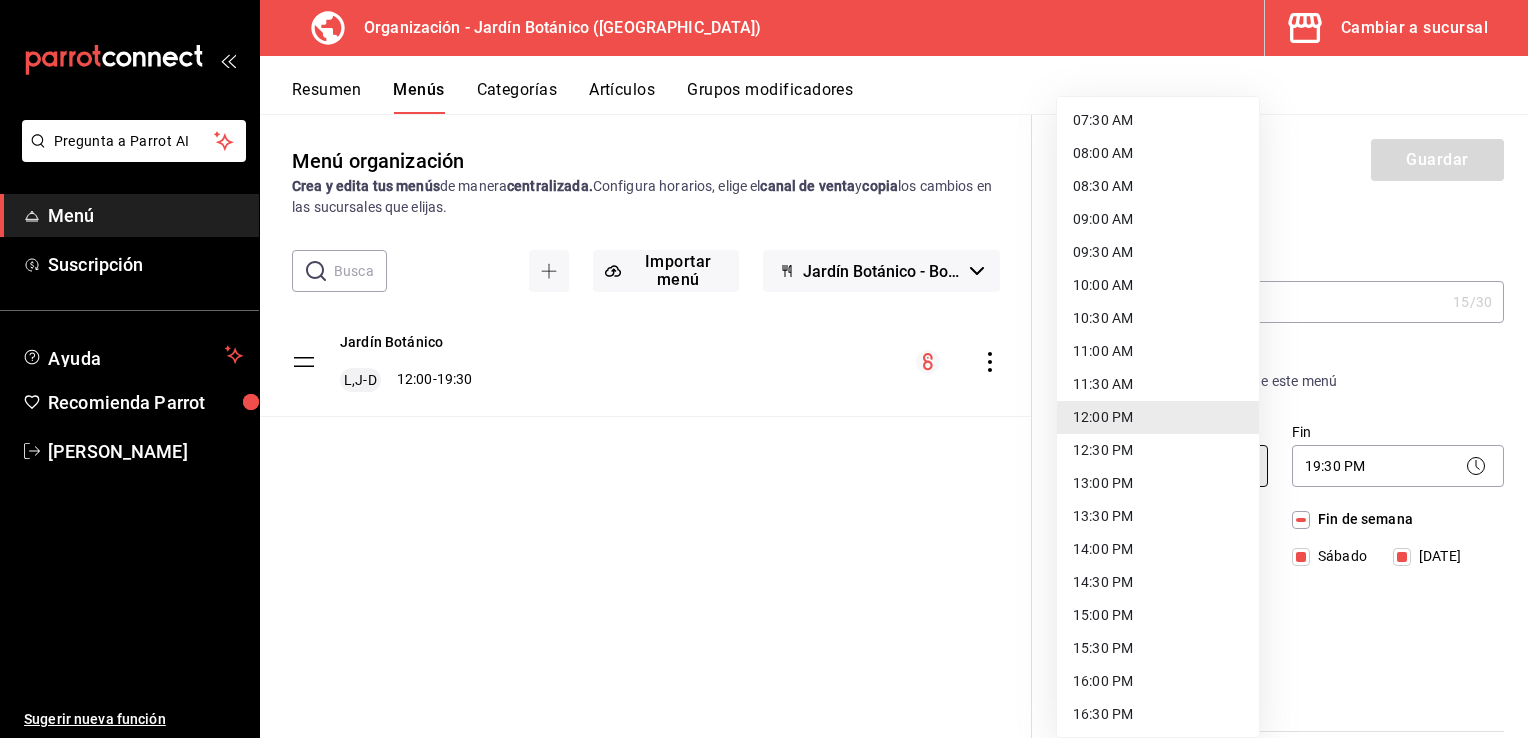type on "09:00" 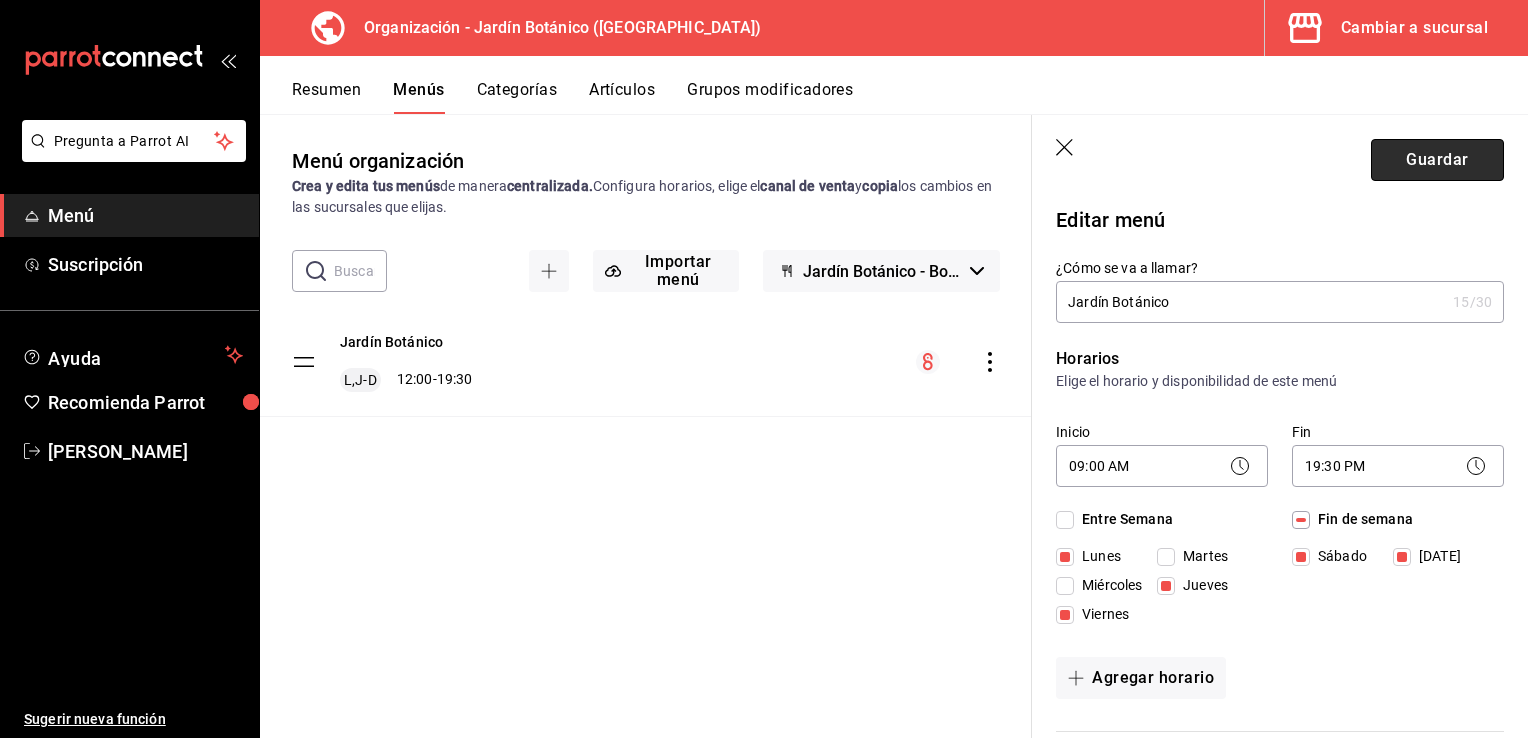 click on "Guardar" at bounding box center [1437, 160] 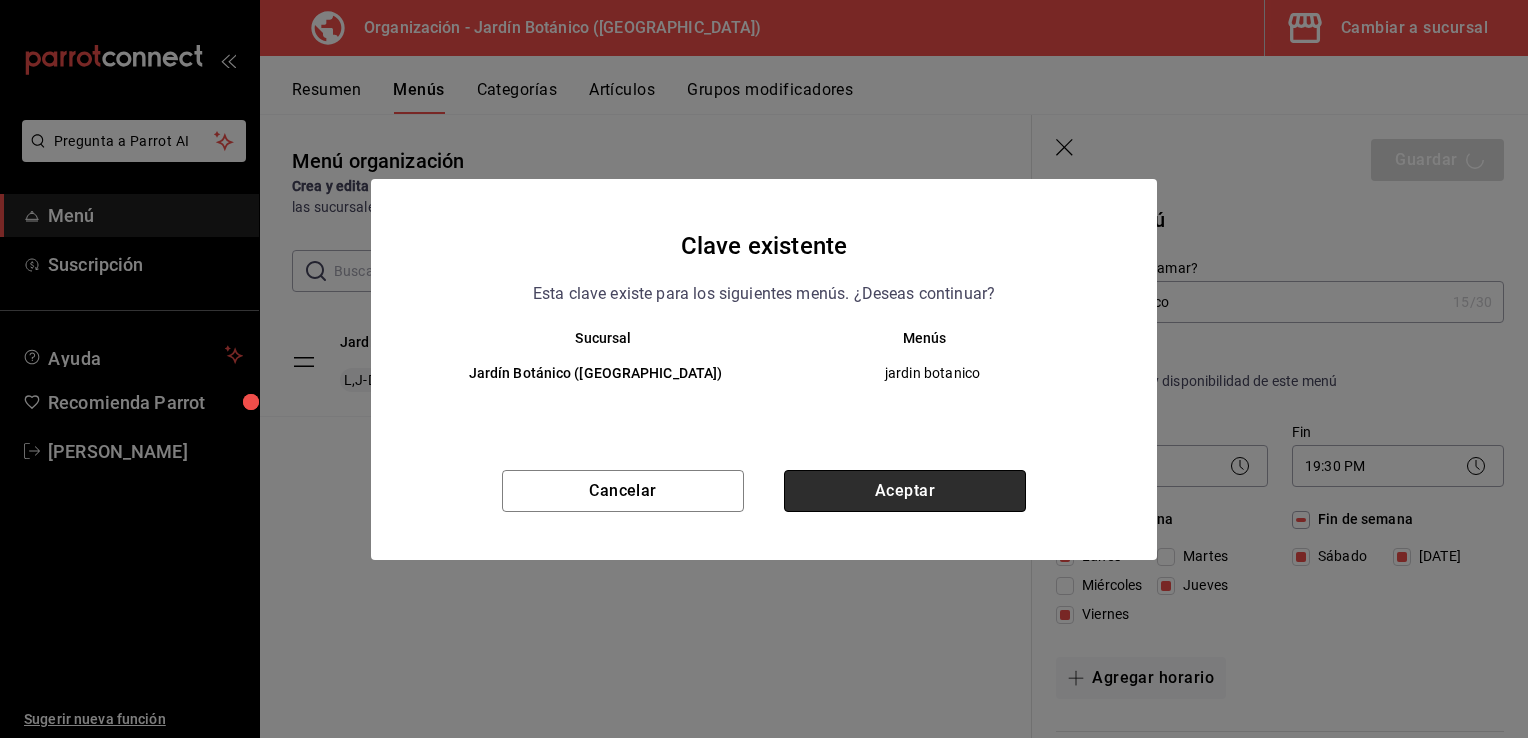 click on "Aceptar" at bounding box center (905, 491) 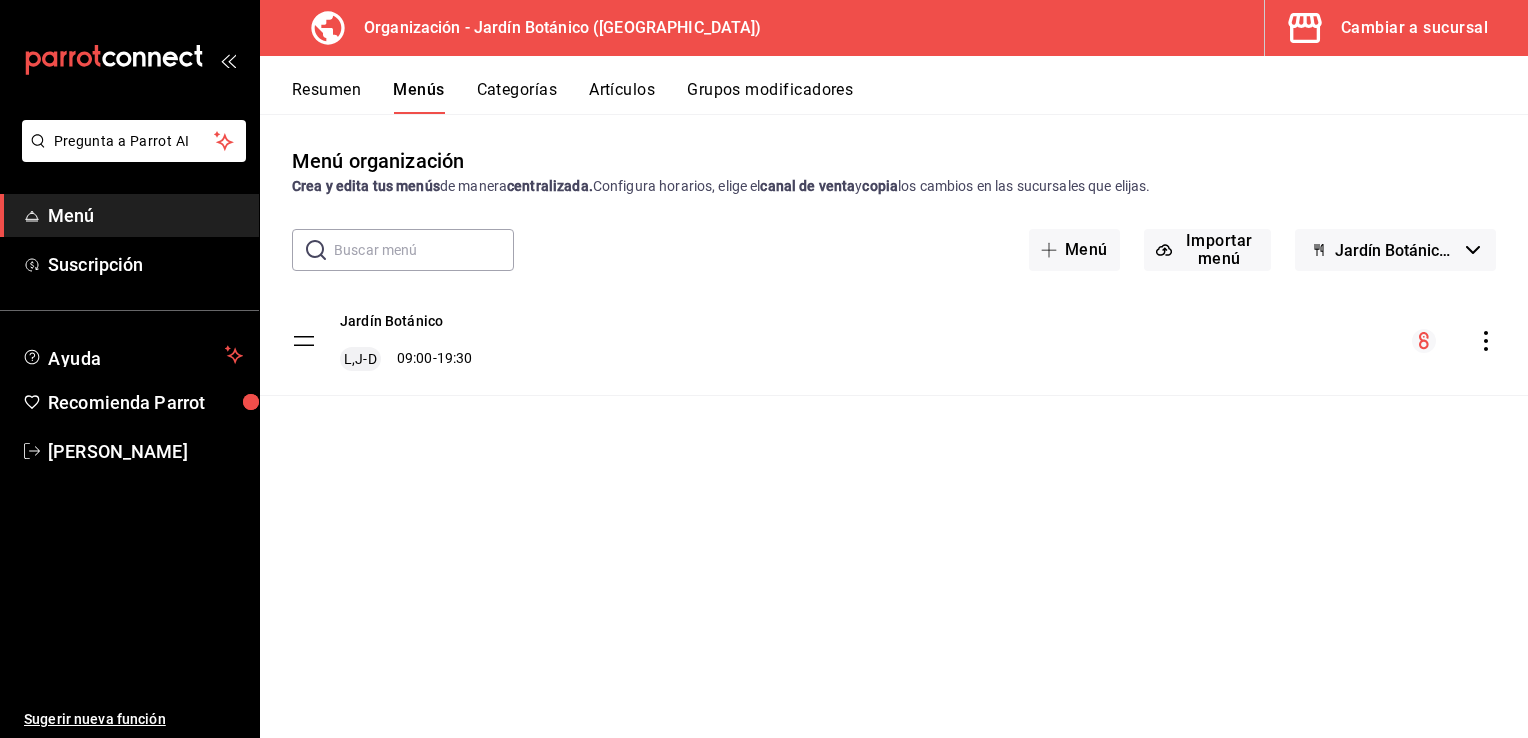 click 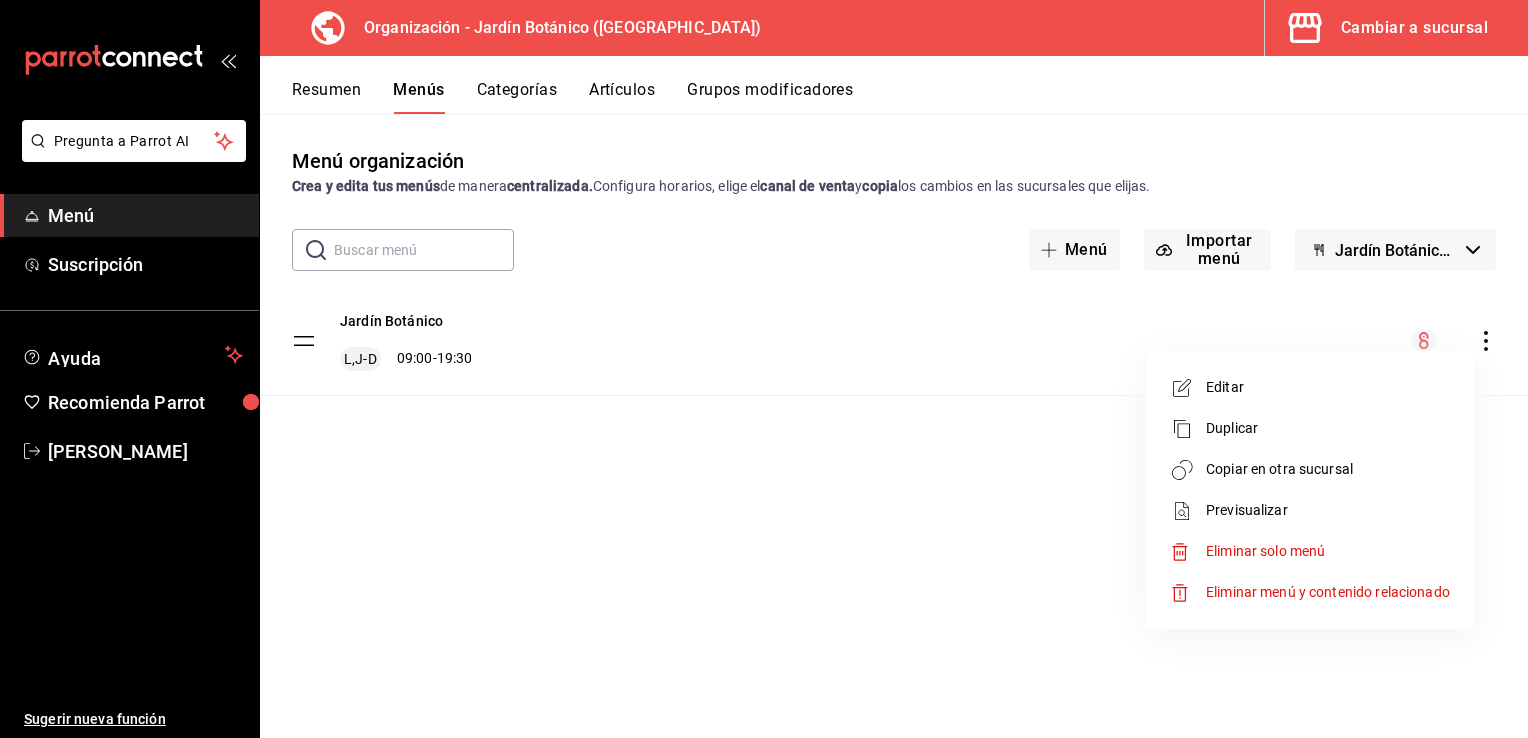 click at bounding box center (764, 369) 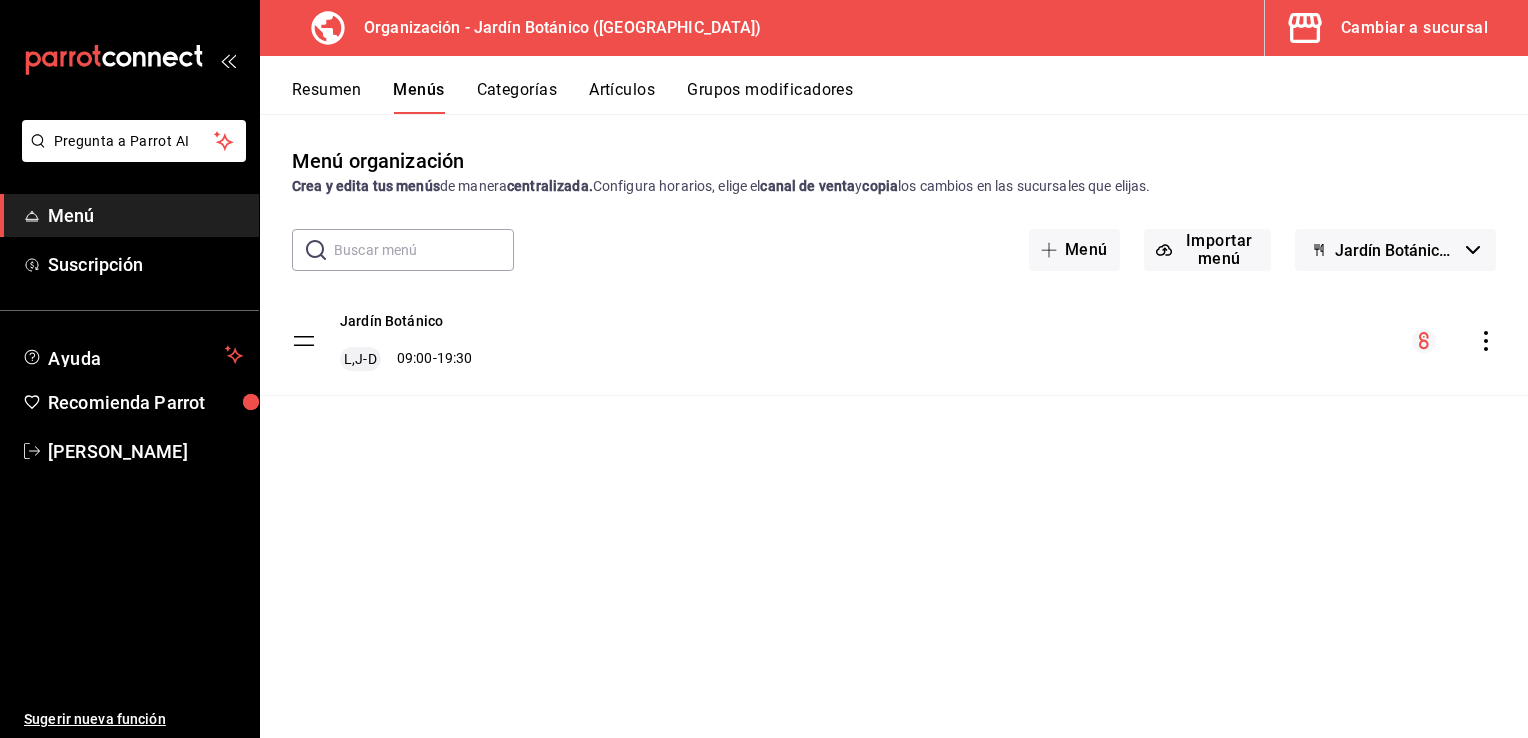 click on "Cambiar a sucursal" at bounding box center (1414, 28) 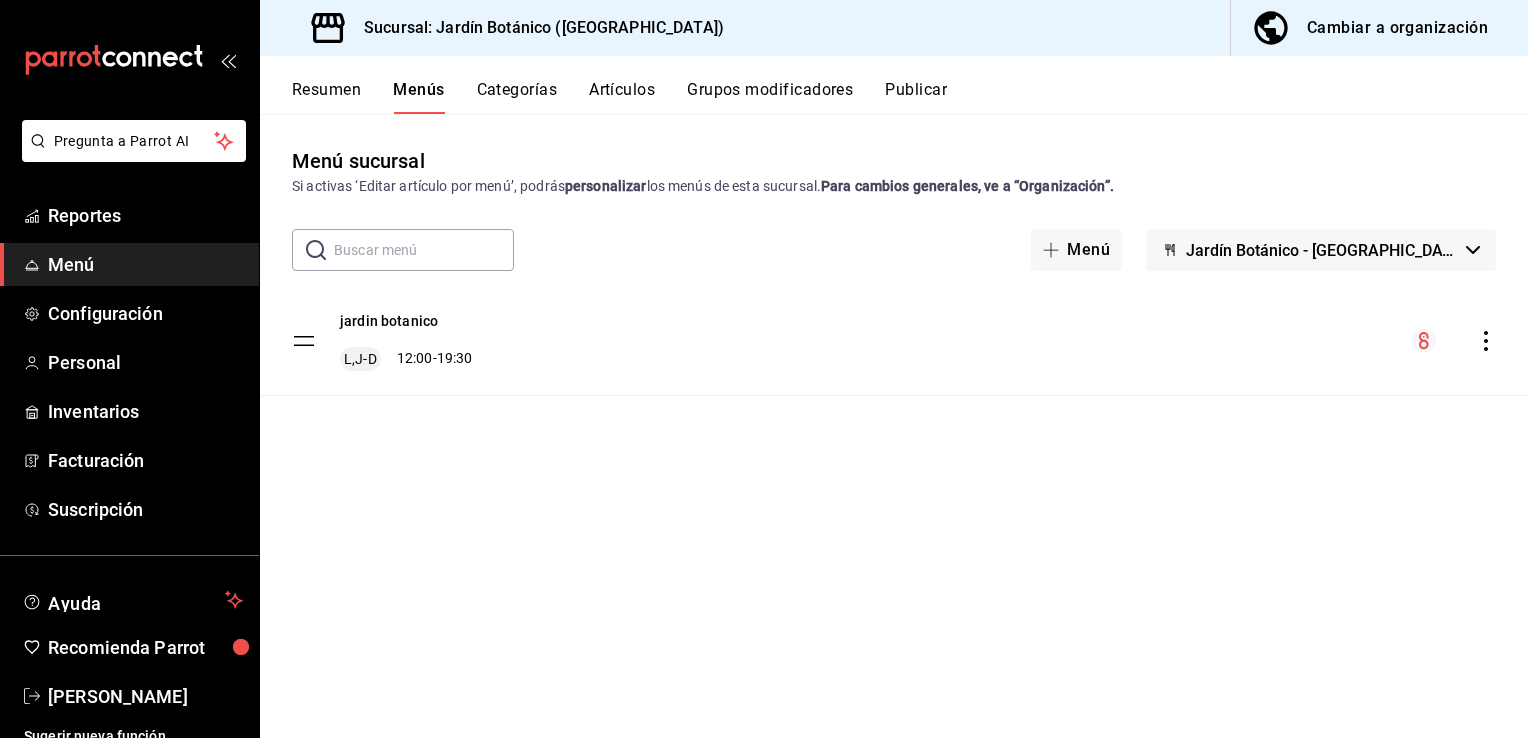 click on "Artículos" at bounding box center [622, 97] 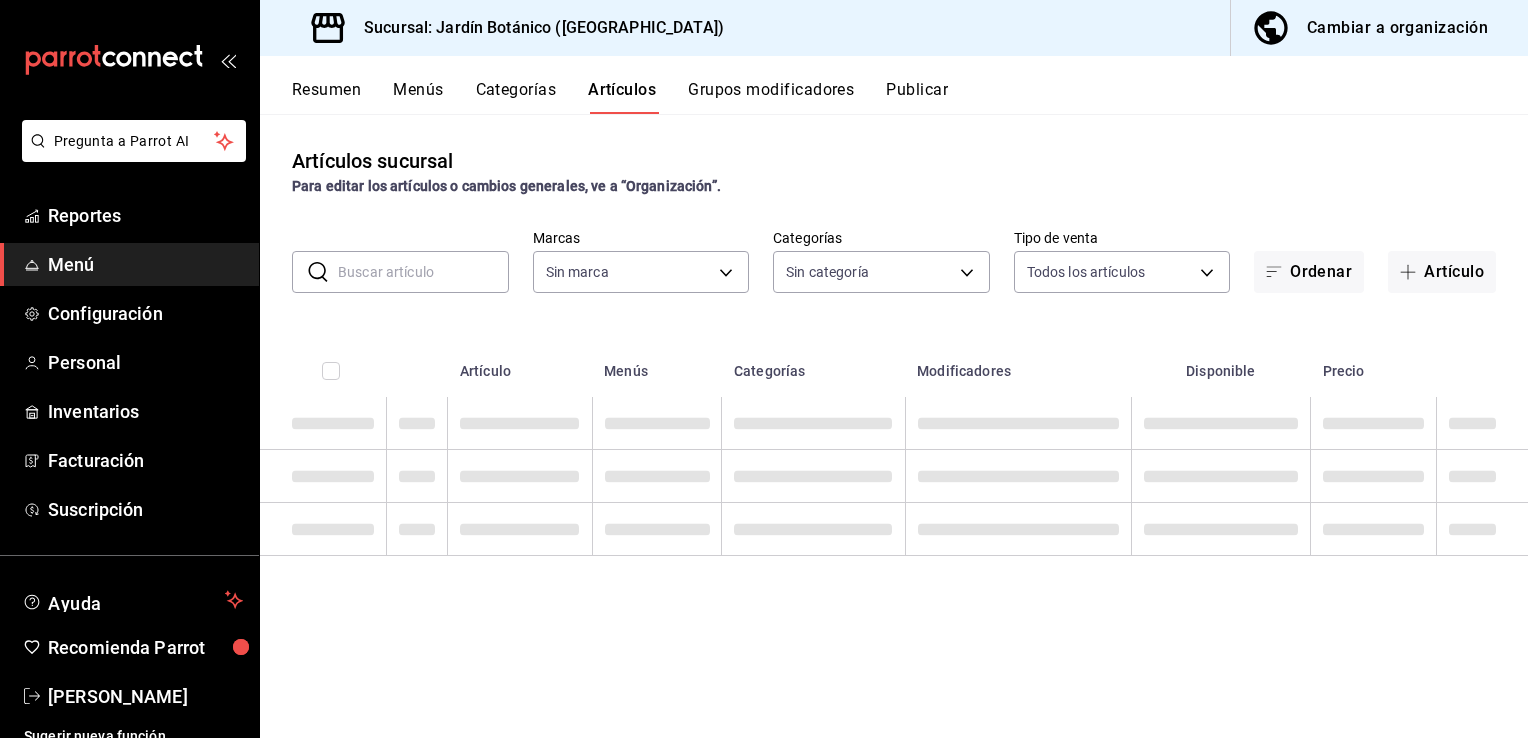 type on "781aeb6b-8595-4416-8dd1-2d5c48ea7787" 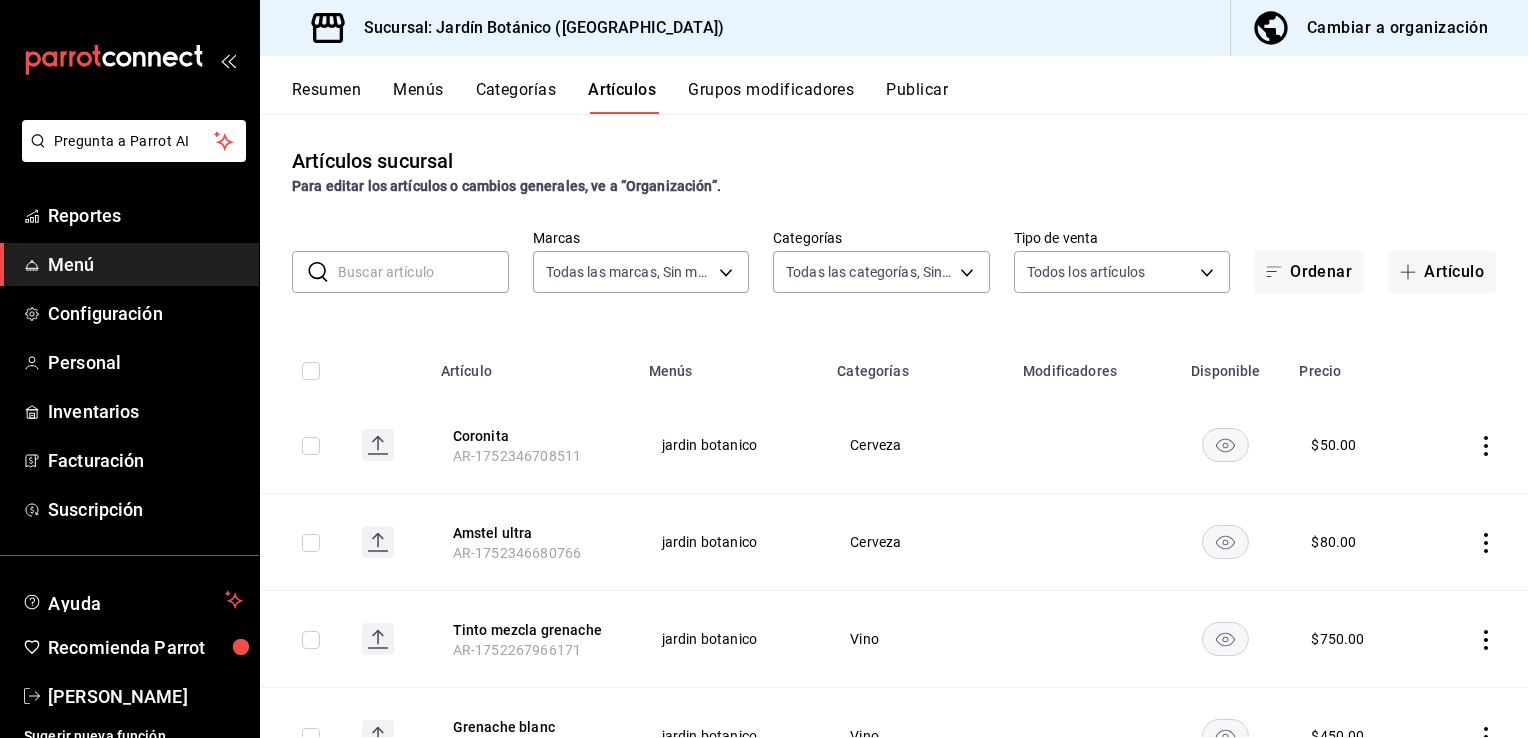 type on "f5adab0e-ee98-4f7a-9fc6-24e686f1c2bb,3f7ef069-ee5b-4bfd-8df6-5ddf89f32f01,8fc33539-17a5-46ee-9cda-40c1481ddead,877a3f36-9dab-4226-95e8-e9fb7d52bedc,6b7fe051-a543-4e88-b8c3-60077546422e,7b35b995-8810-4d91-b75a-2e9bbcfc4801,8b1c7ea2-c5ef-4a48-892b-2fa5f4382699,70276174-7aa4-434a-8e17-bc9276ec505f,b9ab095d-29d3-4b0a-99df-86b0bcd4f3e4,36ae3c05-116d-4ab2-82d8-32edf0a1abb4,2136a7b3-24e7-4b60-b3ca-747b4badc675,efb7992f-2d24-47ce-b75b-56b5e0c28cce,b3c247d5-9684-4b49-8667-df2b03e5a631,a5764979-026f-4af4-94de-13c2db77f7b7,022fa3f6-a3d2-42c1-a38c-7081079a41e2" 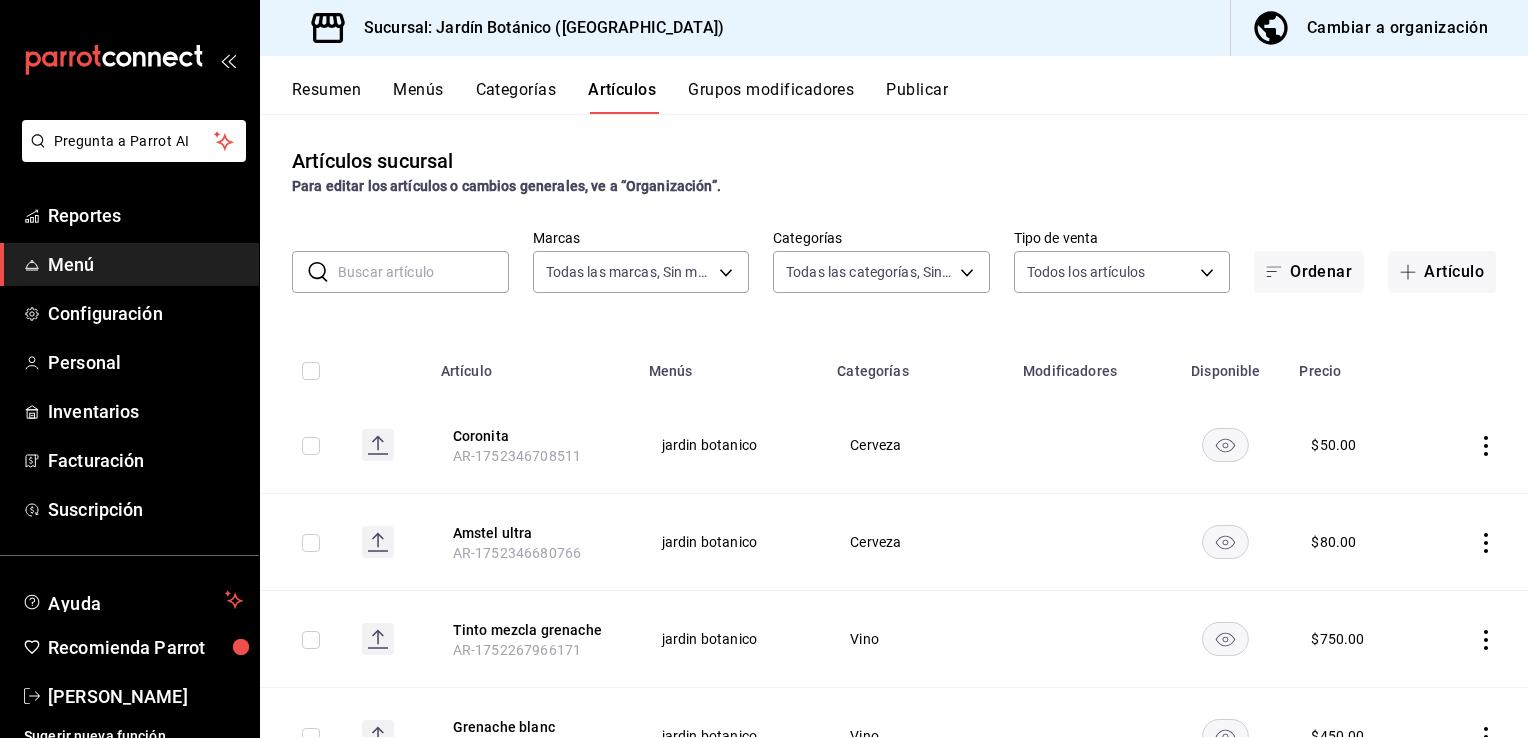 click at bounding box center [1478, 445] 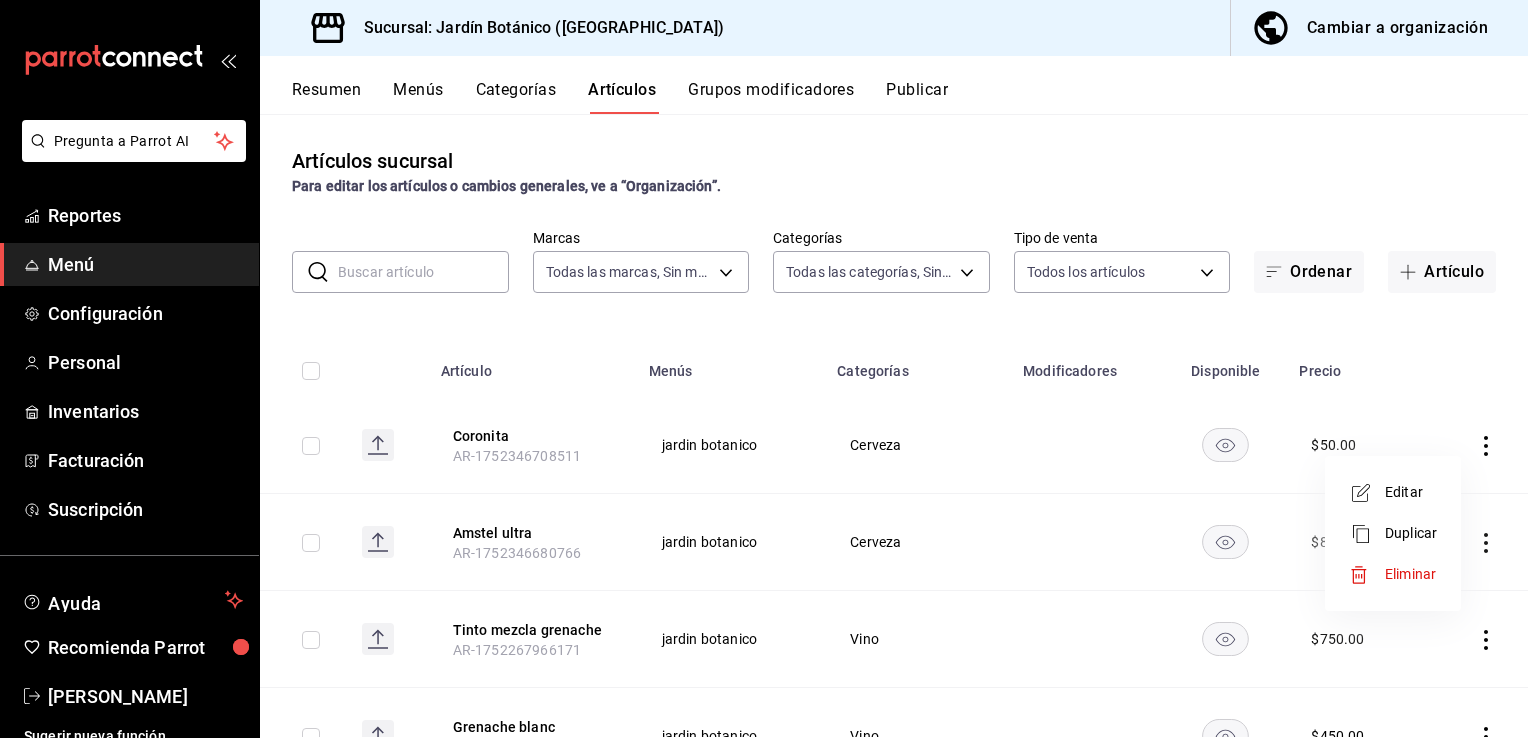 click on "Editar" at bounding box center (1411, 492) 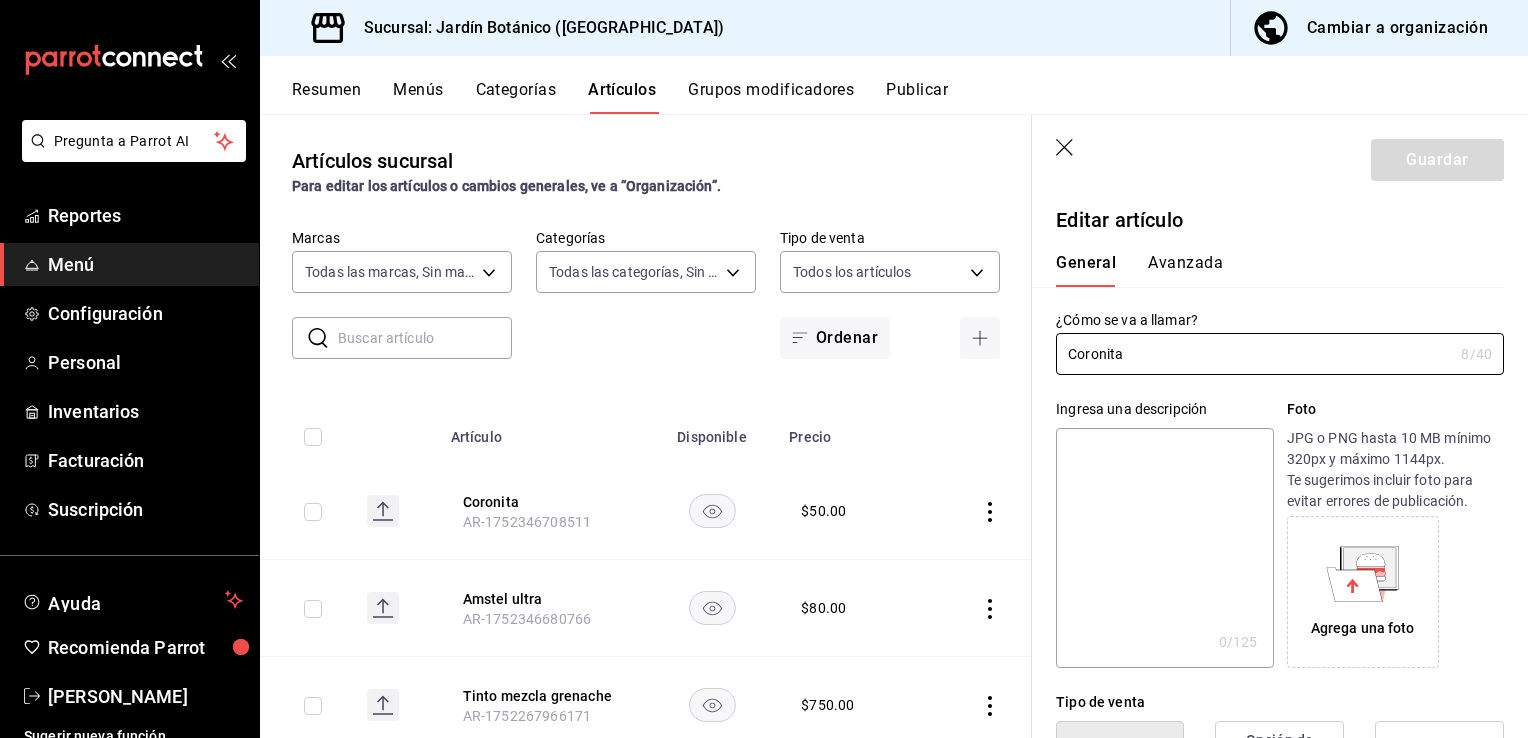 type on "$50.00" 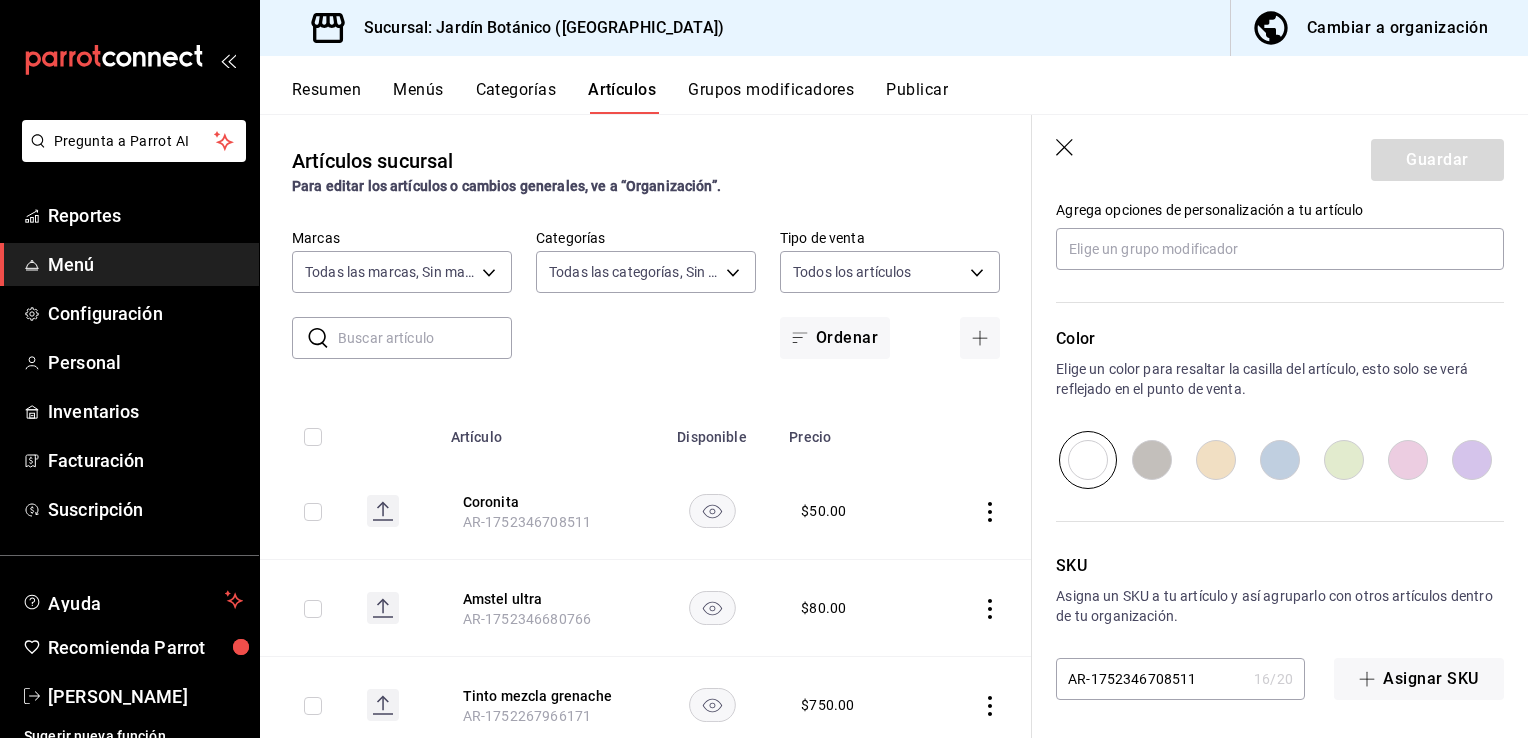 scroll, scrollTop: 325, scrollLeft: 0, axis: vertical 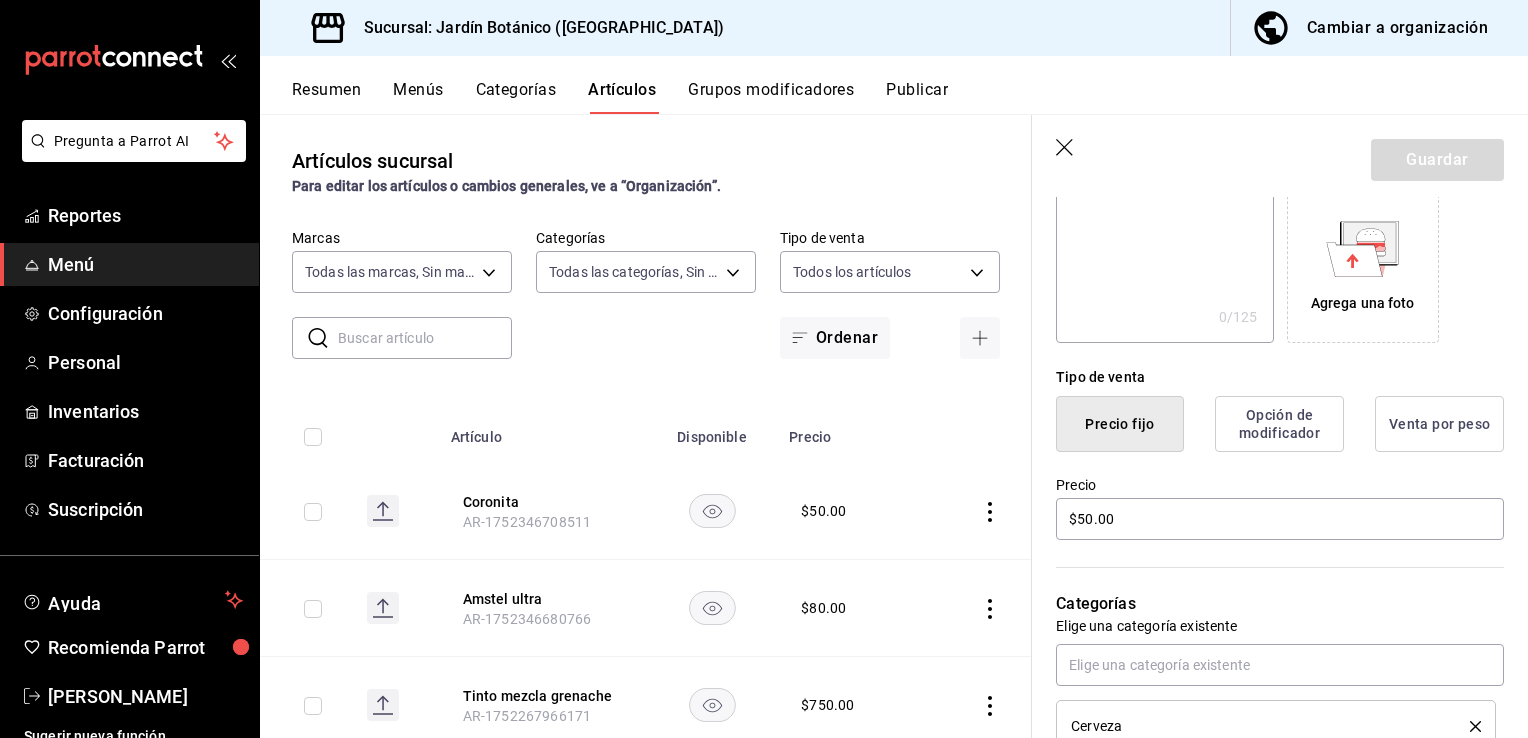 click 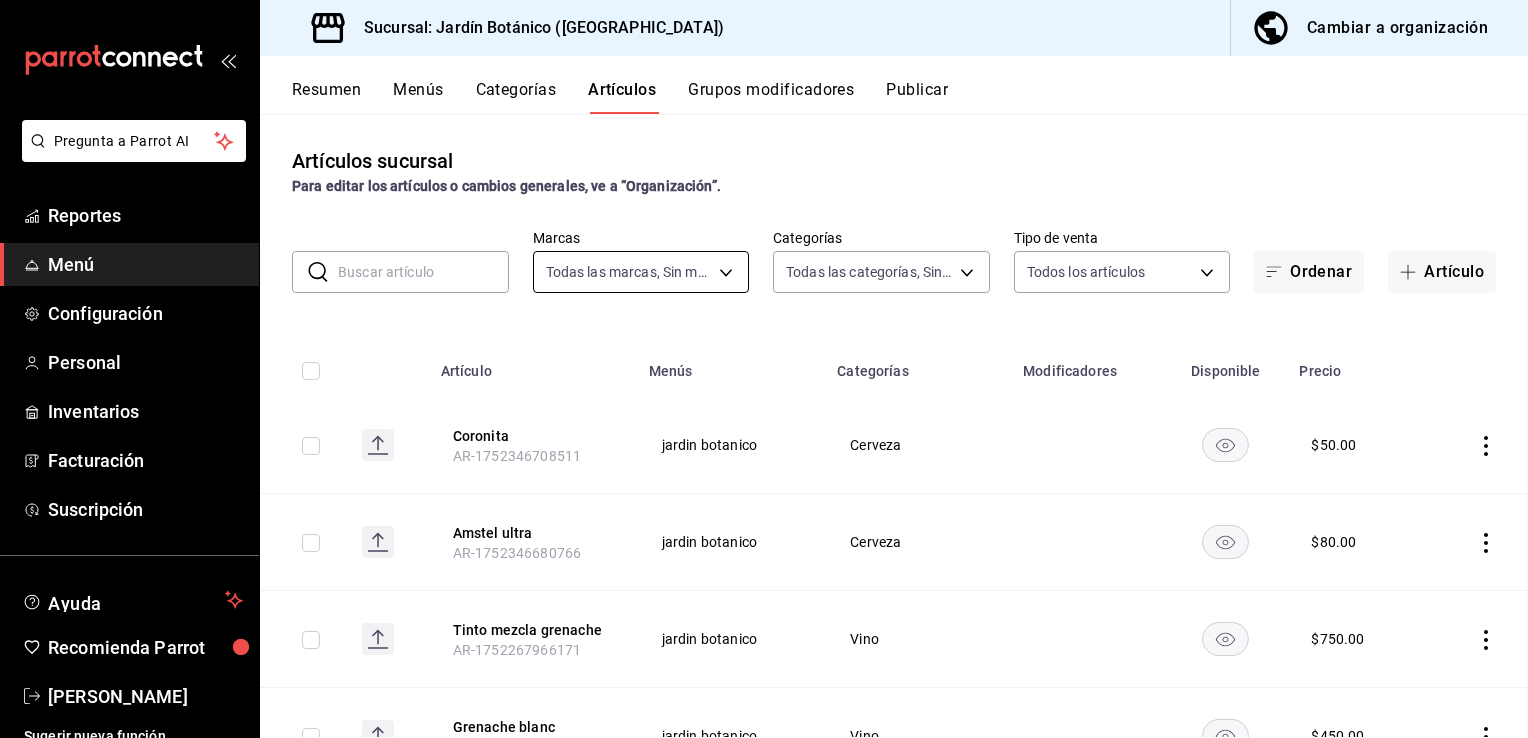 scroll, scrollTop: 0, scrollLeft: 0, axis: both 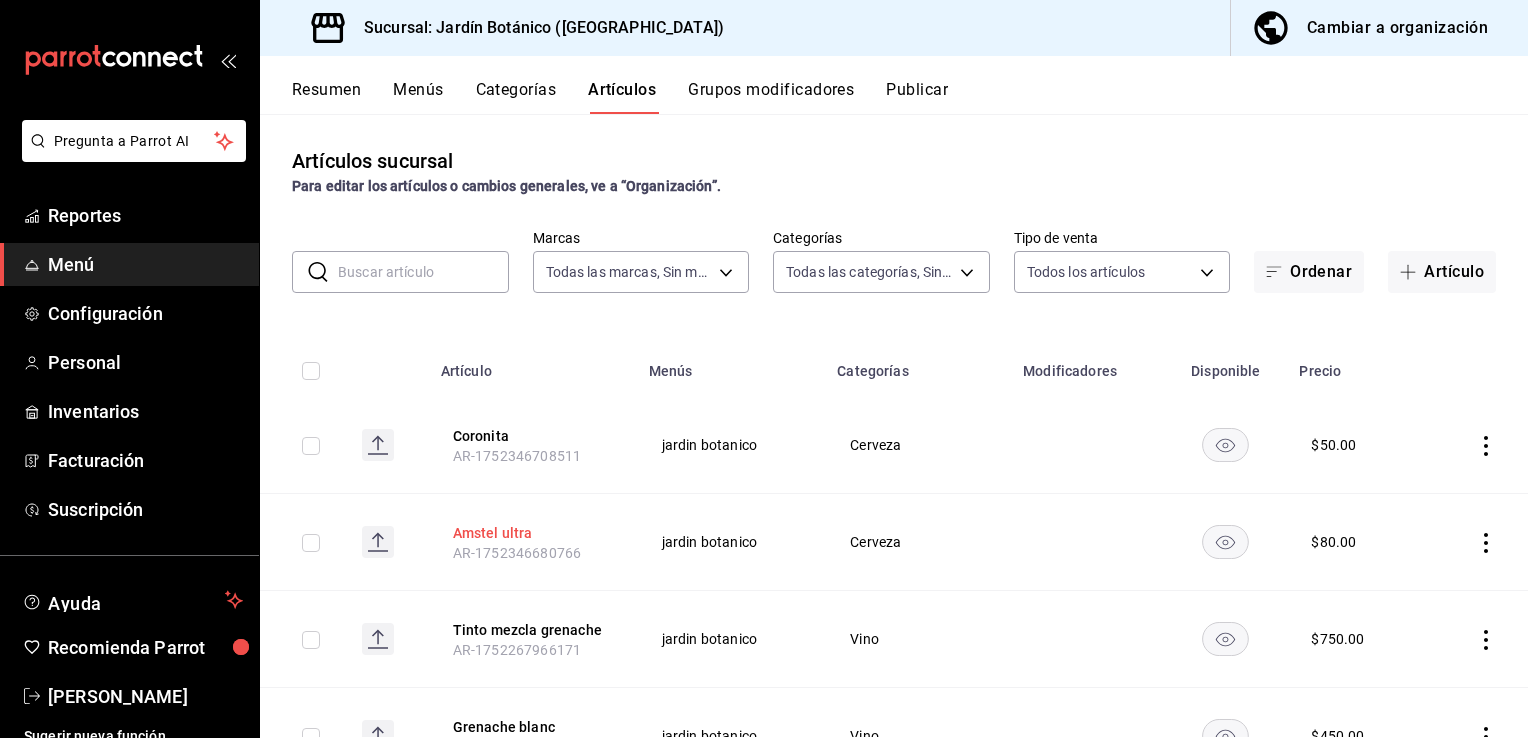 click on "Amstel ultra" at bounding box center (533, 533) 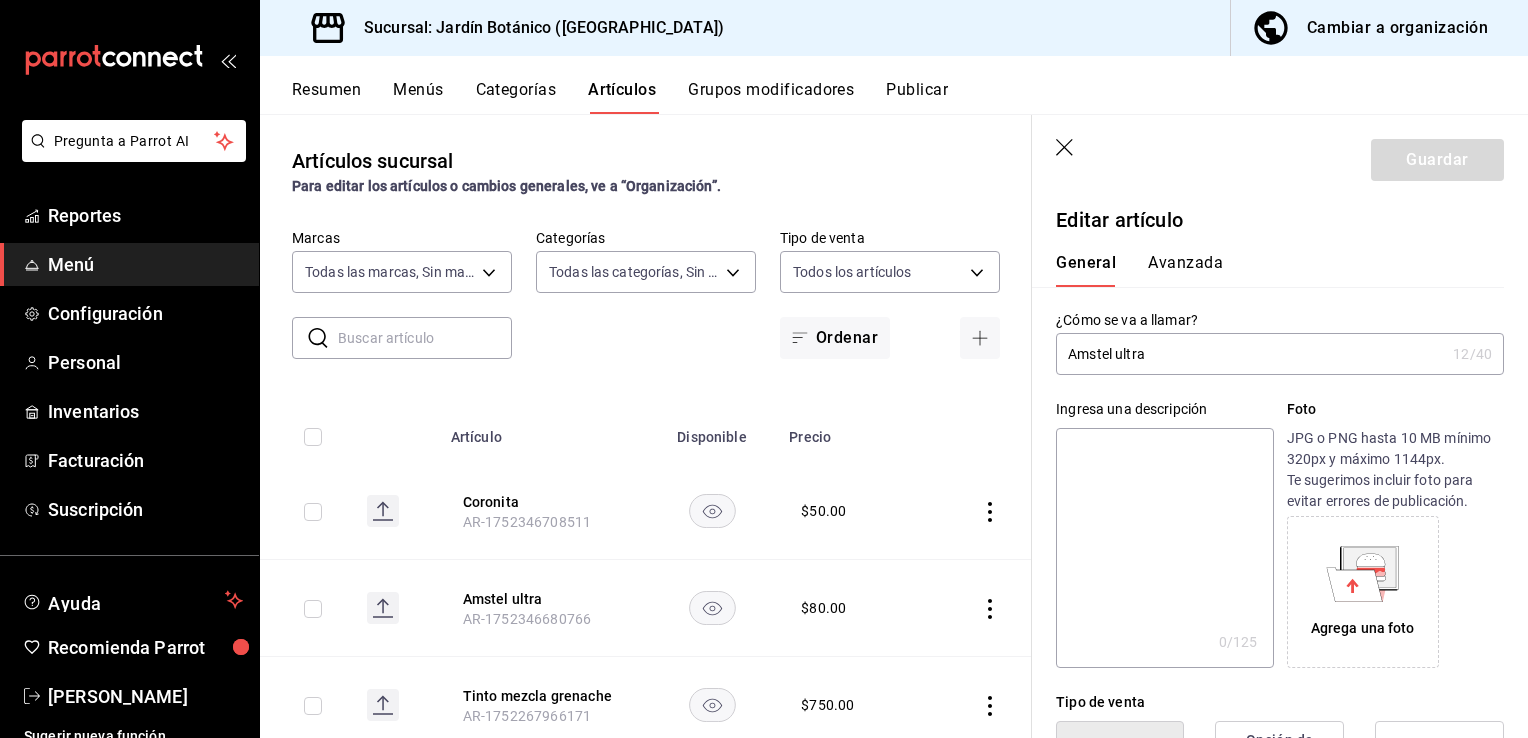 type on "$80.00" 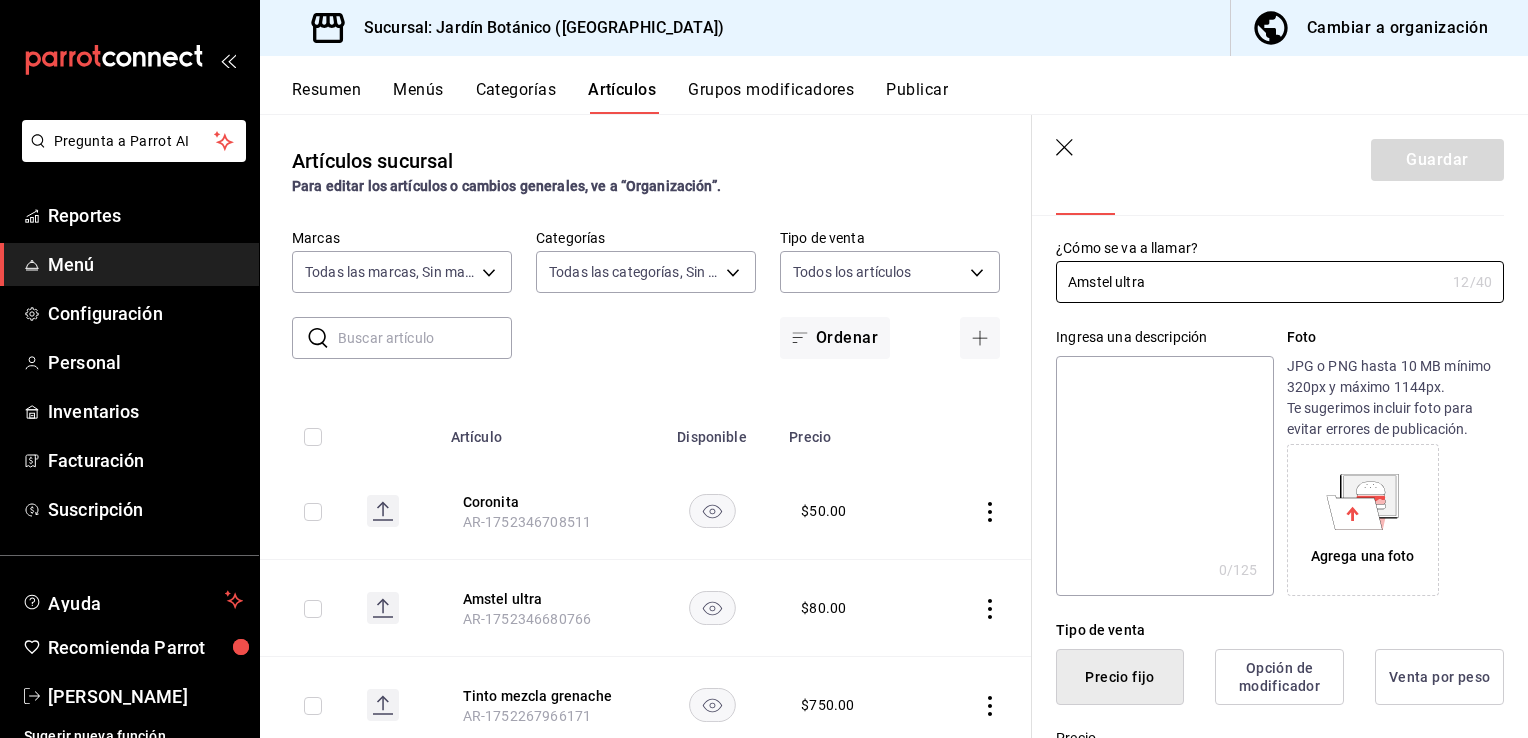 scroll, scrollTop: 0, scrollLeft: 0, axis: both 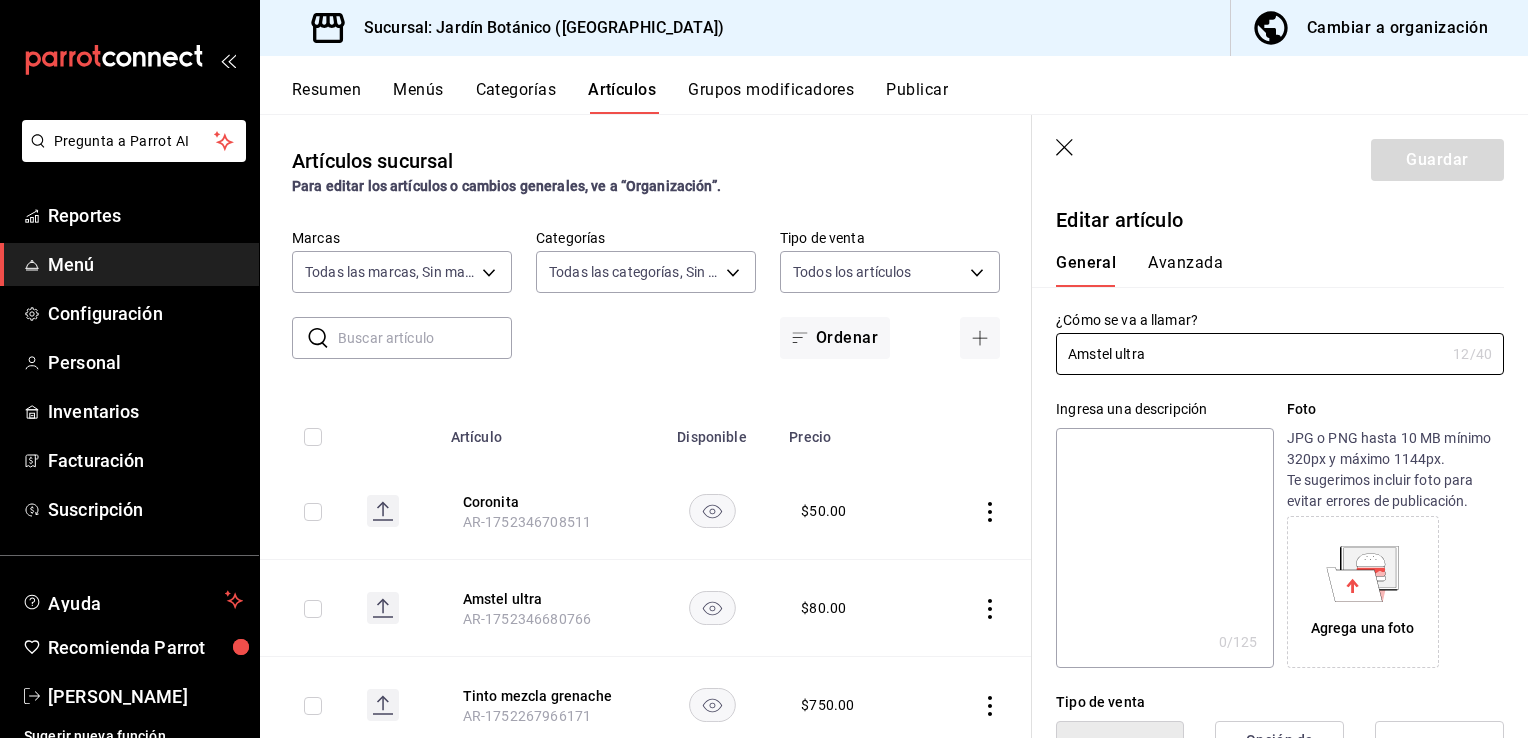 click on "Artículos sucursal Para editar los artículos o cambios generales, ve a “Organización”." at bounding box center (646, 171) 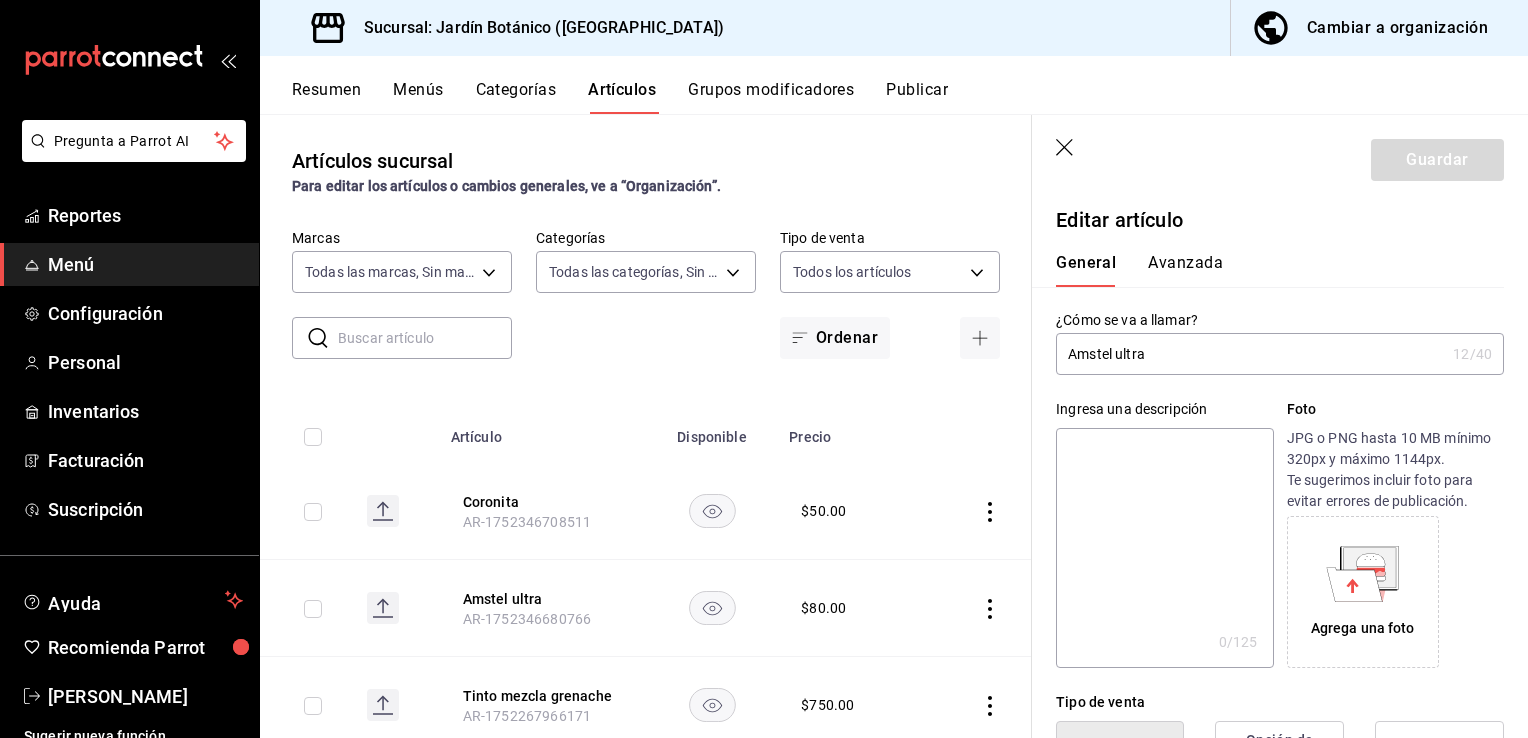 click 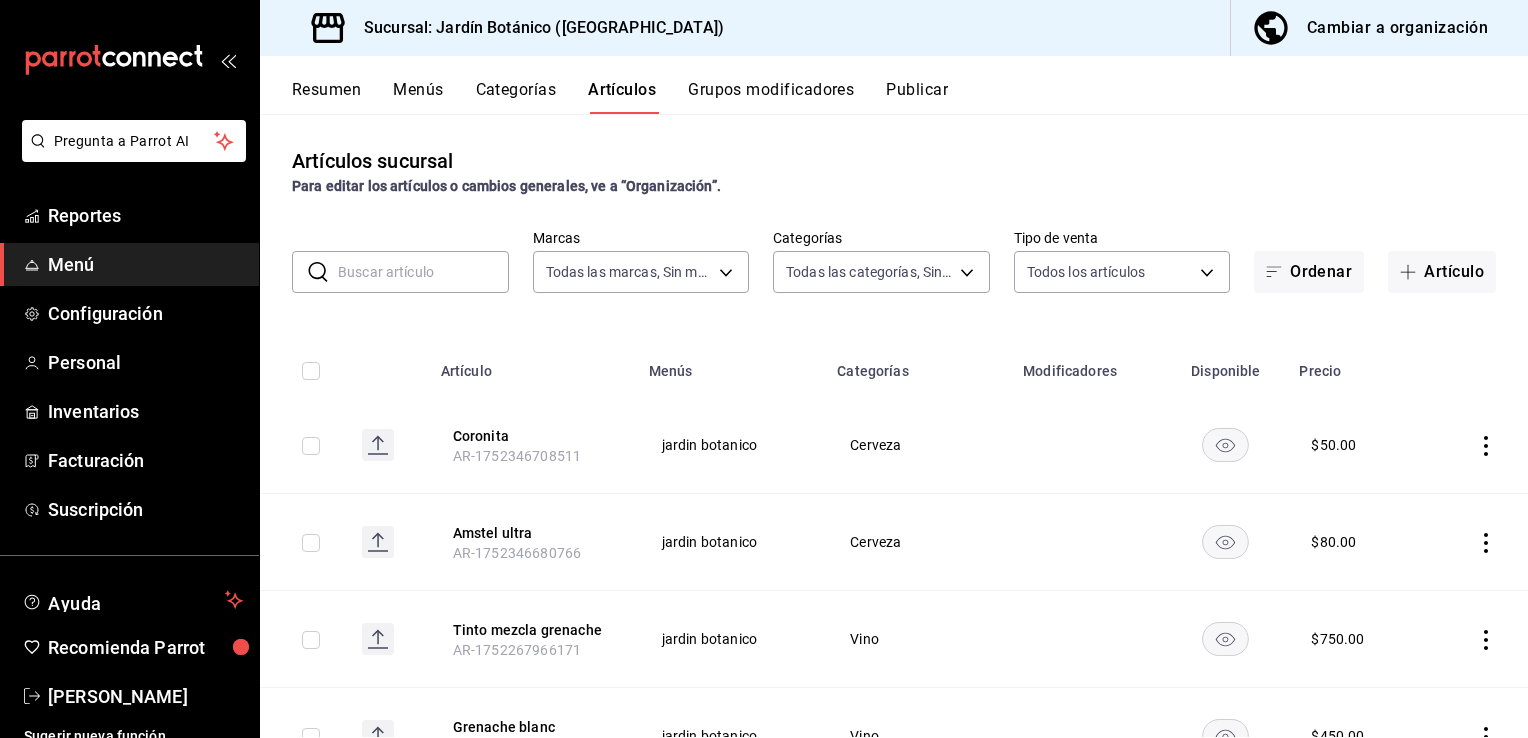 click on "Cambiar a organización" at bounding box center (1397, 28) 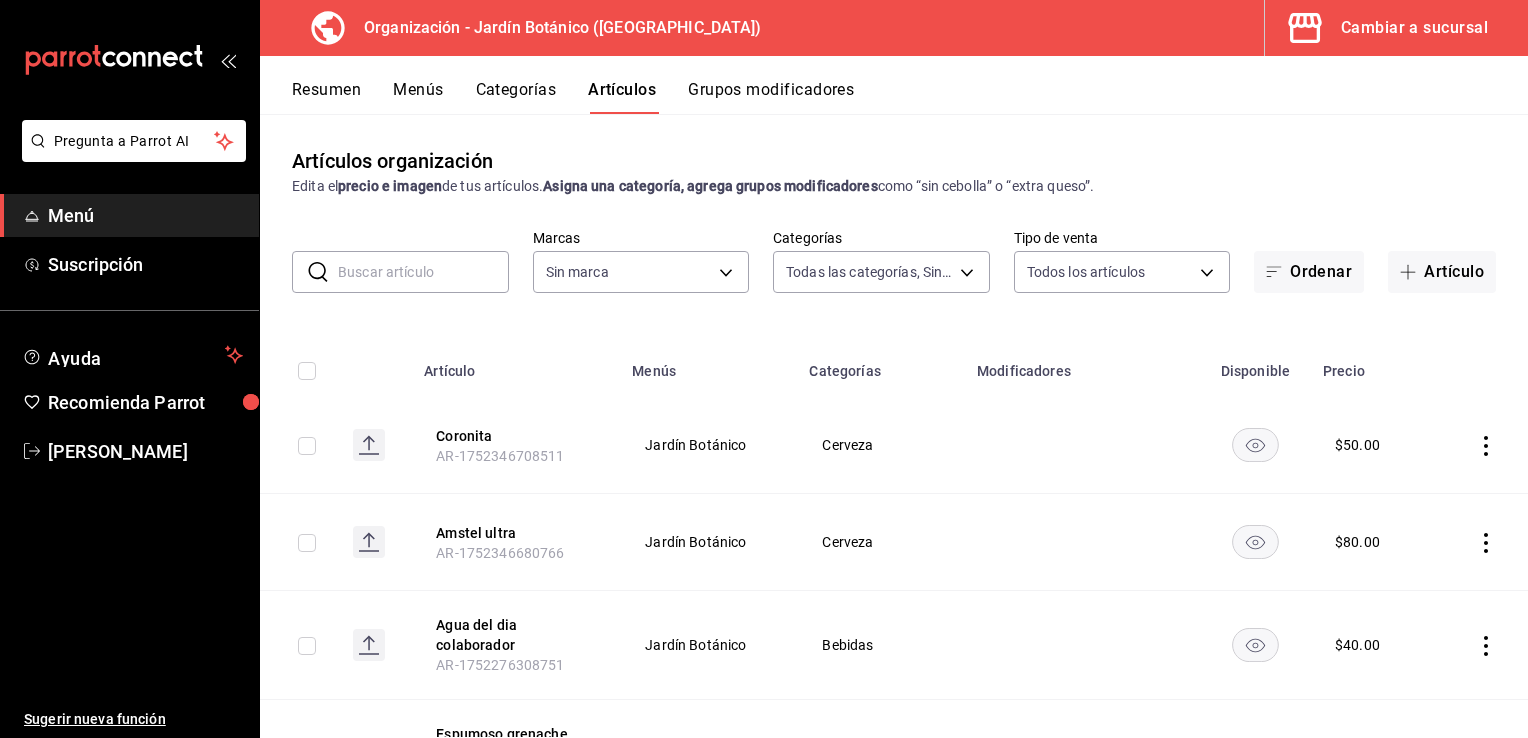 type on "ff85eed6-d293-454b-a340-18350fcb5814,81202f79-9a6a-48f5-8b3f-1197fdbf0831,1ec5f97e-1d8b-4955-98c6-7dbad51d9fdf,d7a02e5c-f3aa-4e9c-b9fa-b10aed08e128,4a391e38-956b-4815-aa75-11ec60c0291b,834553b7-3bda-4d60-9308-4b9135729510,b65c9108-7970-4638-b22e-992413254fc4,252e9cad-3425-45f7-8015-a0f504718dfa,08d99d81-1d91-4810-add1-03051acecfeb,30a36249-a5eb-4bdd-8c1e-77818ead6598,b11f9255-2d03-40dc-bcc5-91946e960918,b438e21f-85fe-4107-a3b2-b2777a973709,cd4b8e39-2a29-4ba7-8a81-0d9039c4e32a" 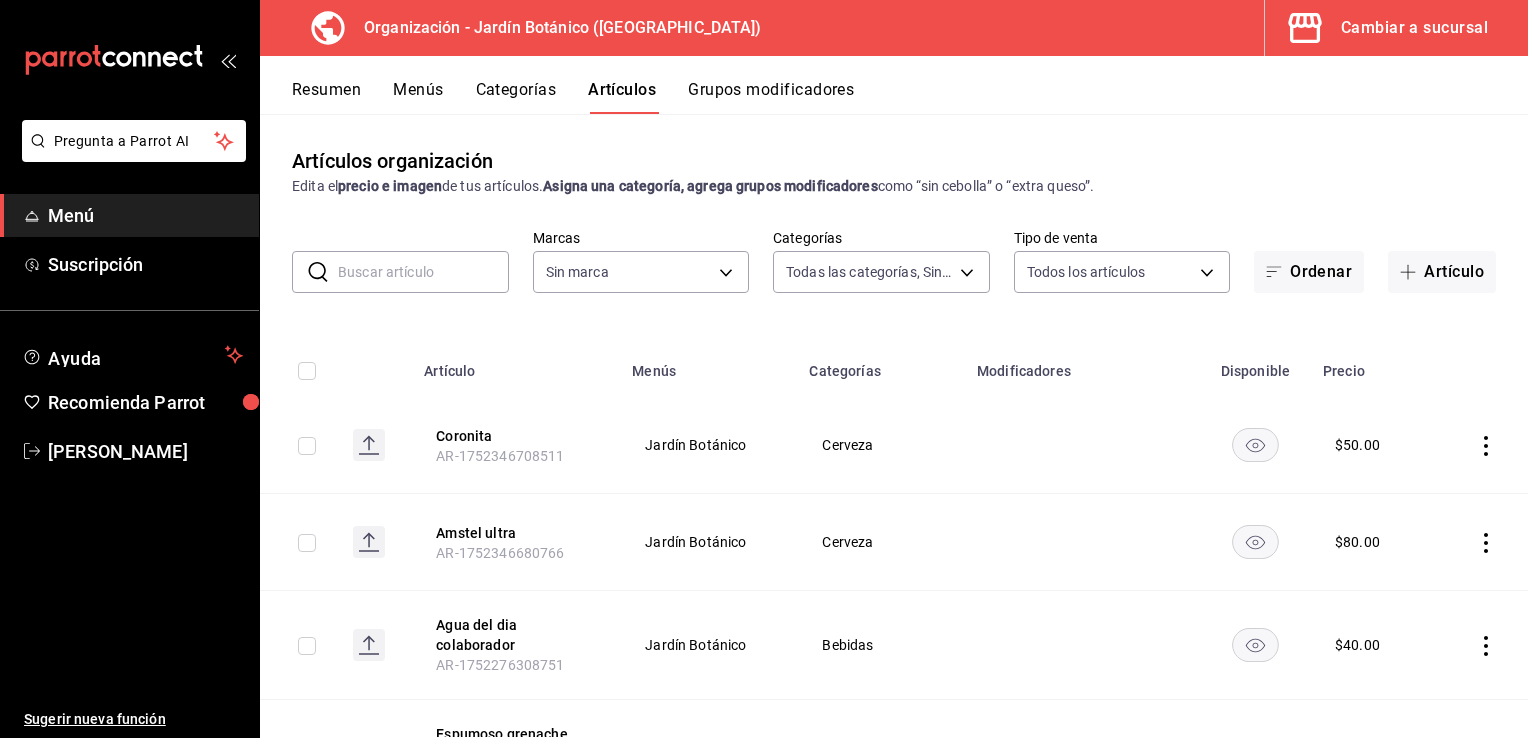 type on "6d1b2986-5c25-4092-89b6-089a59526a2d" 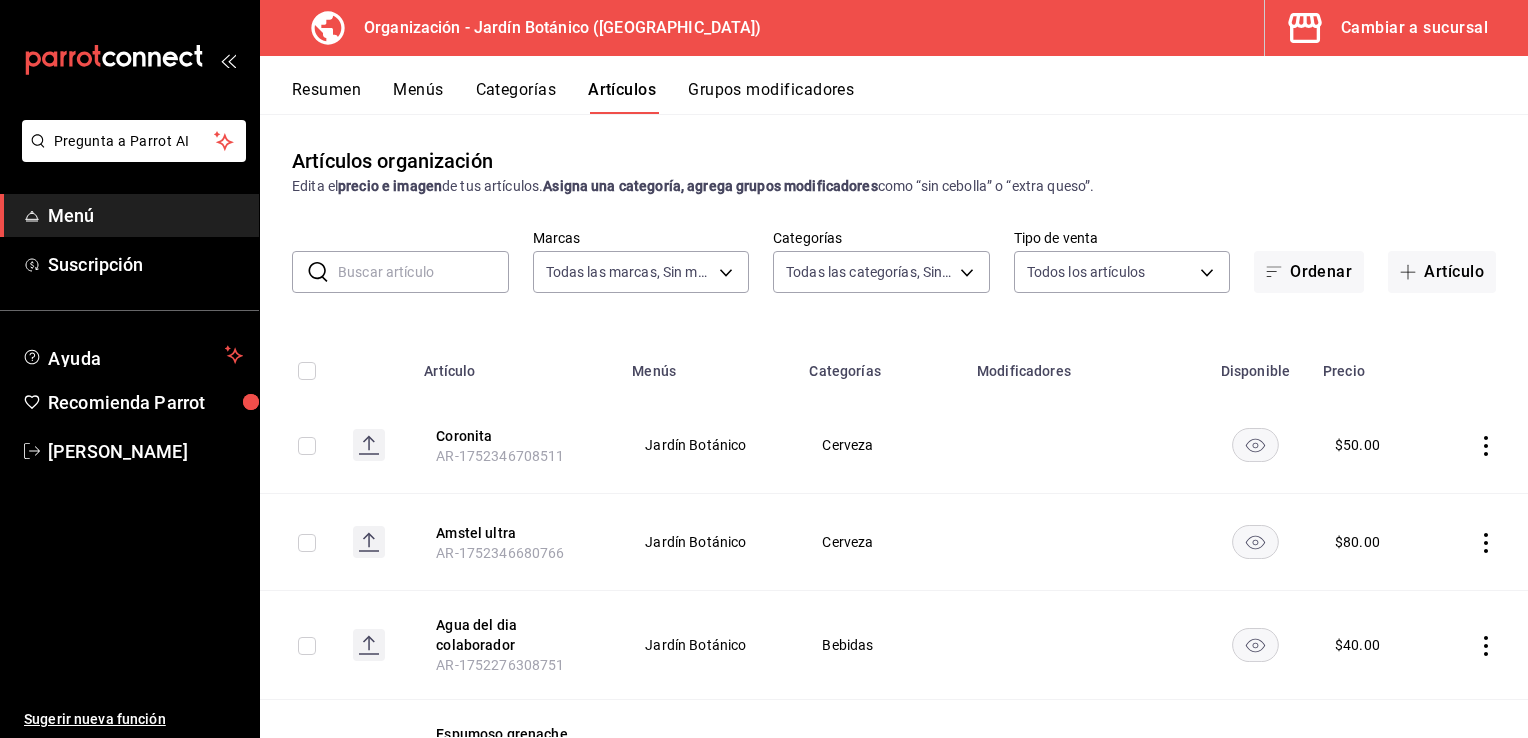 click 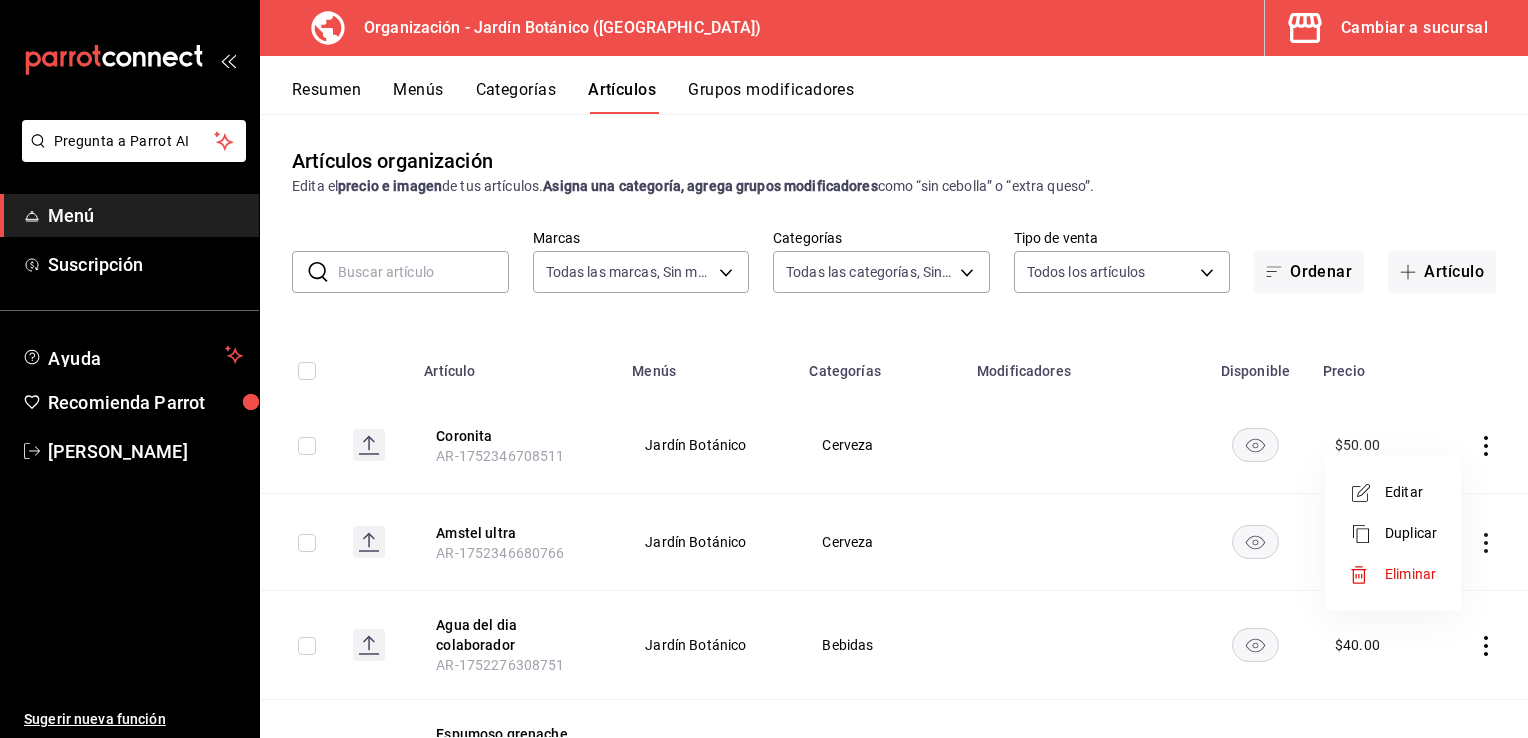 click on "Editar" at bounding box center (1411, 492) 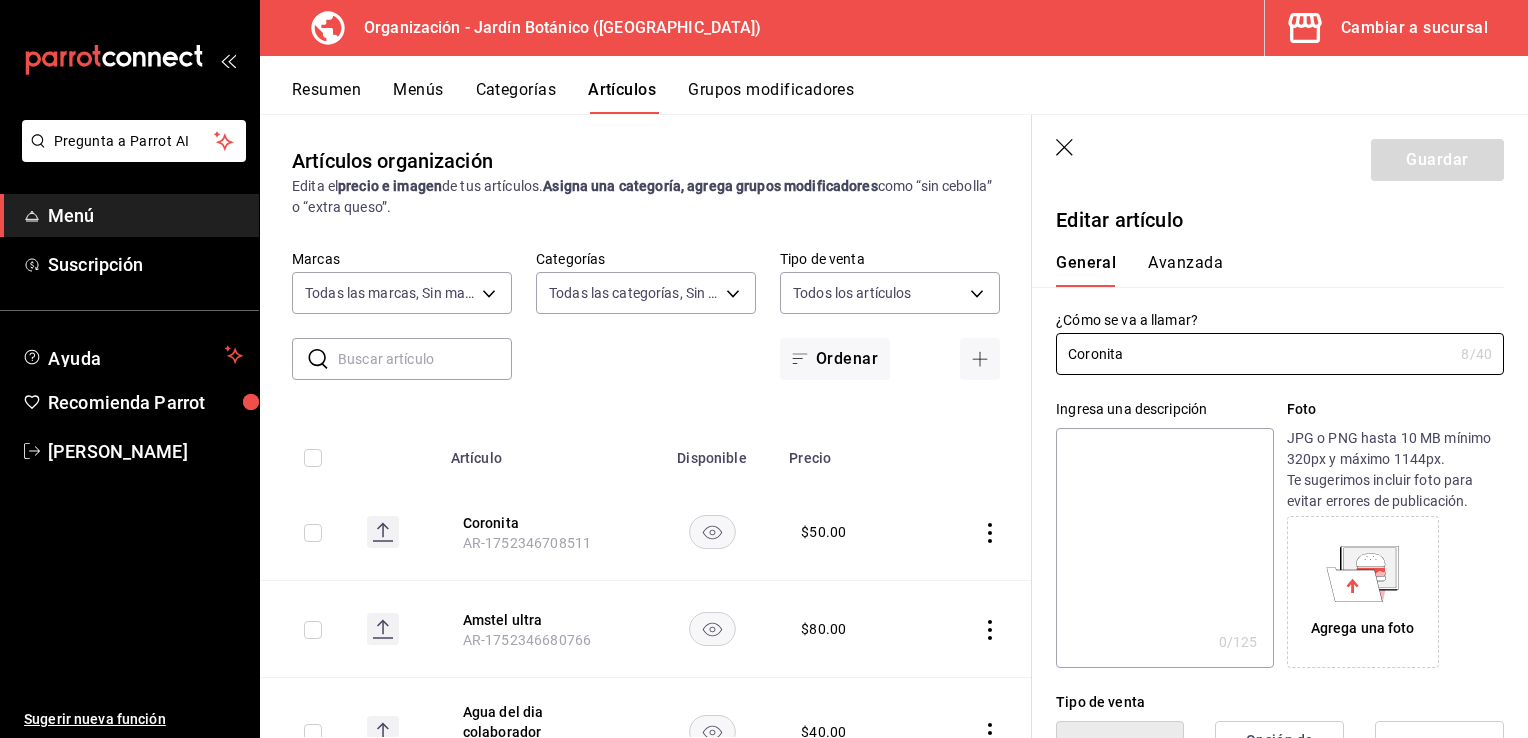 type on "$50.00" 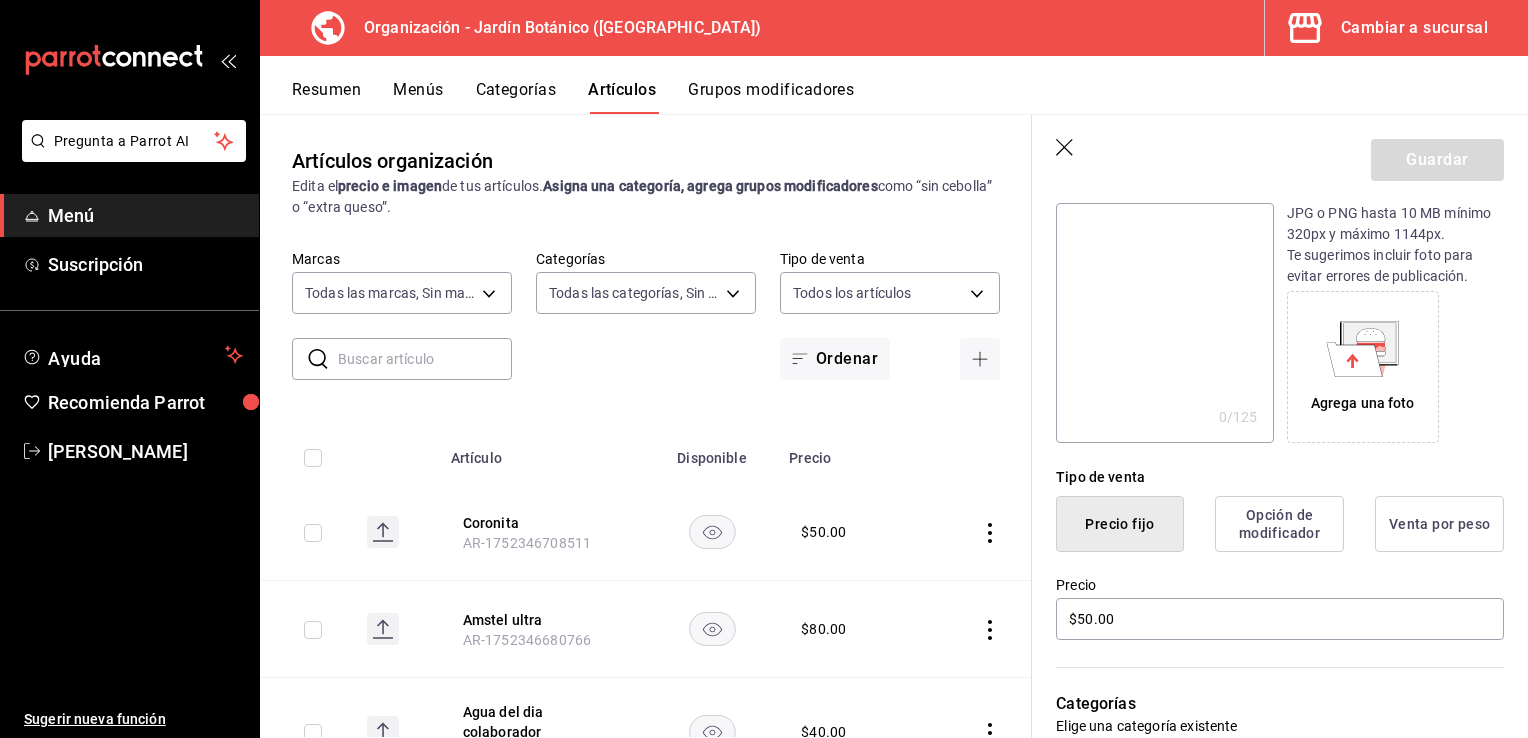 scroll, scrollTop: 0, scrollLeft: 0, axis: both 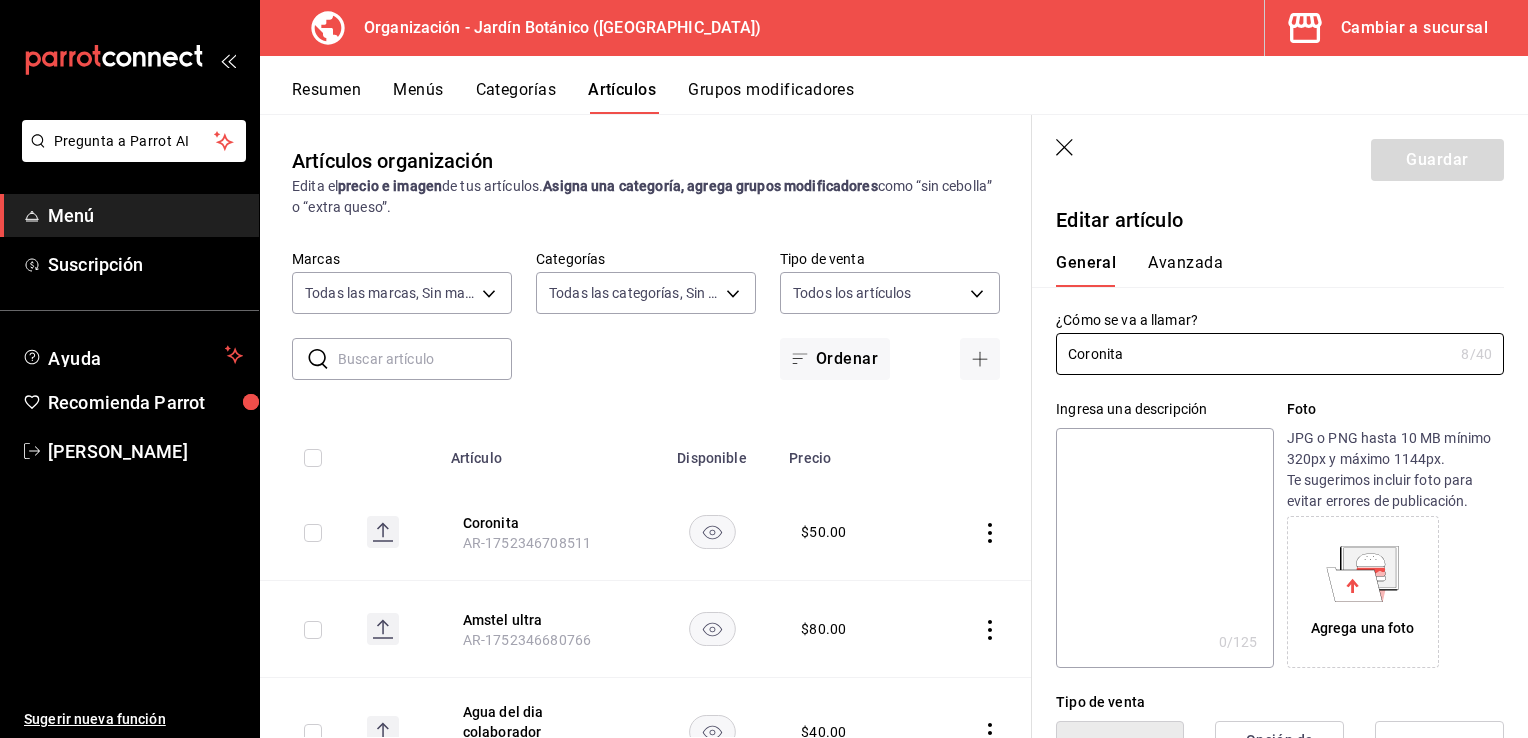 click 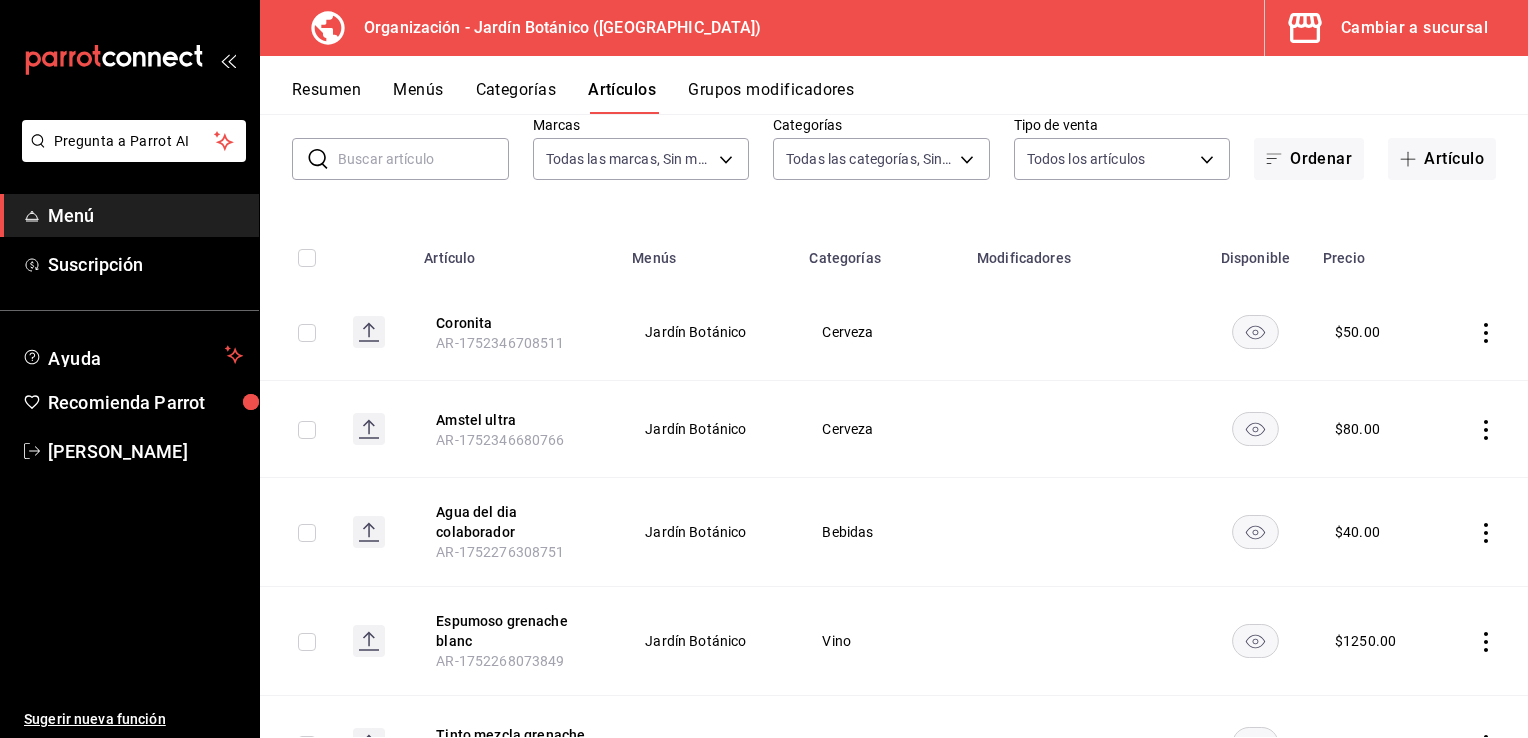scroll, scrollTop: 0, scrollLeft: 0, axis: both 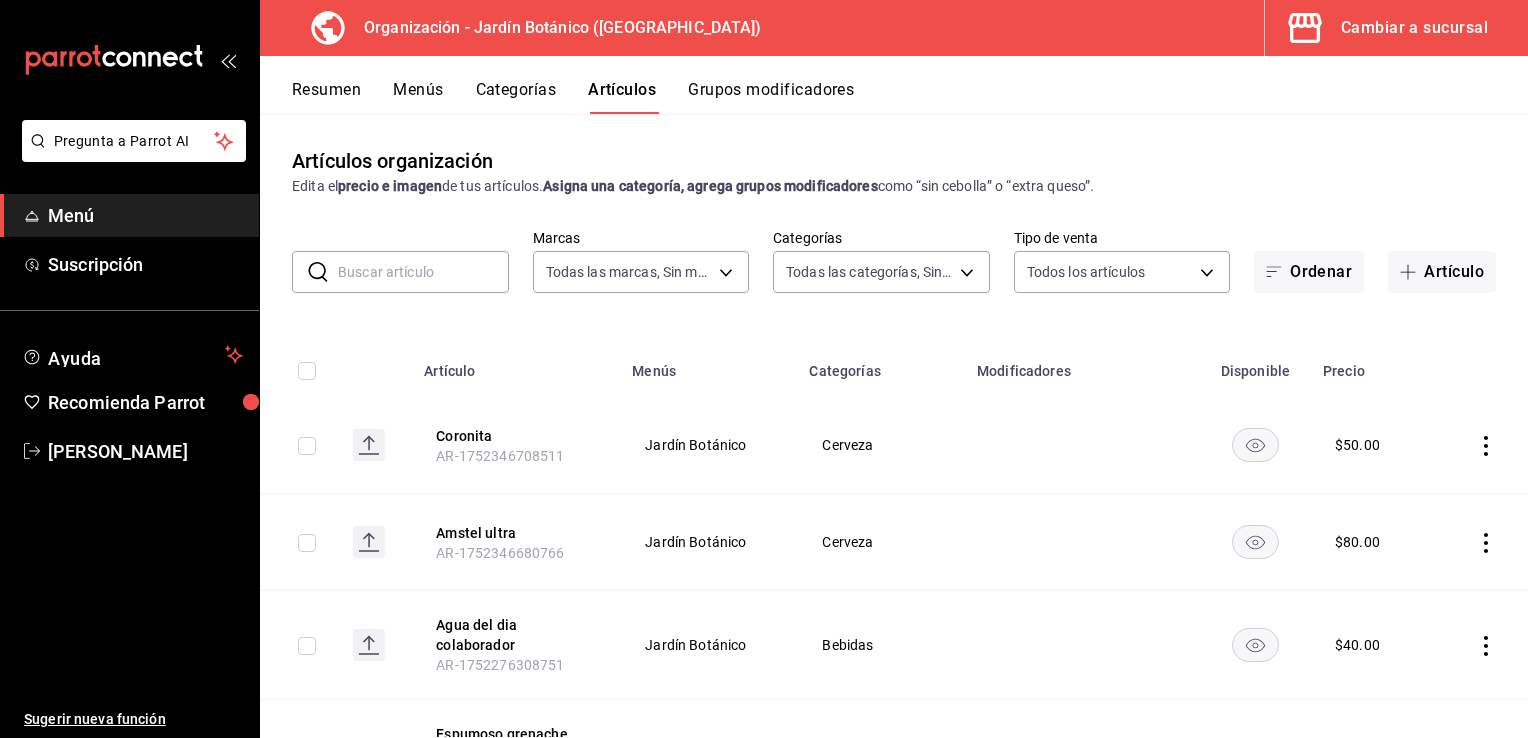 click at bounding box center [307, 446] 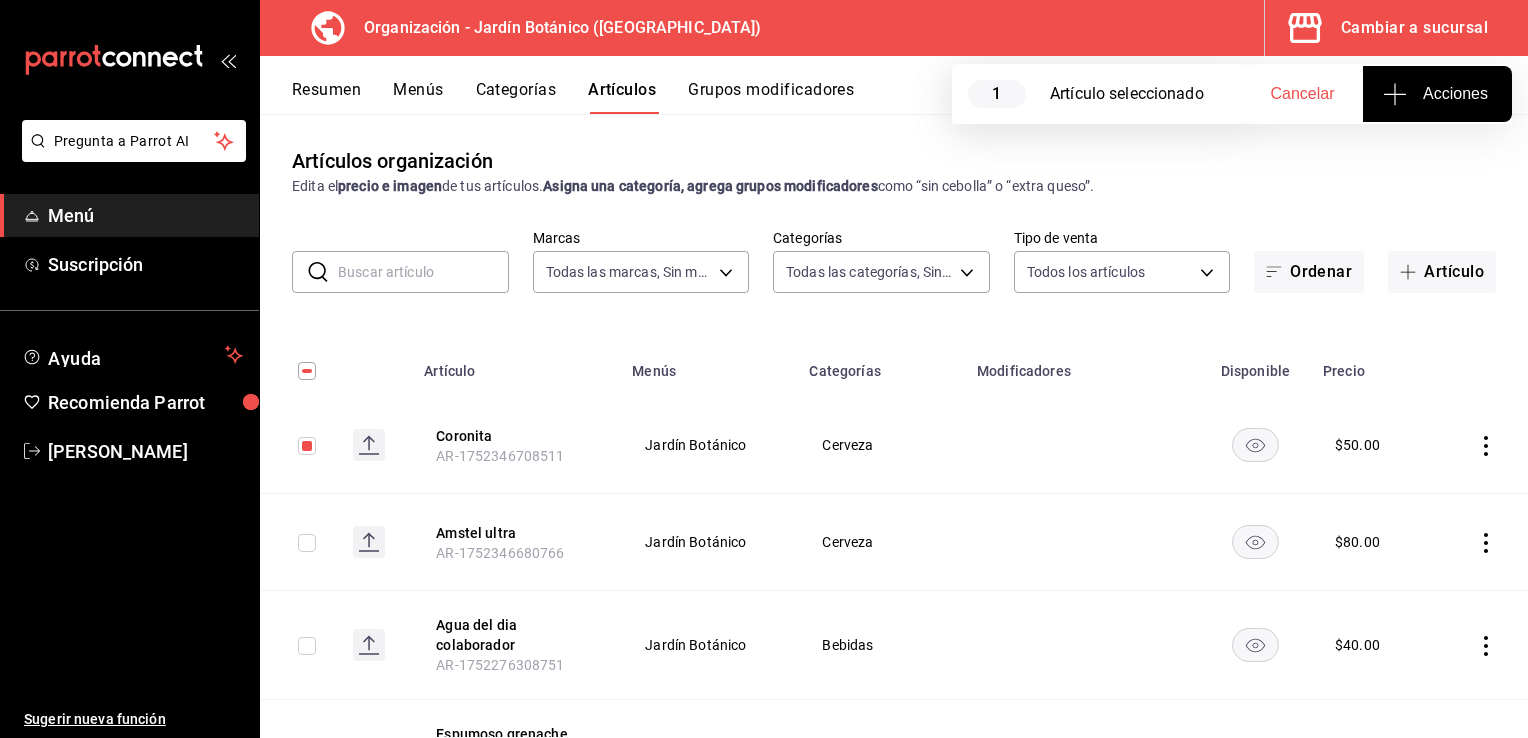 click 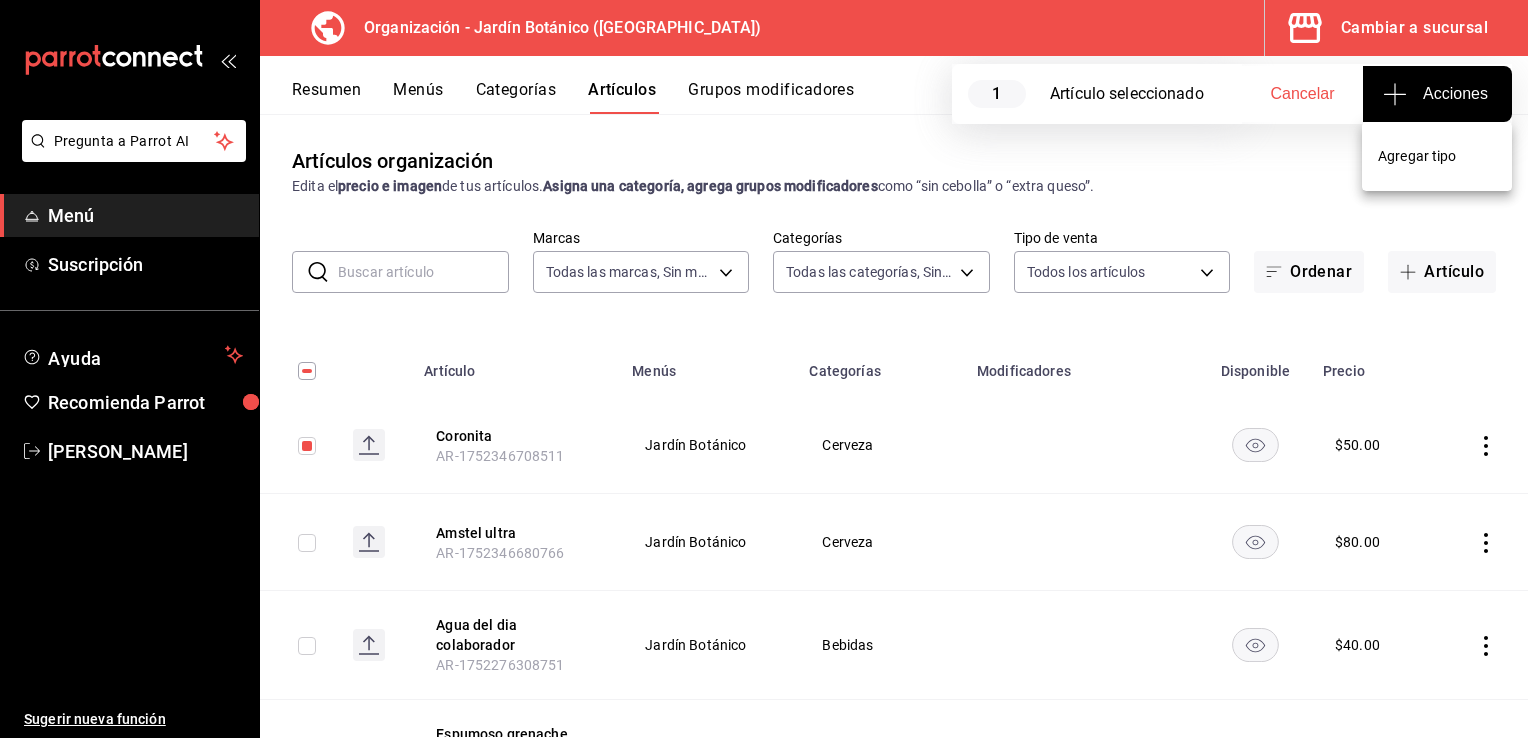 click at bounding box center (764, 369) 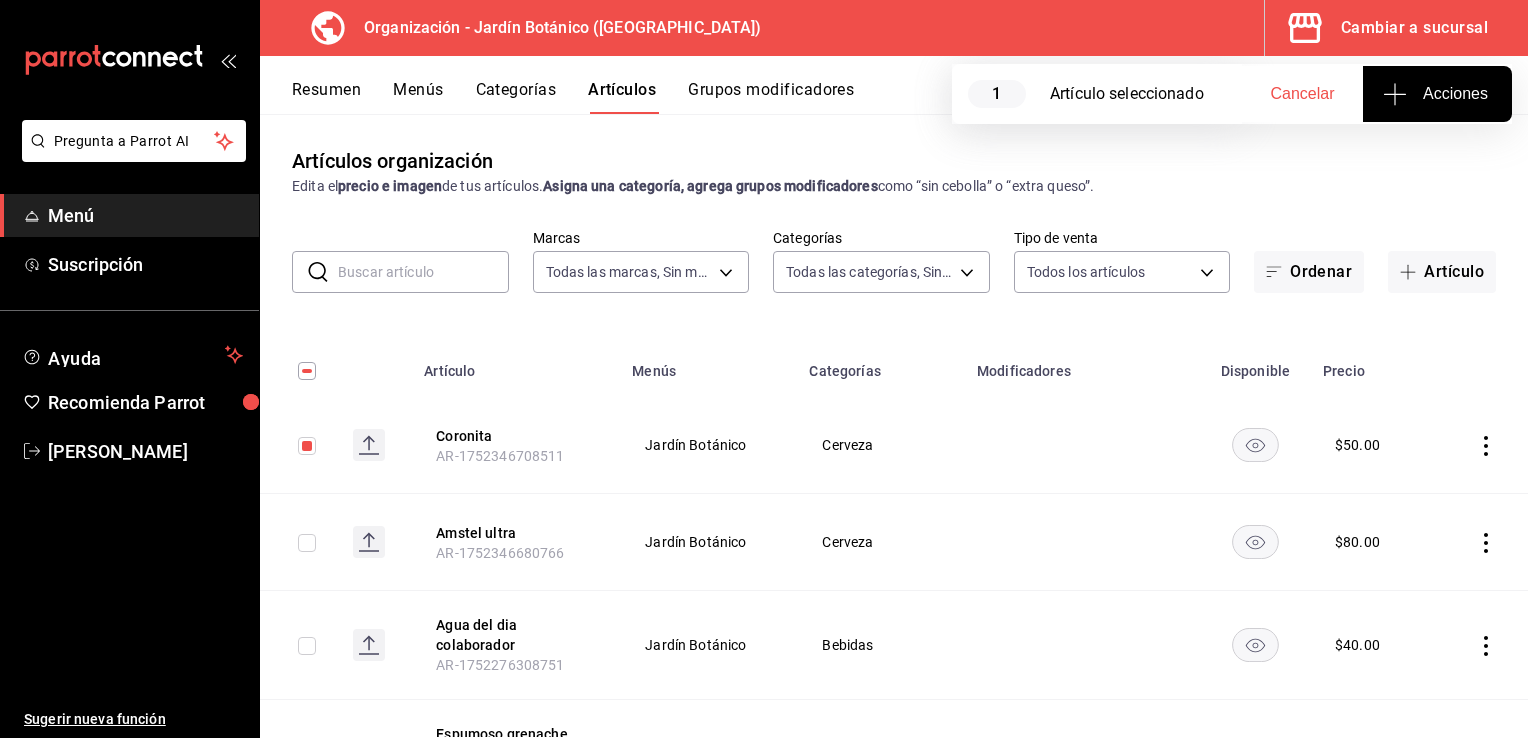 click at bounding box center (307, 446) 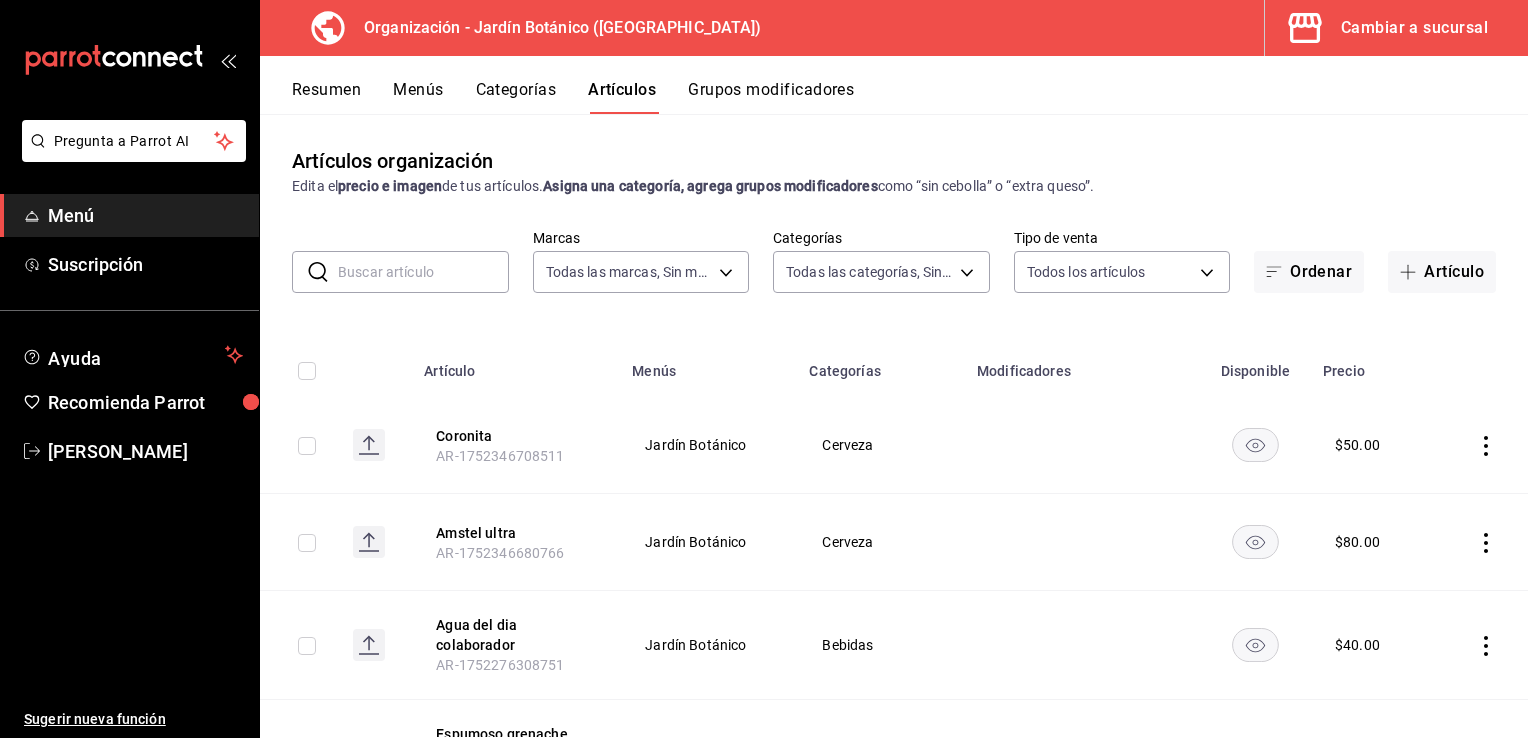 click on "Cambiar a sucursal" at bounding box center [1414, 28] 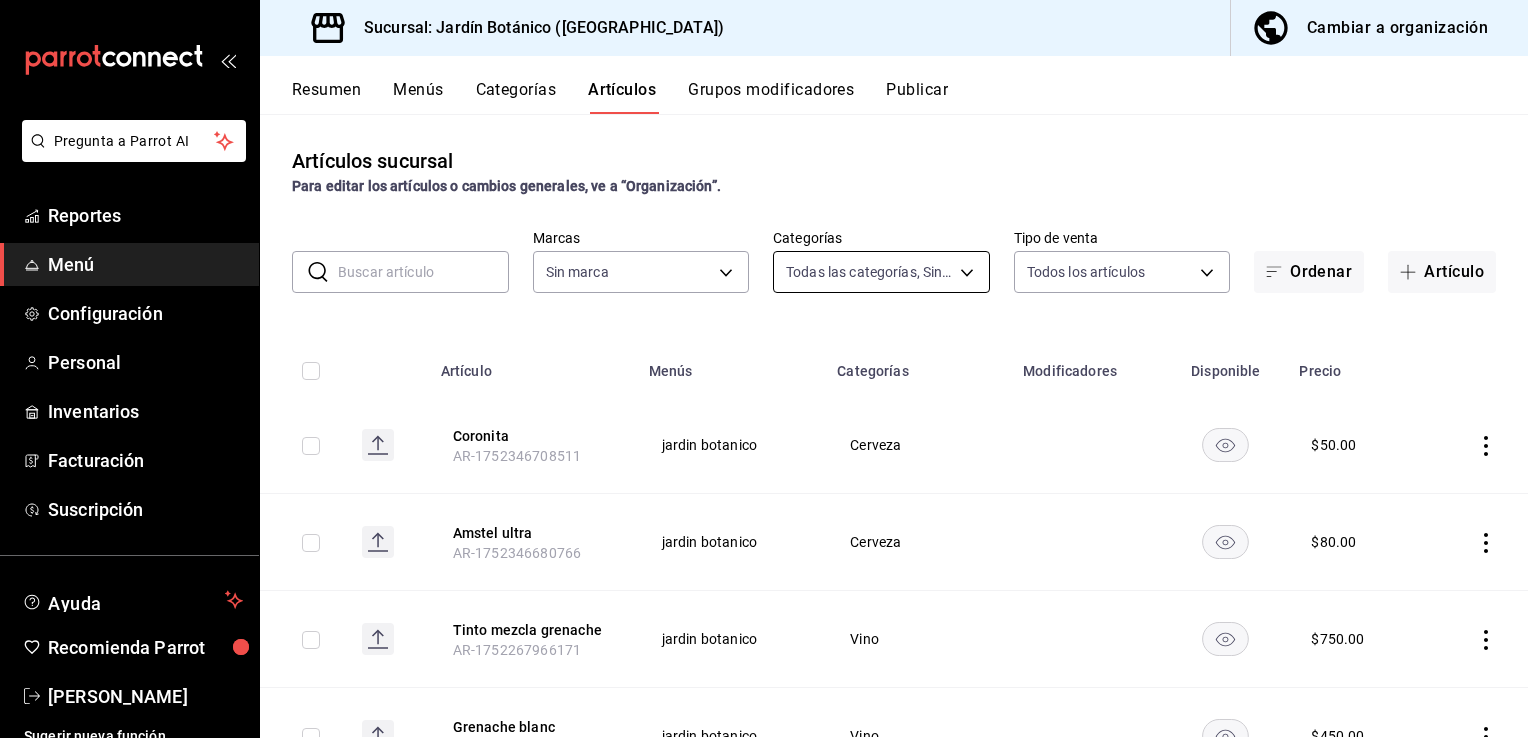 type on "f5adab0e-ee98-4f7a-9fc6-24e686f1c2bb,3f7ef069-ee5b-4bfd-8df6-5ddf89f32f01,8fc33539-17a5-46ee-9cda-40c1481ddead,877a3f36-9dab-4226-95e8-e9fb7d52bedc,6b7fe051-a543-4e88-b8c3-60077546422e,7b35b995-8810-4d91-b75a-2e9bbcfc4801,8b1c7ea2-c5ef-4a48-892b-2fa5f4382699,70276174-7aa4-434a-8e17-bc9276ec505f,b9ab095d-29d3-4b0a-99df-86b0bcd4f3e4,36ae3c05-116d-4ab2-82d8-32edf0a1abb4,2136a7b3-24e7-4b60-b3ca-747b4badc675,efb7992f-2d24-47ce-b75b-56b5e0c28cce,b3c247d5-9684-4b49-8667-df2b03e5a631,a5764979-026f-4af4-94de-13c2db77f7b7,022fa3f6-a3d2-42c1-a38c-7081079a41e2" 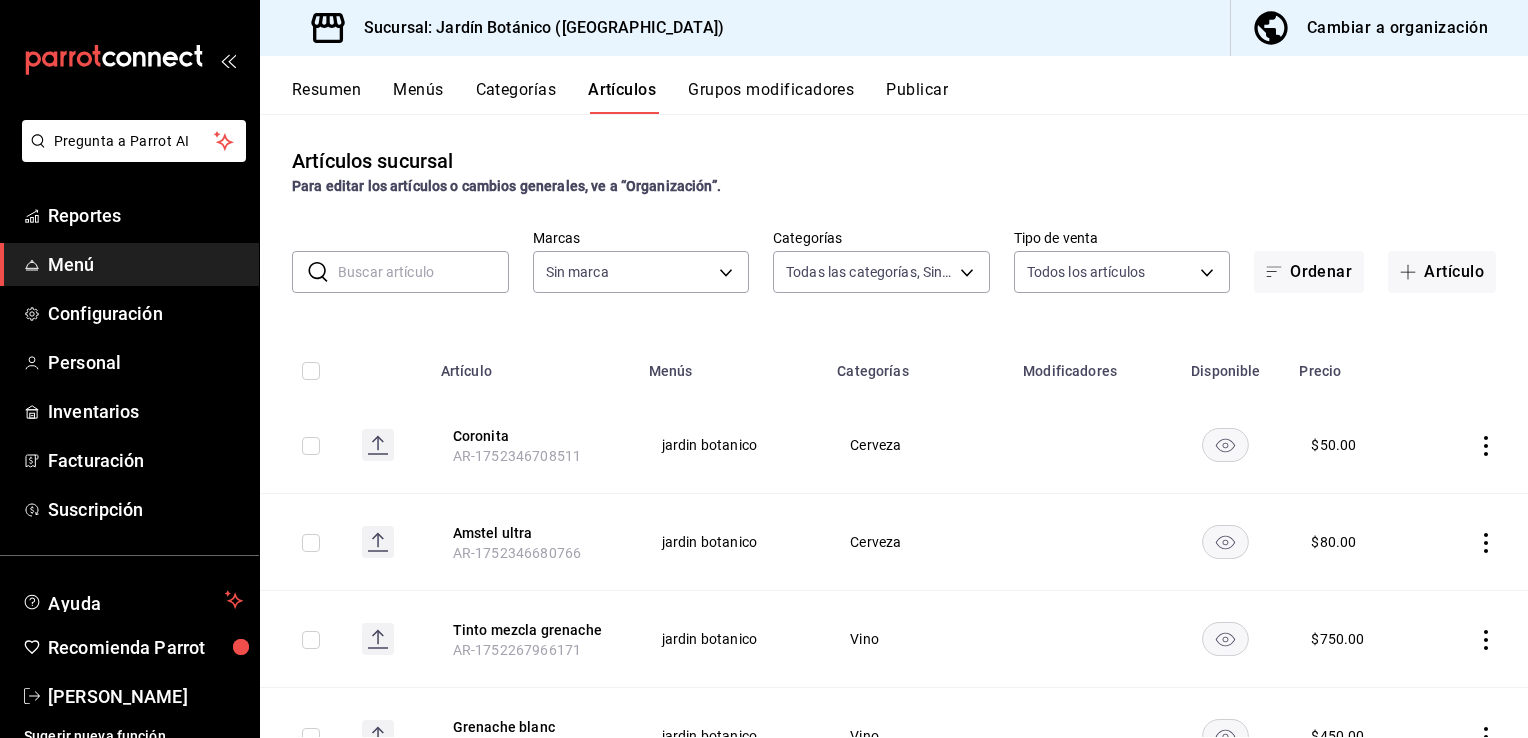 type on "781aeb6b-8595-4416-8dd1-2d5c48ea7787" 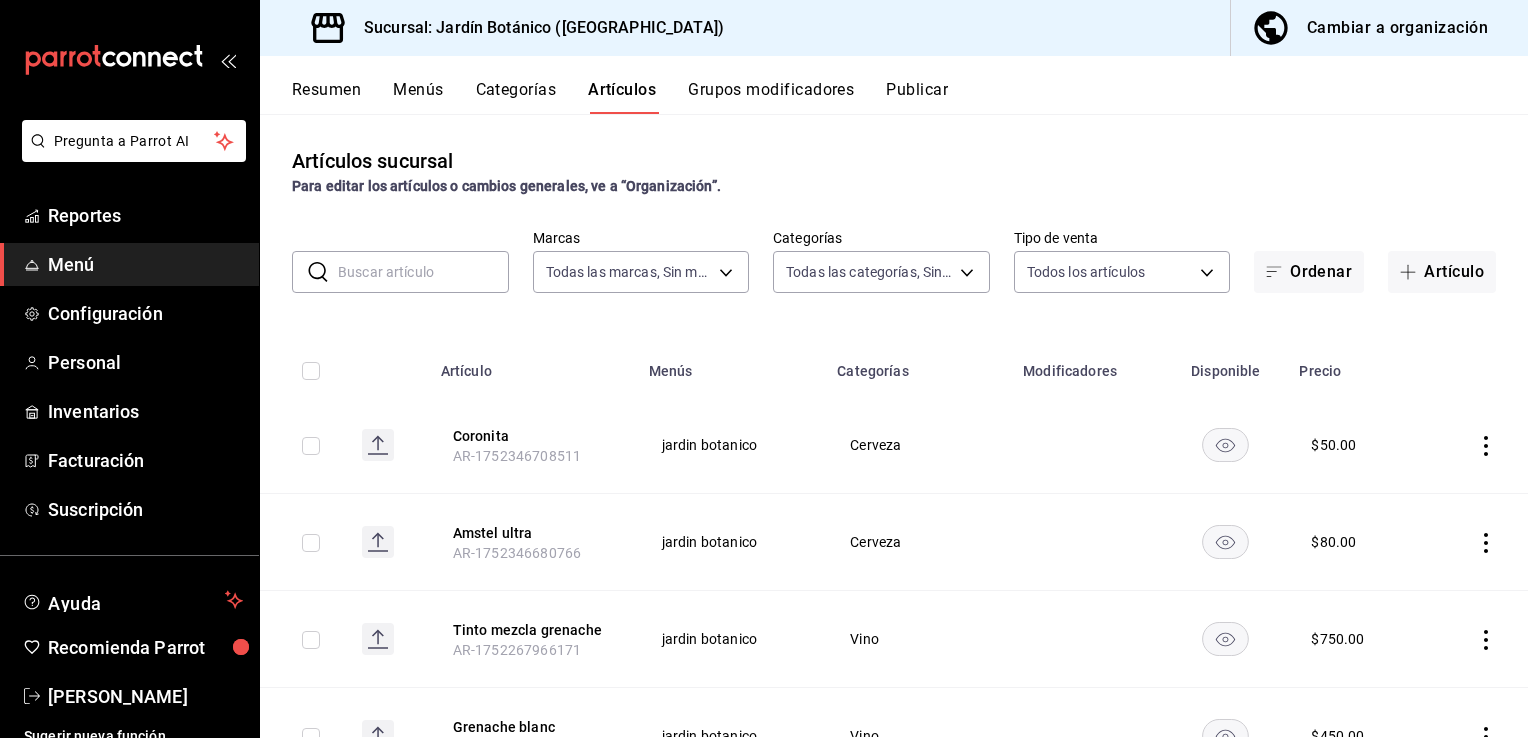 click 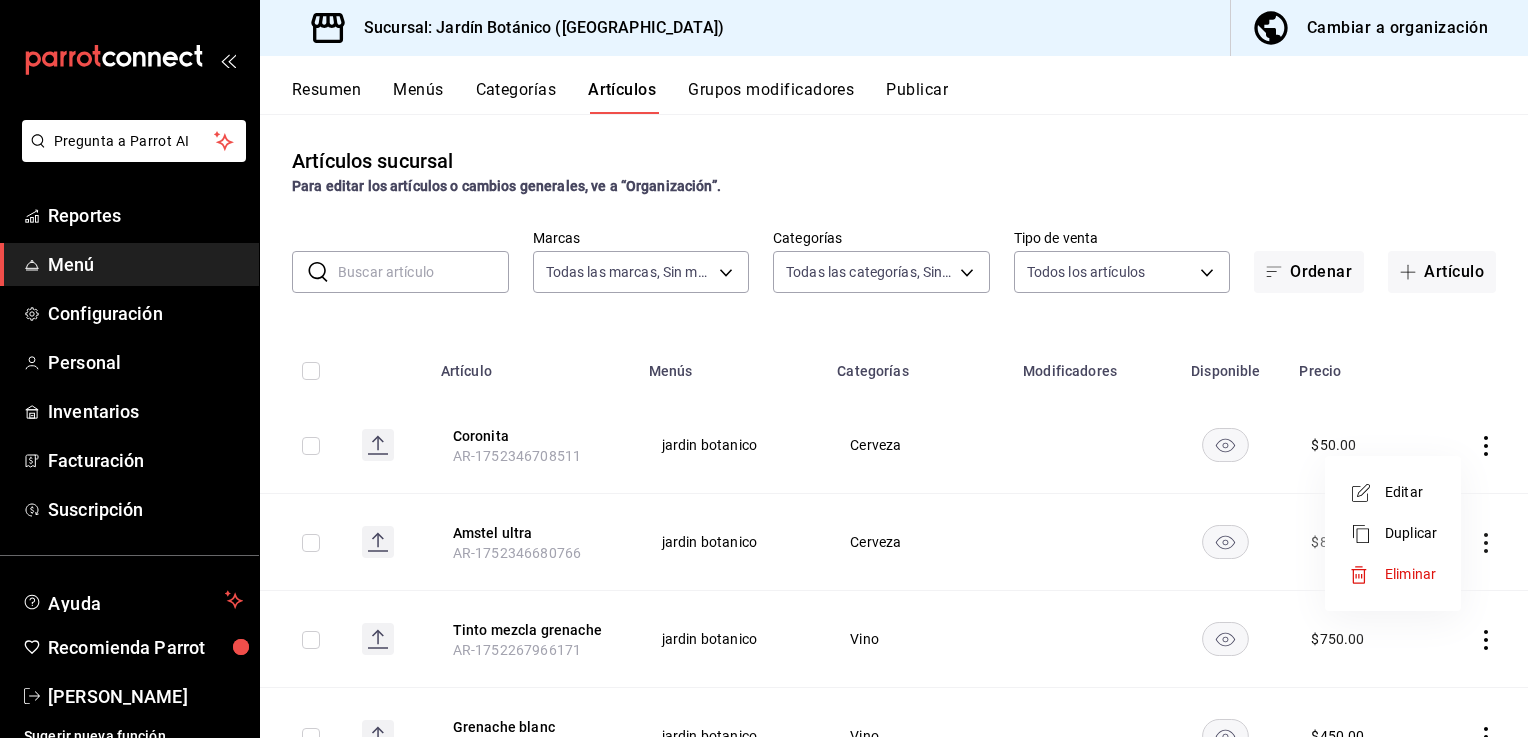 click on "Editar" at bounding box center [1411, 492] 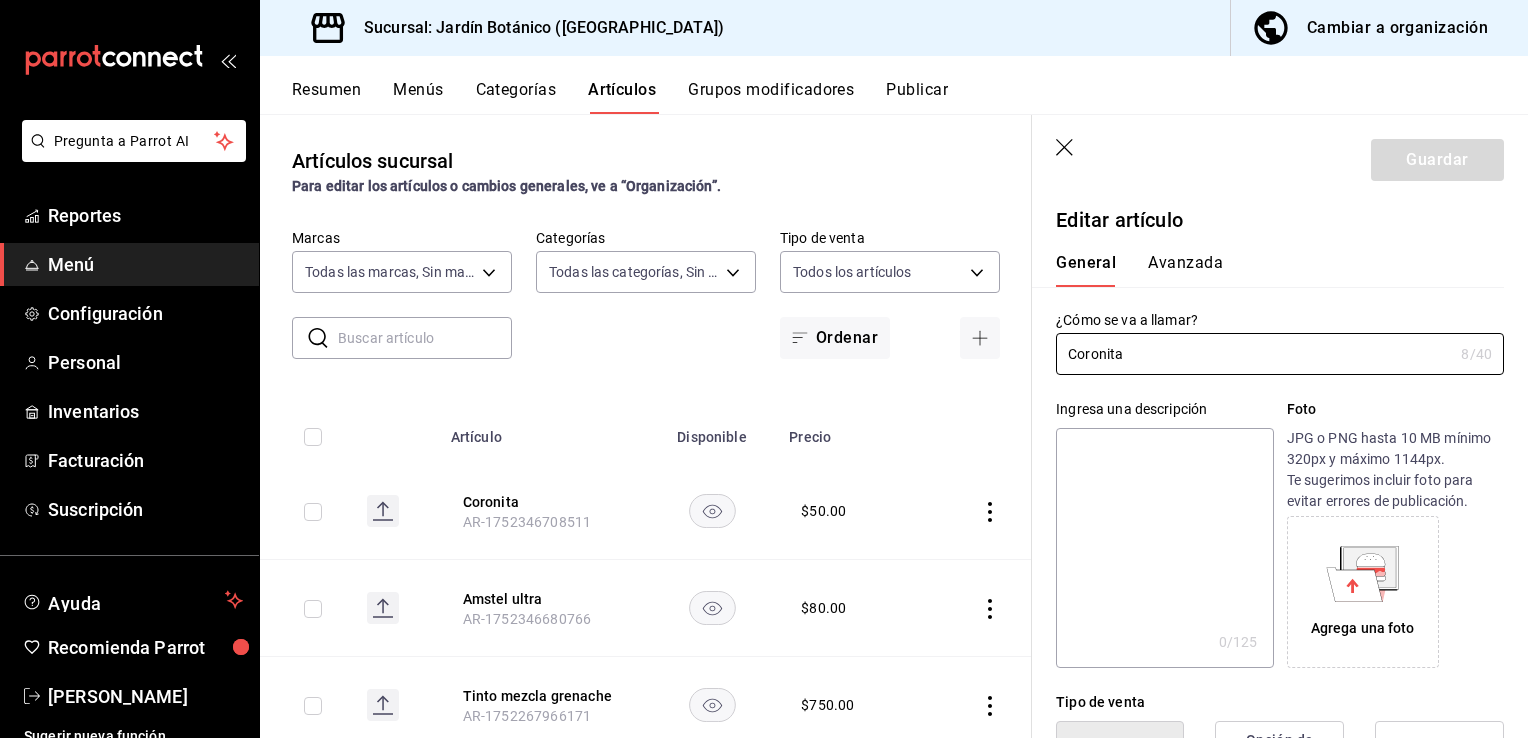 type on "$50.00" 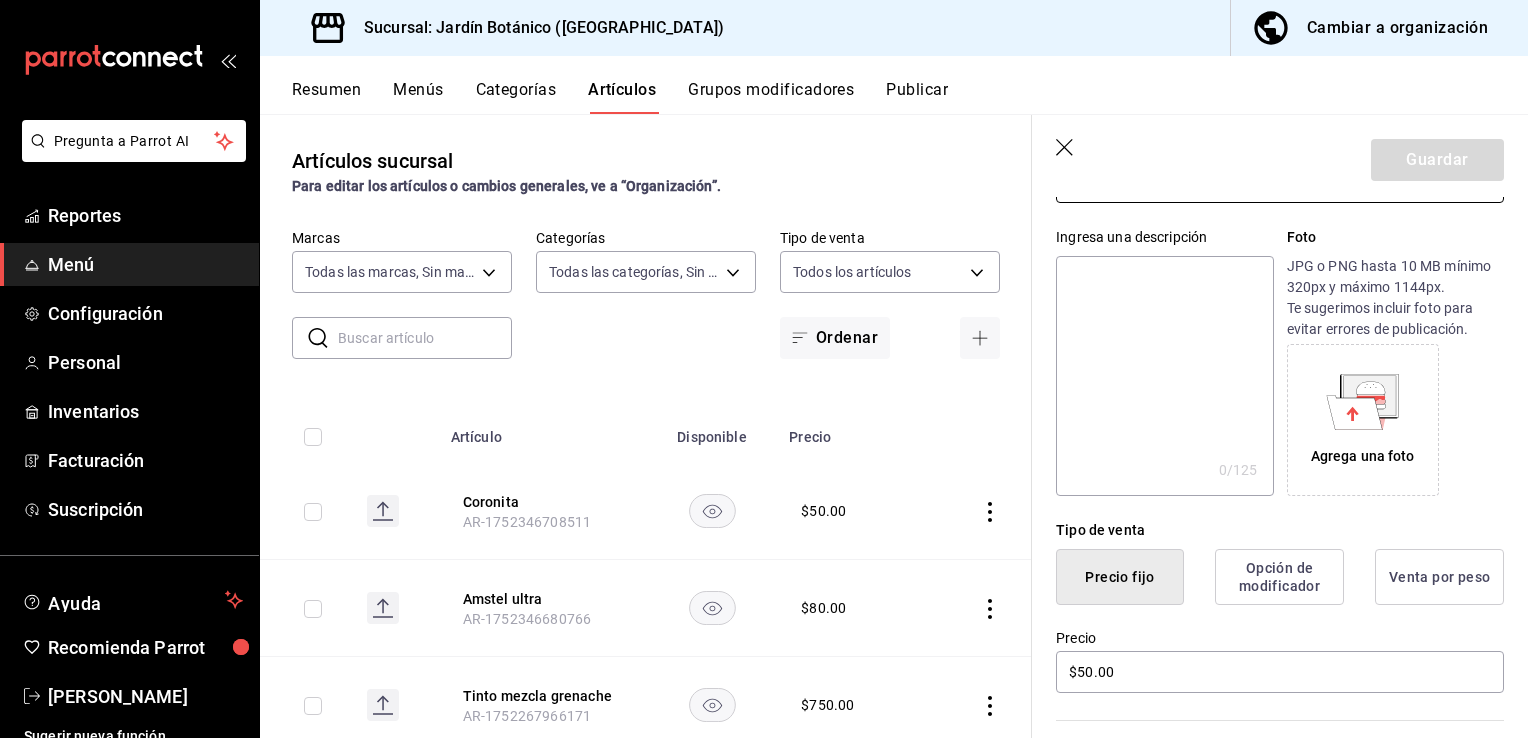 scroll, scrollTop: 400, scrollLeft: 0, axis: vertical 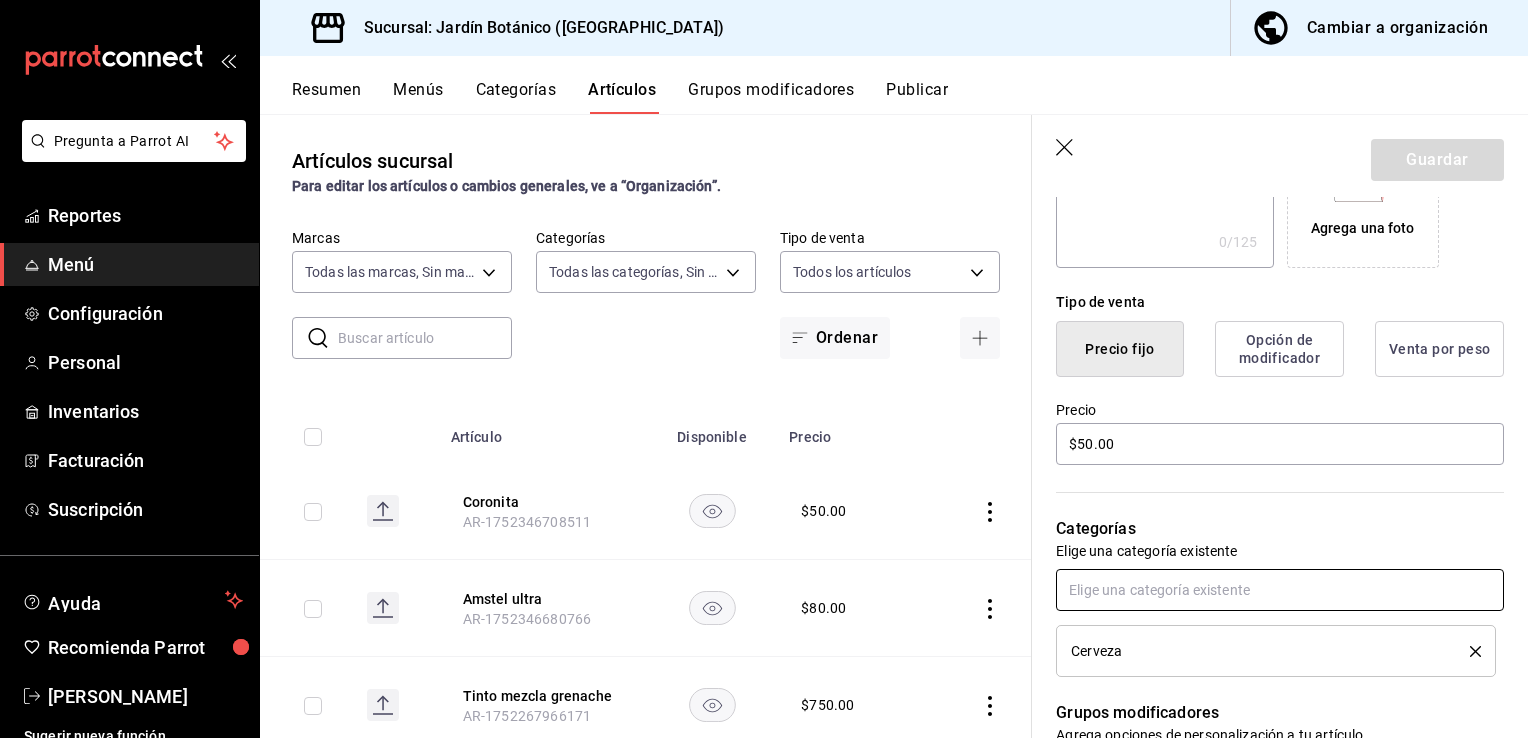 click at bounding box center (1280, 590) 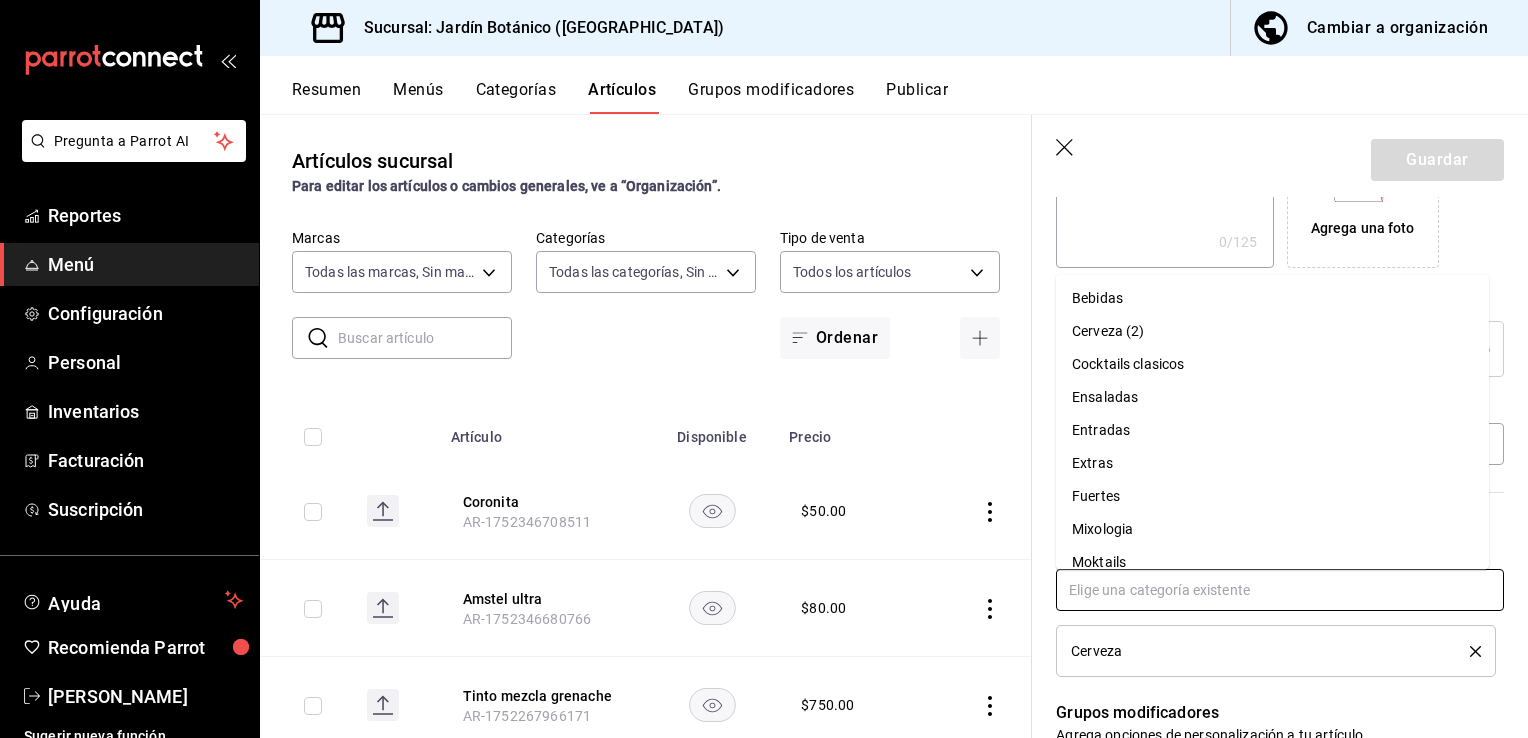 click at bounding box center (1280, 590) 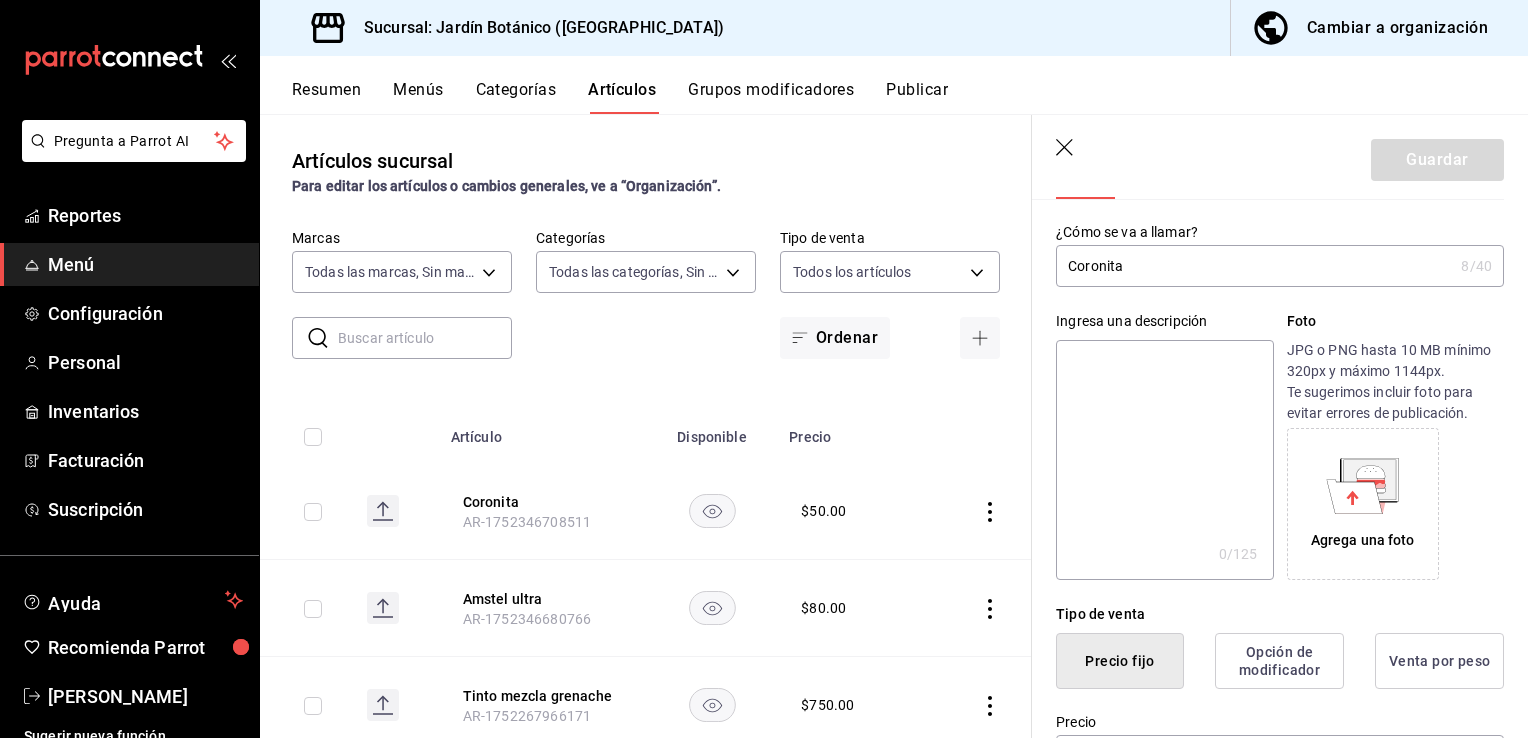 scroll, scrollTop: 0, scrollLeft: 0, axis: both 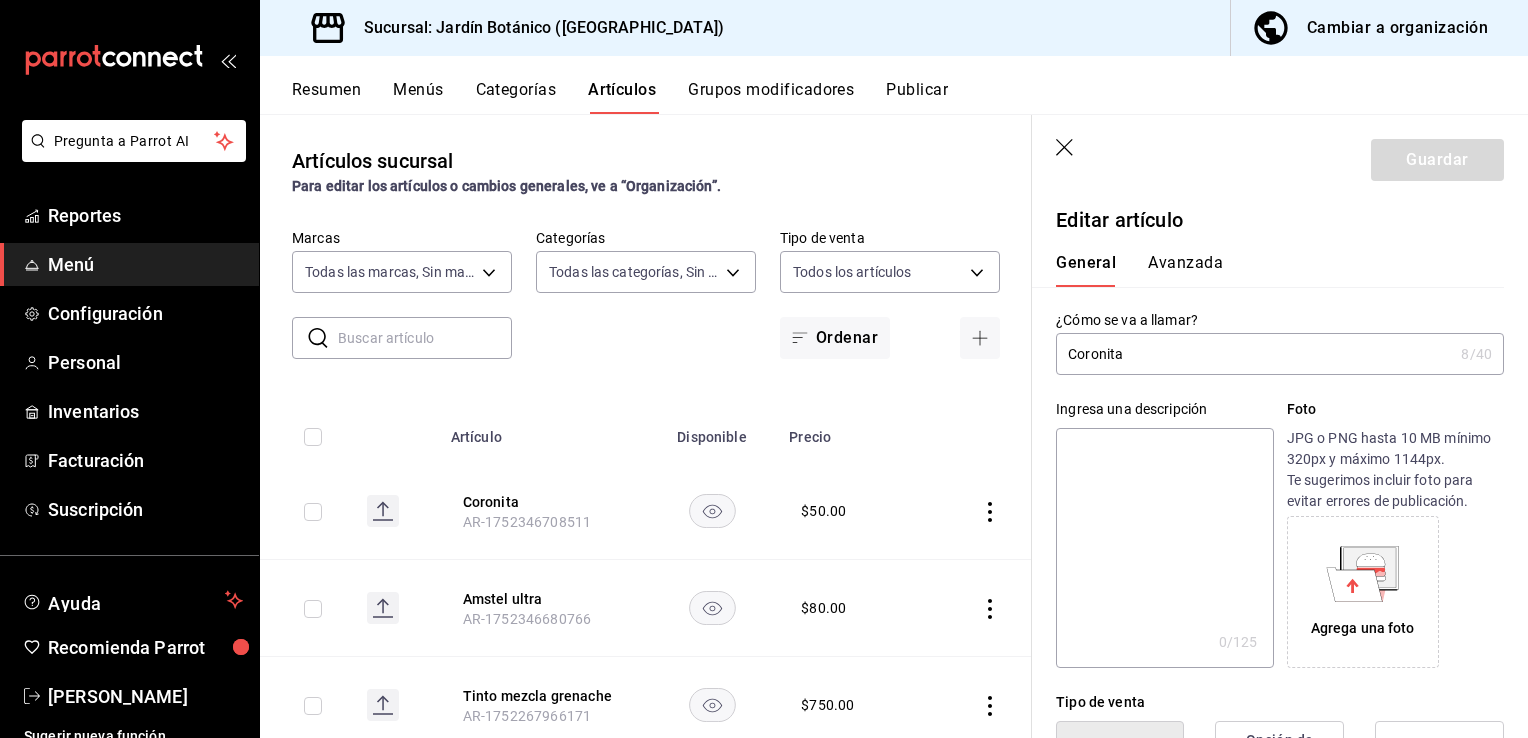 click 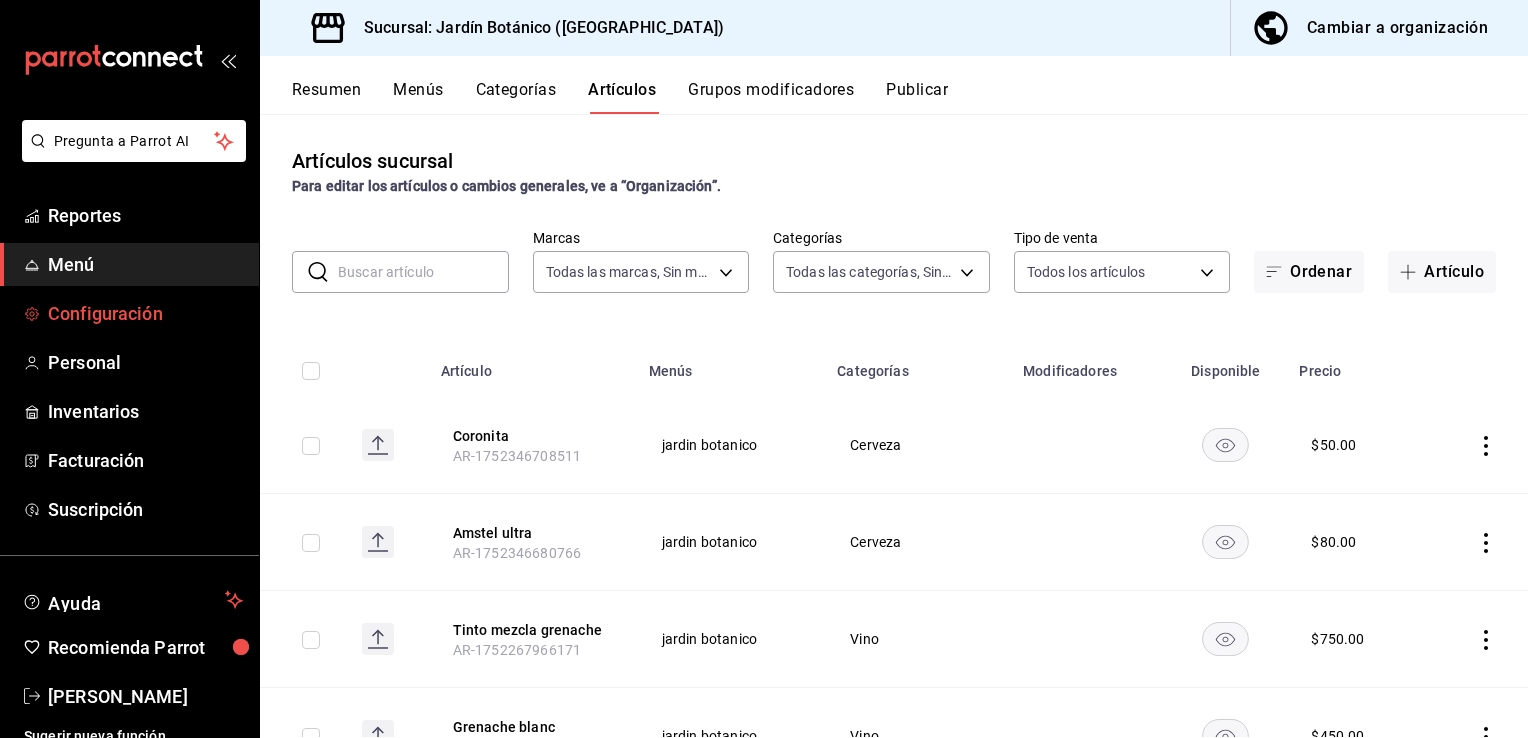click on "Configuración" at bounding box center (145, 313) 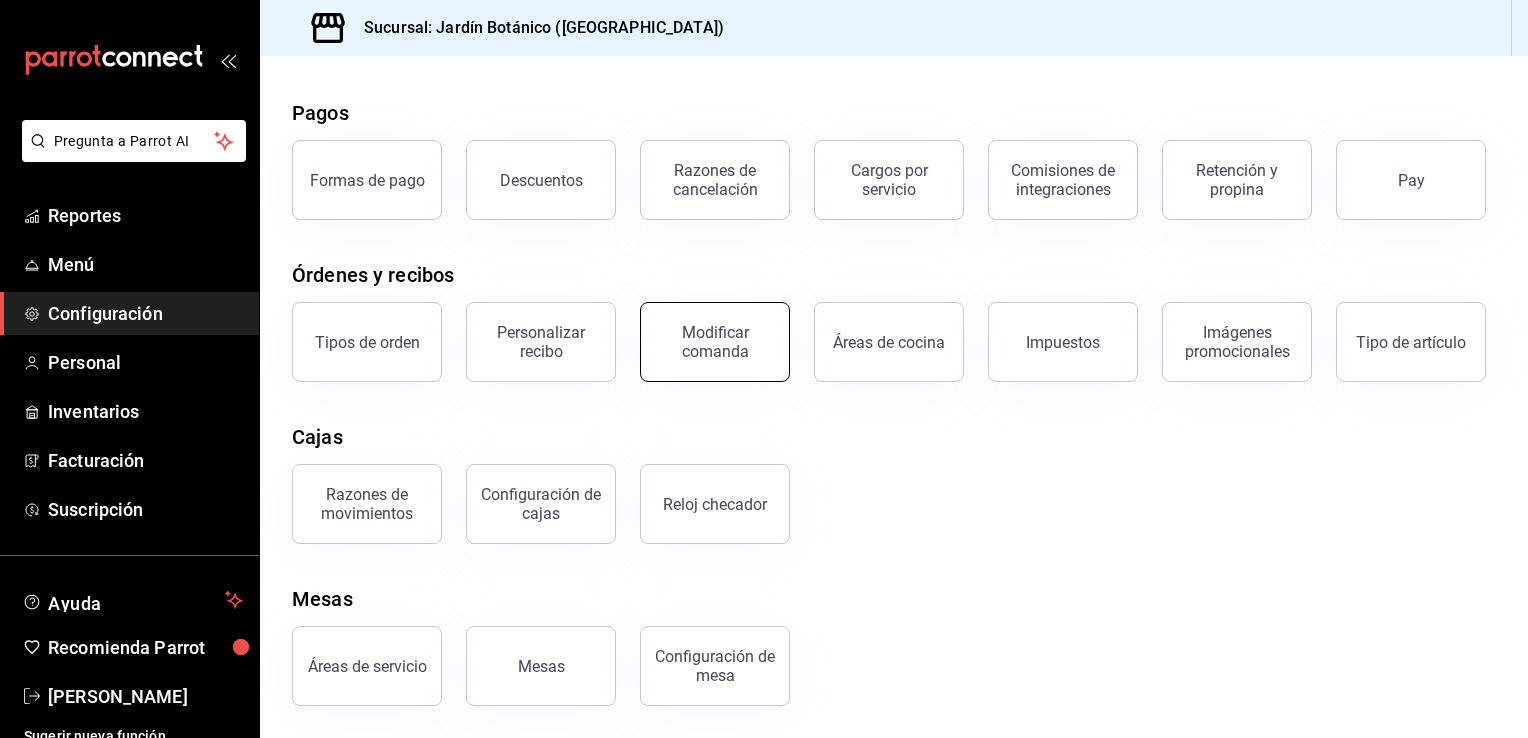 scroll, scrollTop: 276, scrollLeft: 0, axis: vertical 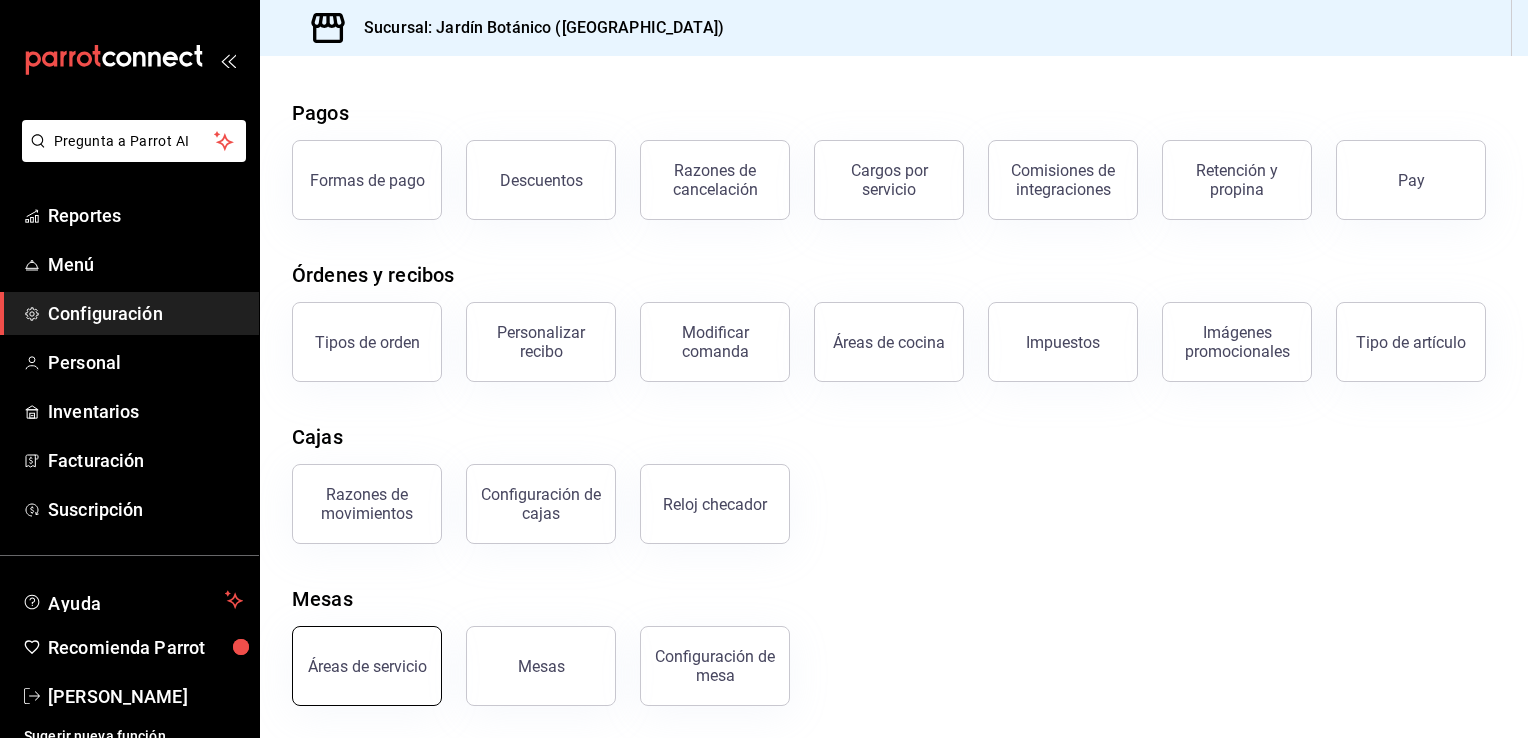 click on "Áreas de servicio" at bounding box center (367, 666) 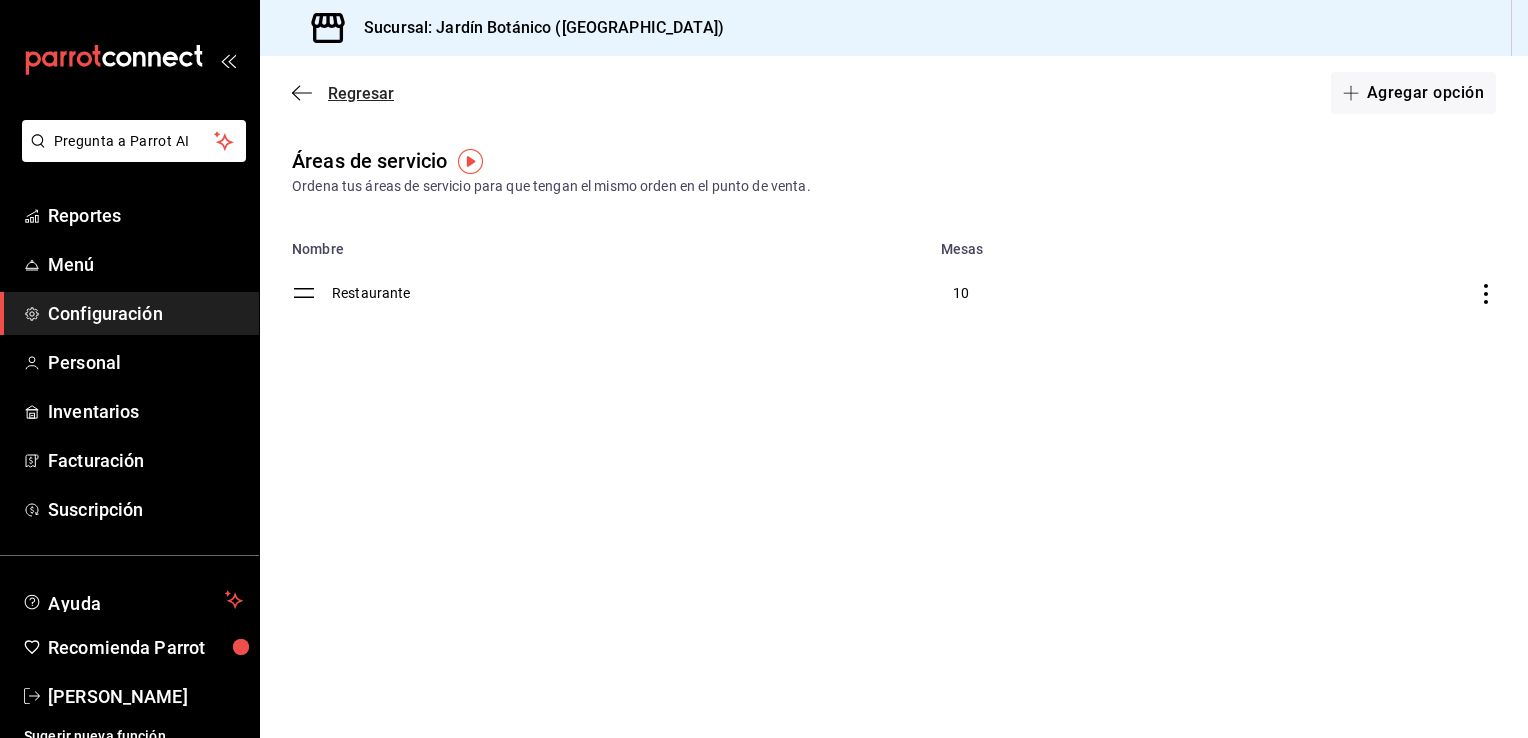 click 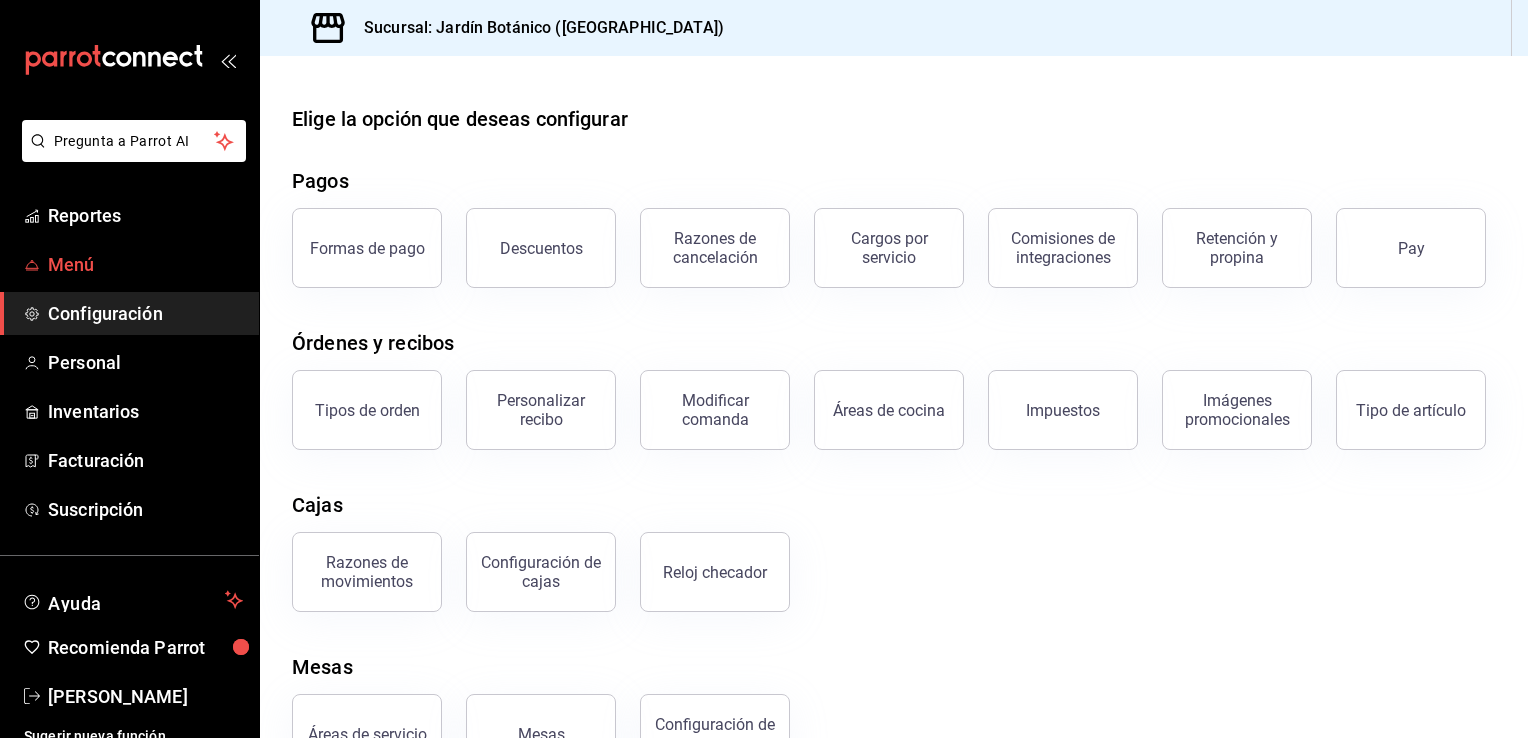 click on "Menú" at bounding box center [145, 264] 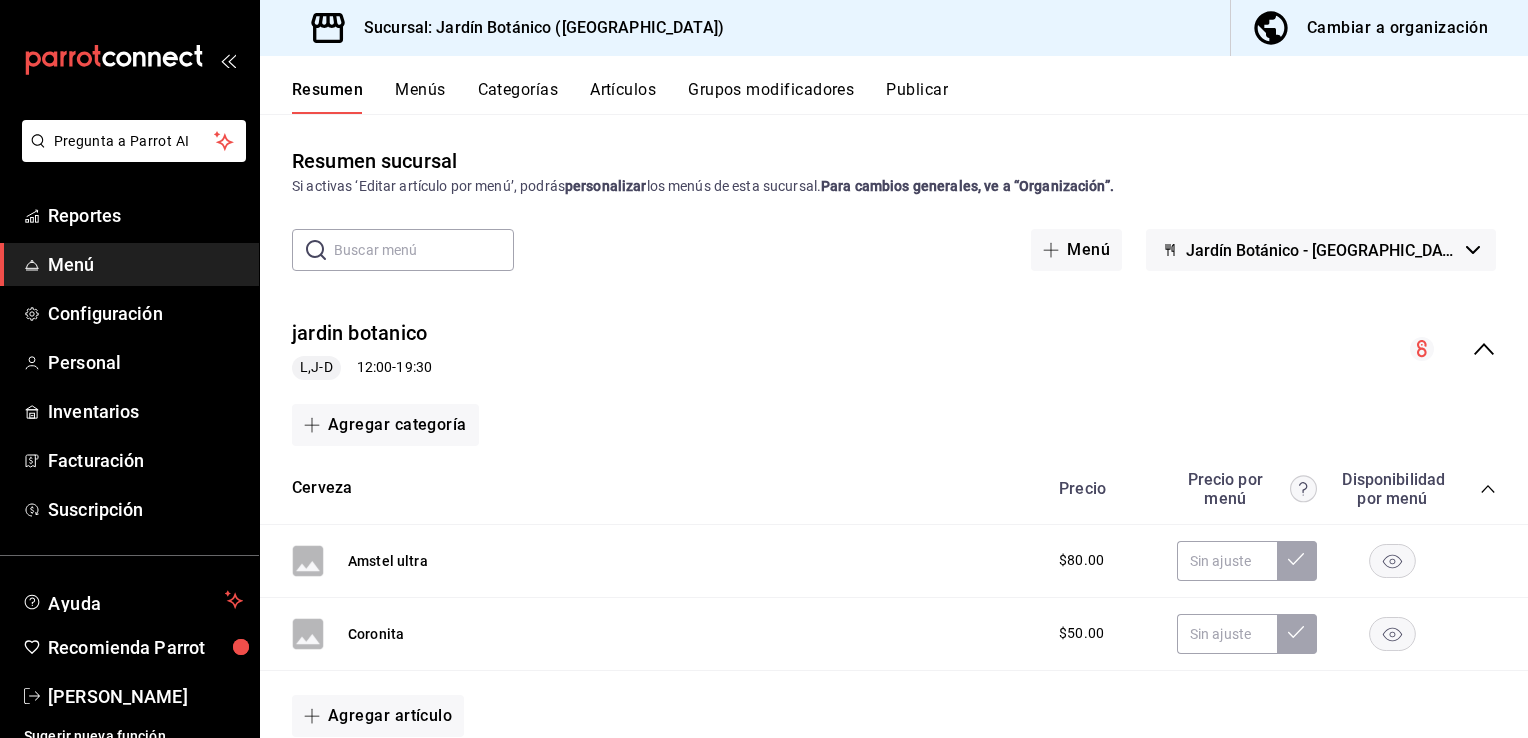 click on "Artículos" at bounding box center [623, 97] 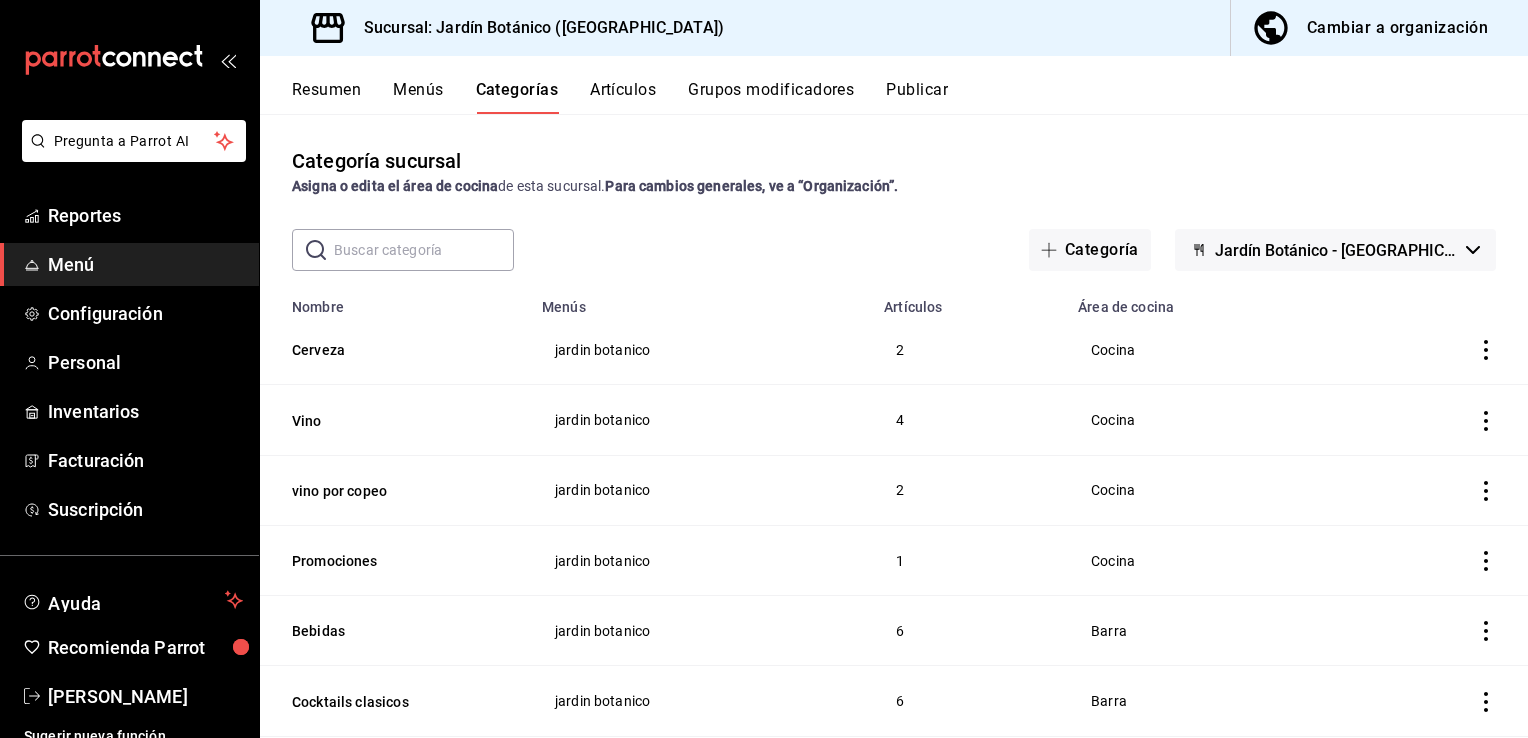click on "Cocina" at bounding box center (1207, 350) 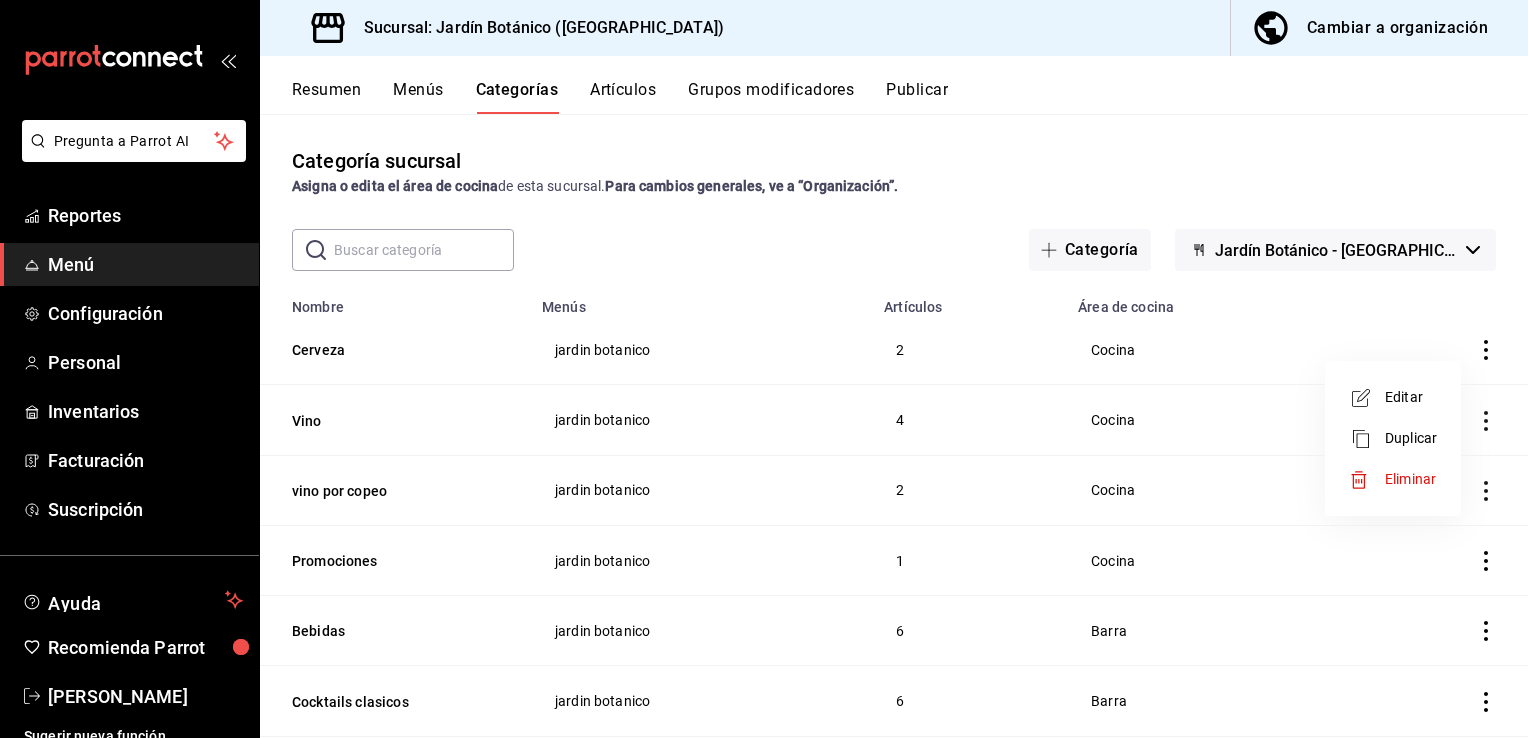 click on "Editar" at bounding box center (1411, 397) 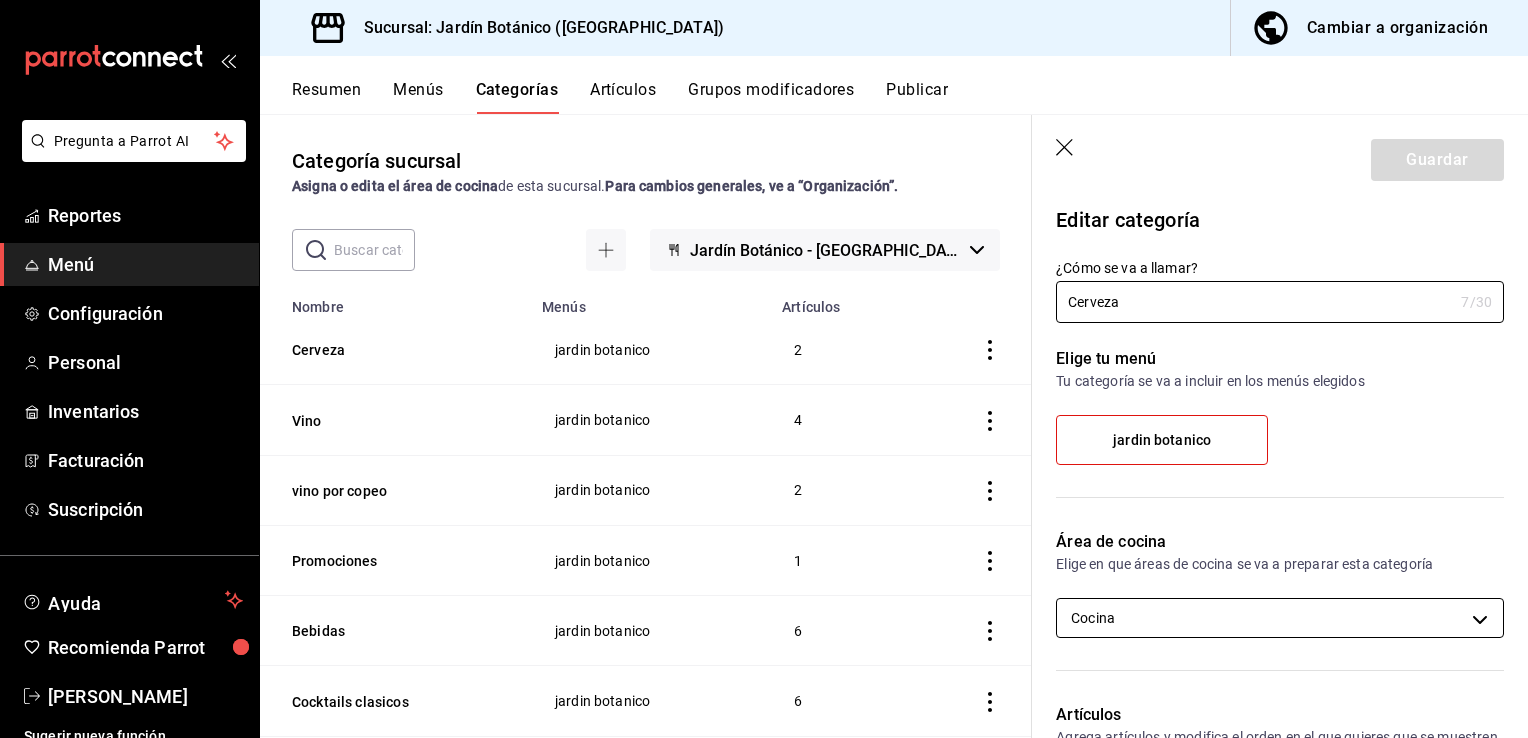click on "Pregunta a Parrot AI Reportes   Menú   Configuración   Personal   Inventarios   Facturación   Suscripción   Ayuda Recomienda Parrot   [PERSON_NAME]   Sugerir nueva función   Sucursal: Jardín Botánico ([GEOGRAPHIC_DATA]) Cambiar a organización Resumen Menús Categorías Artículos Grupos modificadores Publicar Categoría sucursal Asigna o edita el área de cocina  de esta sucursal.  Para cambios generales, ve a “Organización”. ​ ​ Jardín Botánico - BC Nombre Menús Artículos Cerveza jardin botanico 2 Vino jardin botanico 4 vino por [GEOGRAPHIC_DATA] botanico 1 Bebidas jardin botanico 6 Cocktails clasicos jardin botanico 6 Extras jardin botanico 3 Postres jardin botanico 1 Mixologia jardin botanico 5 Moktails jardin botanico 3 Fuertes jardin botanico 3 Ensaladas jardin botanico 2 Entradas jardin botanico 6 Guardar Editar categoría ¿Cómo se va a llamar? Cerveza 7 /30 ¿Cómo se va a llamar? Elige tu menú Tu categoría se va a incluir en los menús elegidos jardin botanico 13" at bounding box center [764, 369] 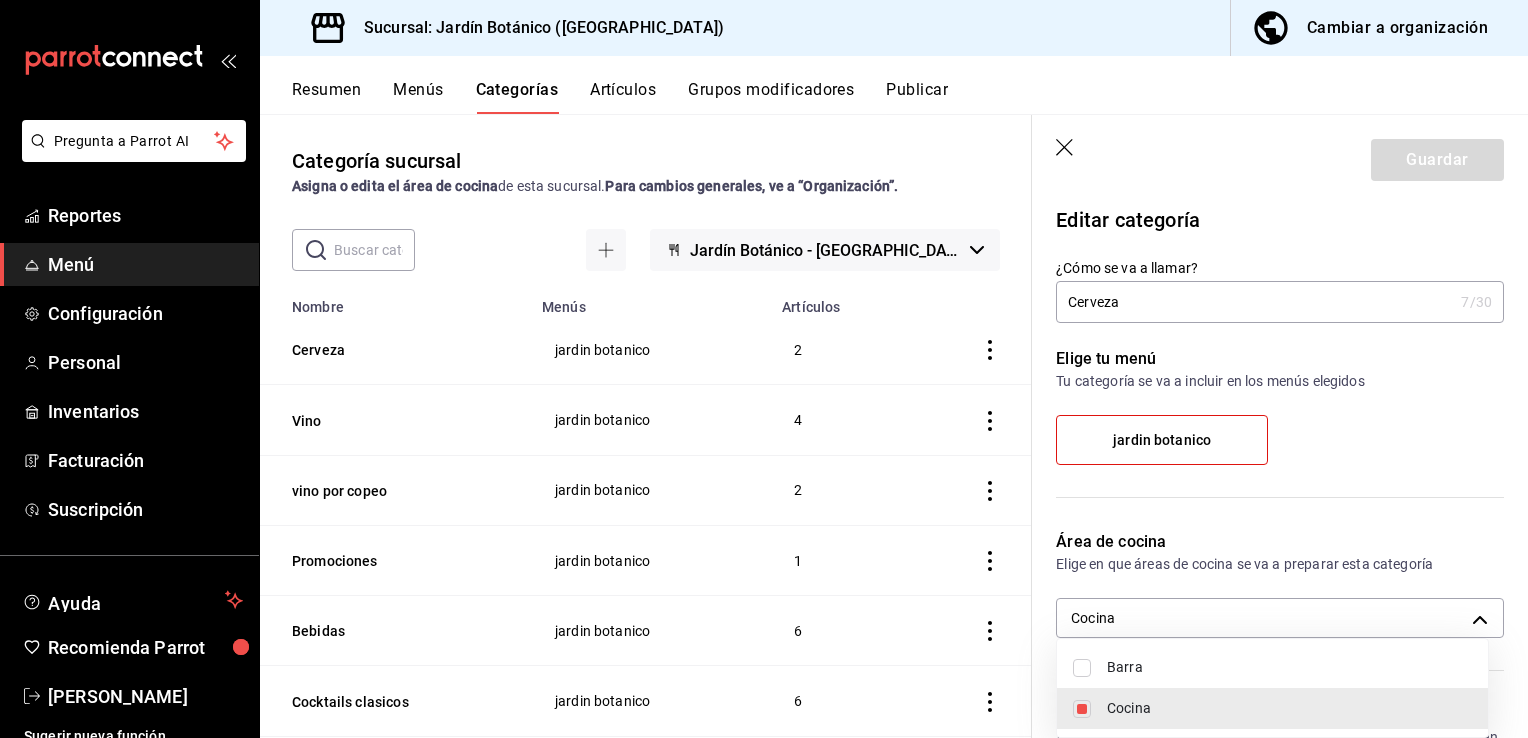 click at bounding box center [1082, 668] 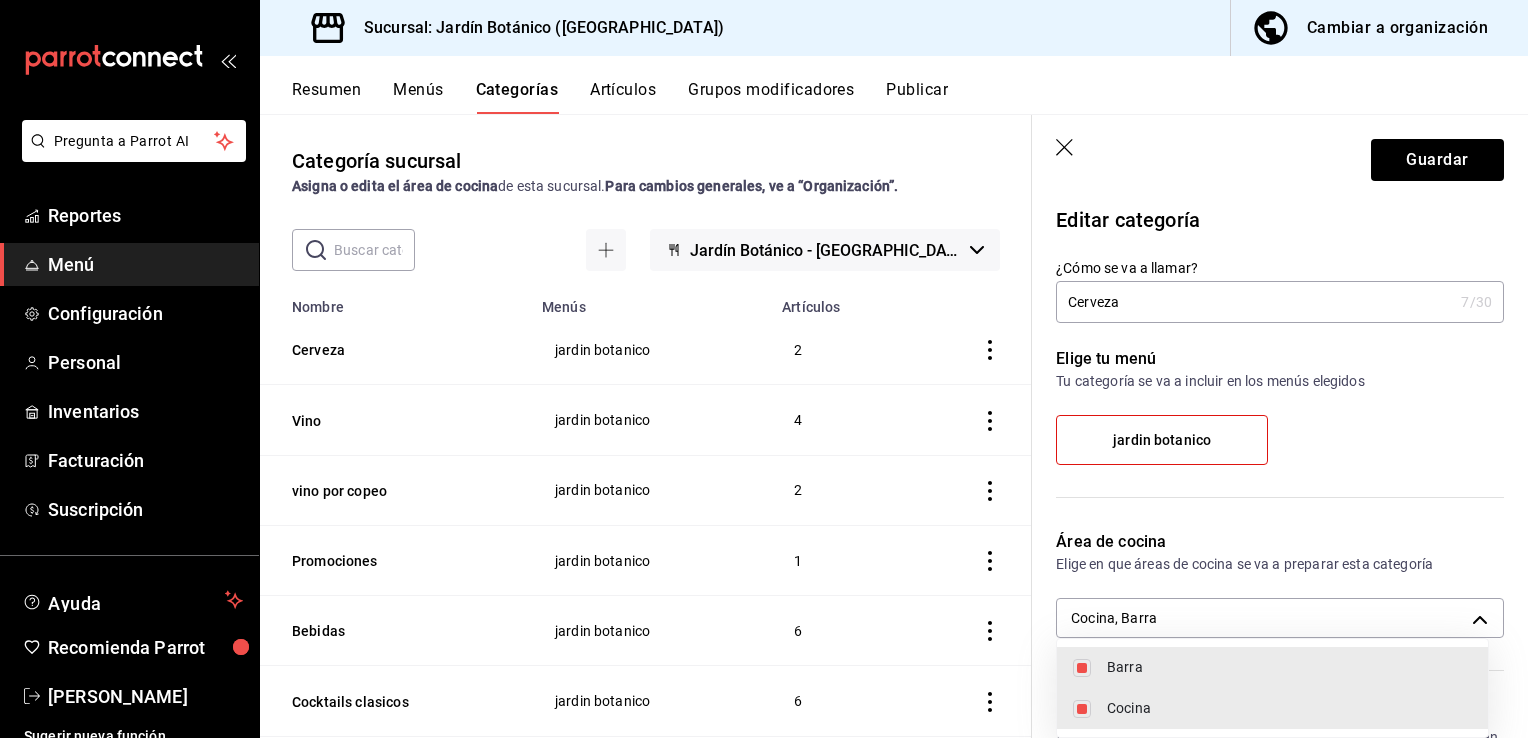 click at bounding box center (1082, 709) 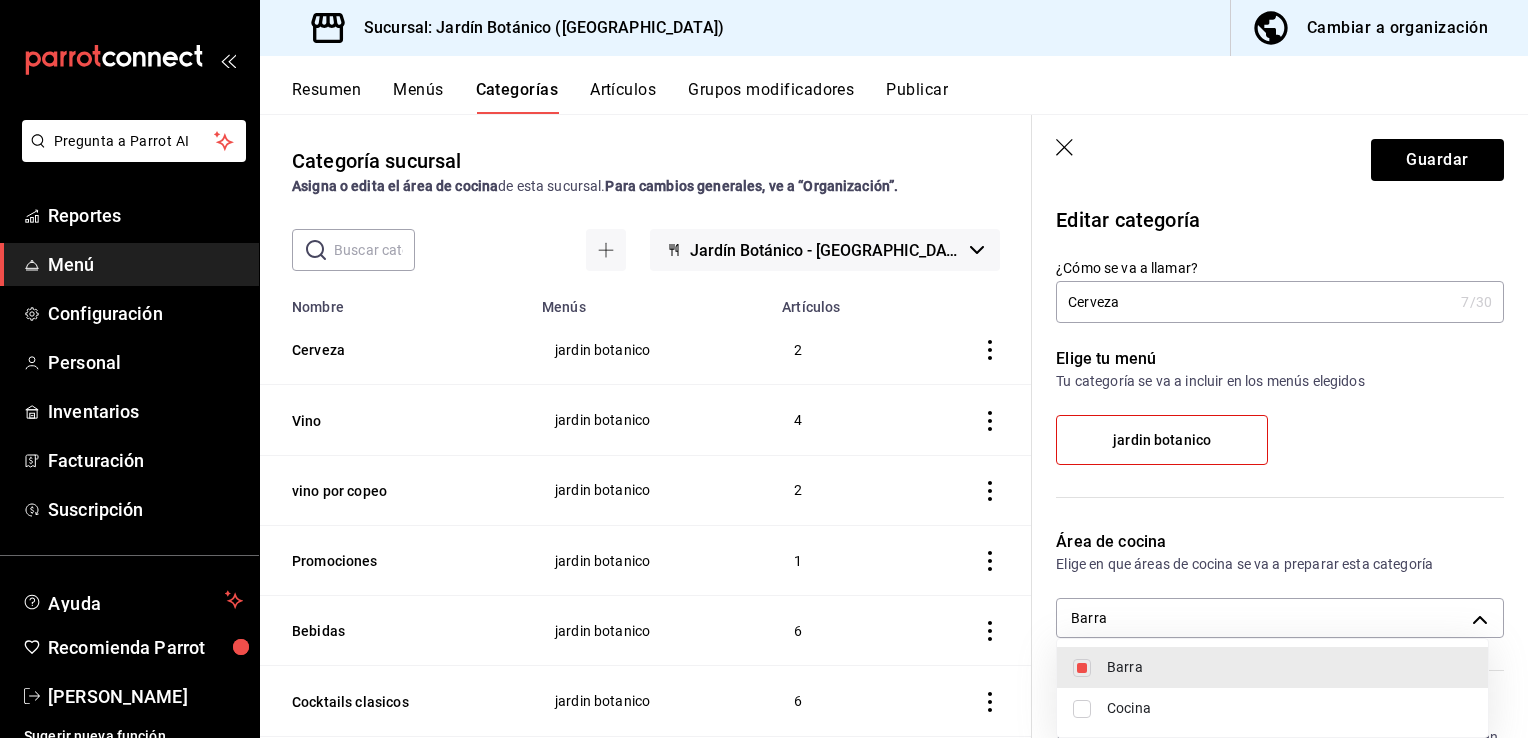 click at bounding box center [764, 369] 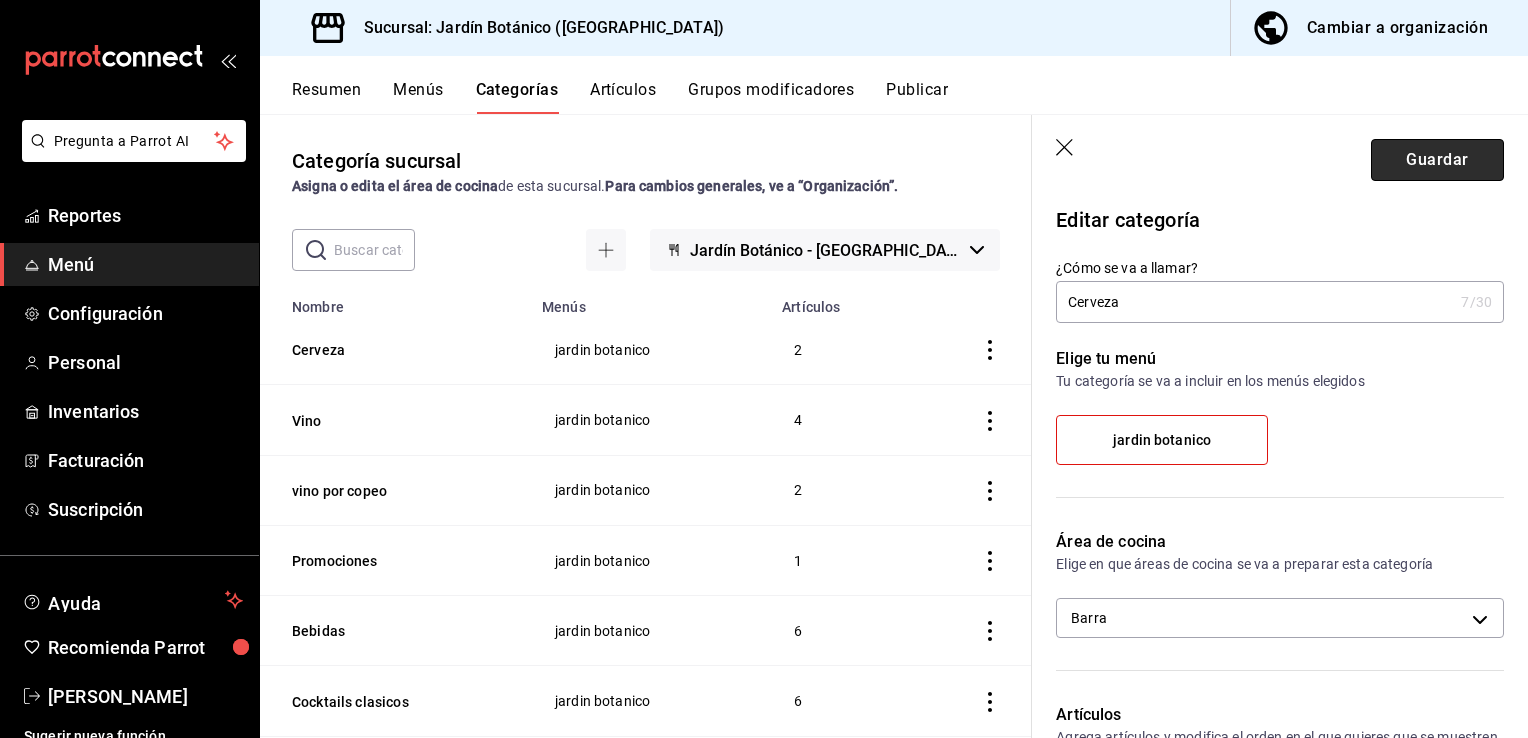 click on "Guardar" at bounding box center [1437, 160] 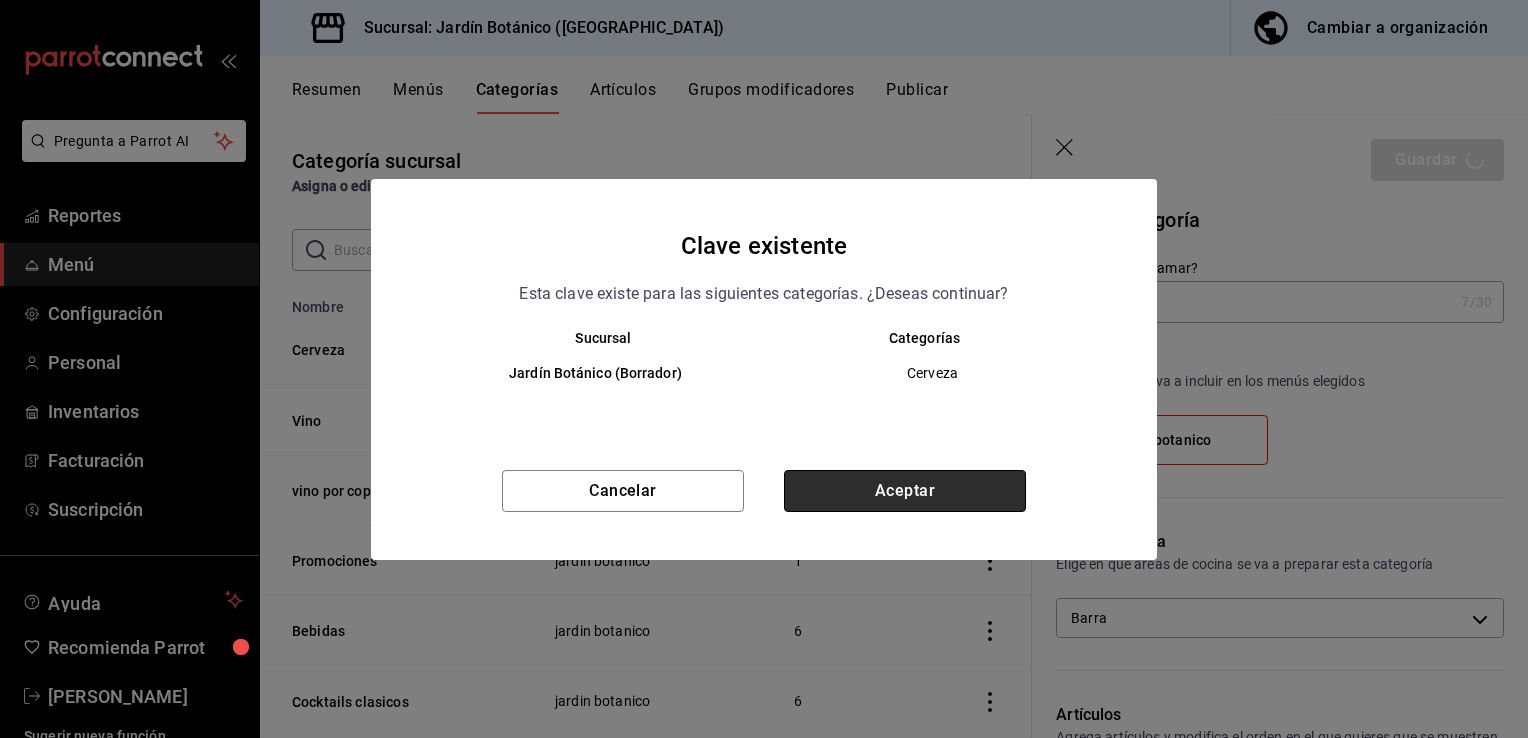 click on "Aceptar" at bounding box center (905, 491) 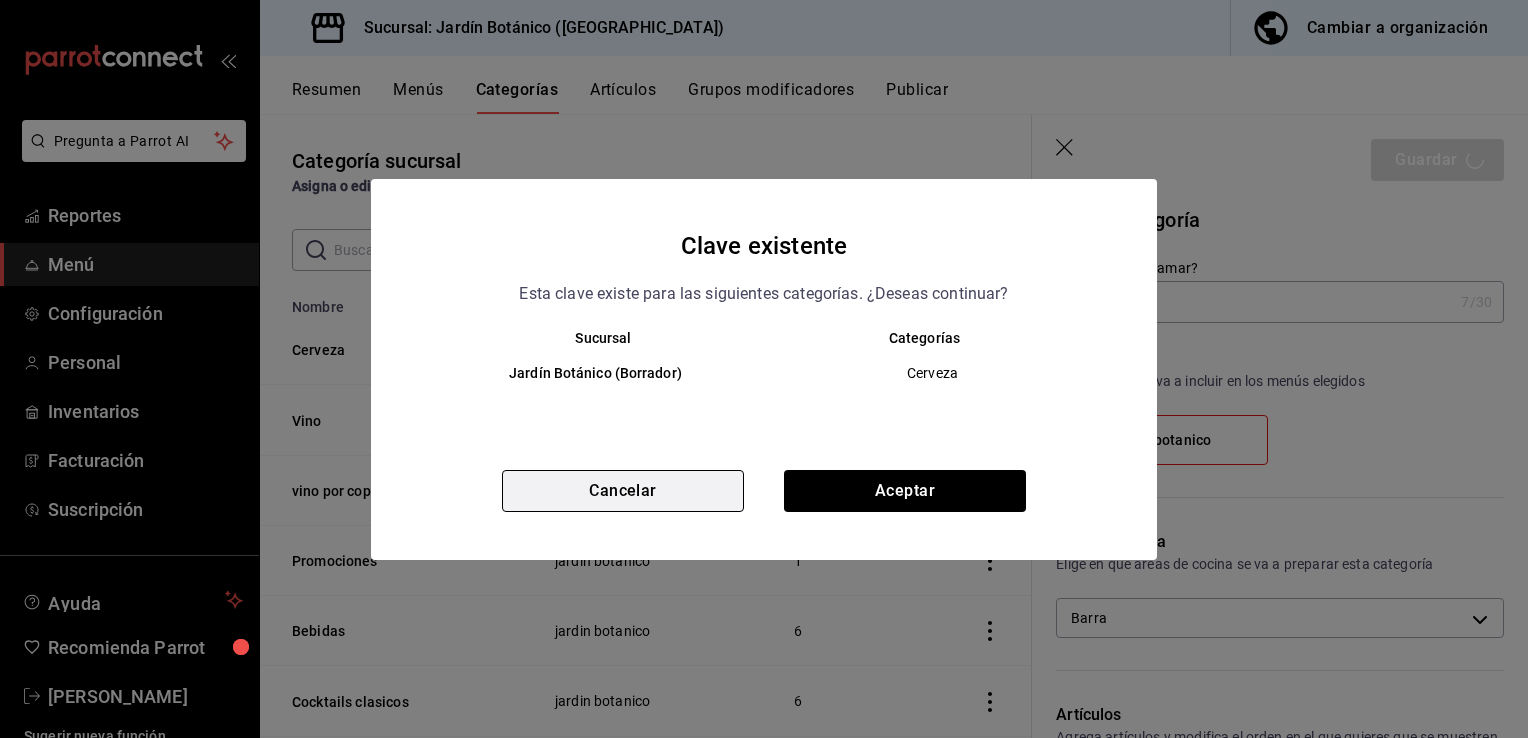 click on "Cancelar" at bounding box center [623, 491] 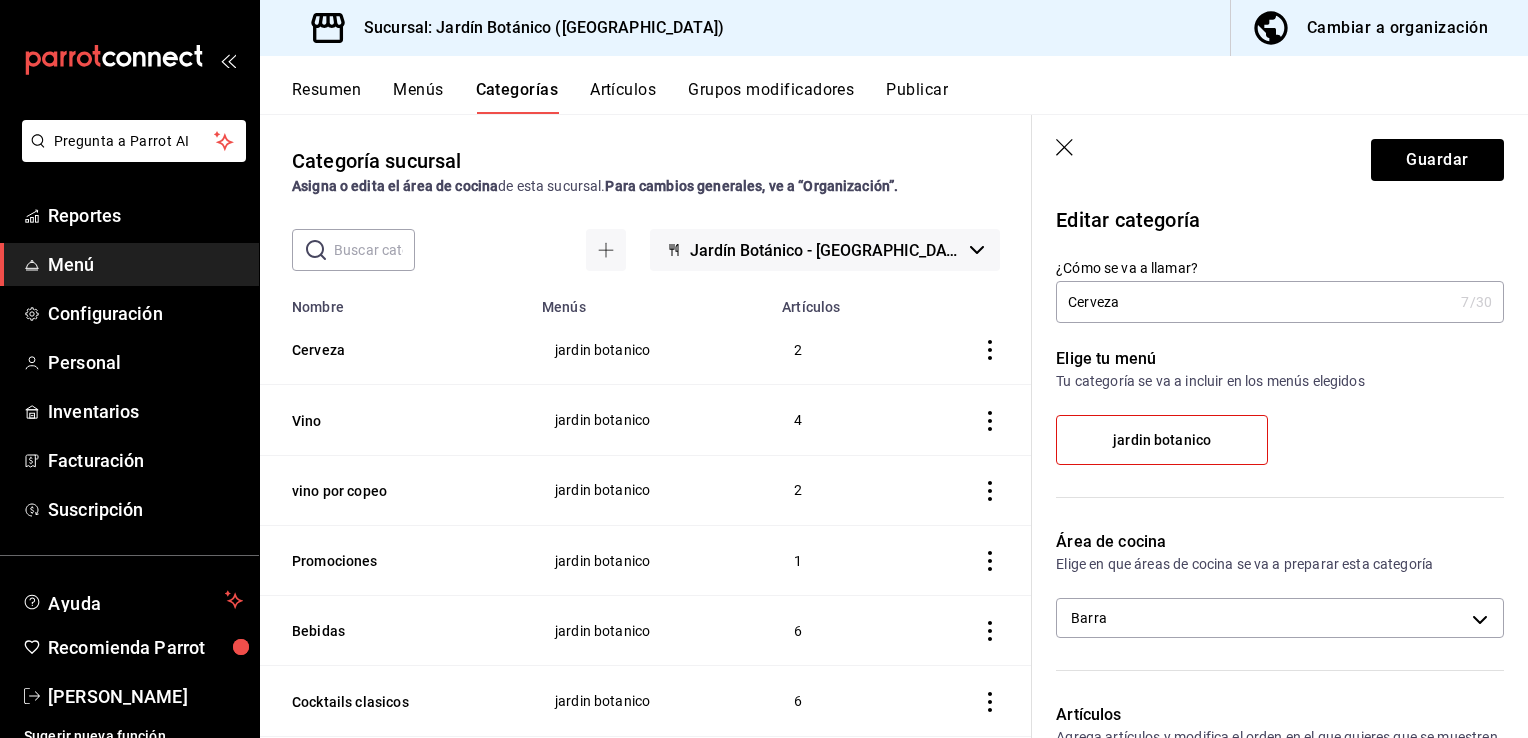 click on "jardin botanico" at bounding box center (1162, 440) 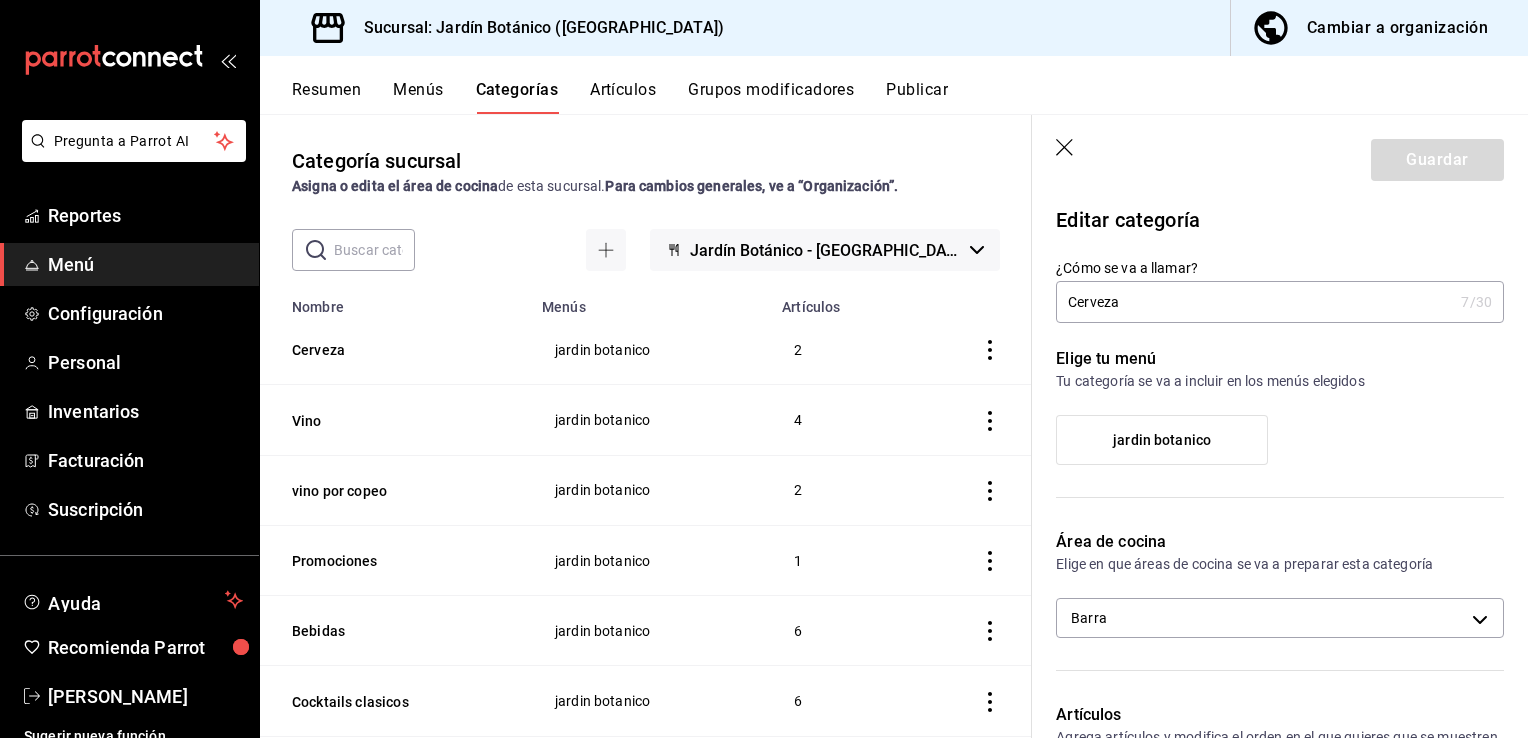 click on "jardin botanico" at bounding box center [1162, 440] 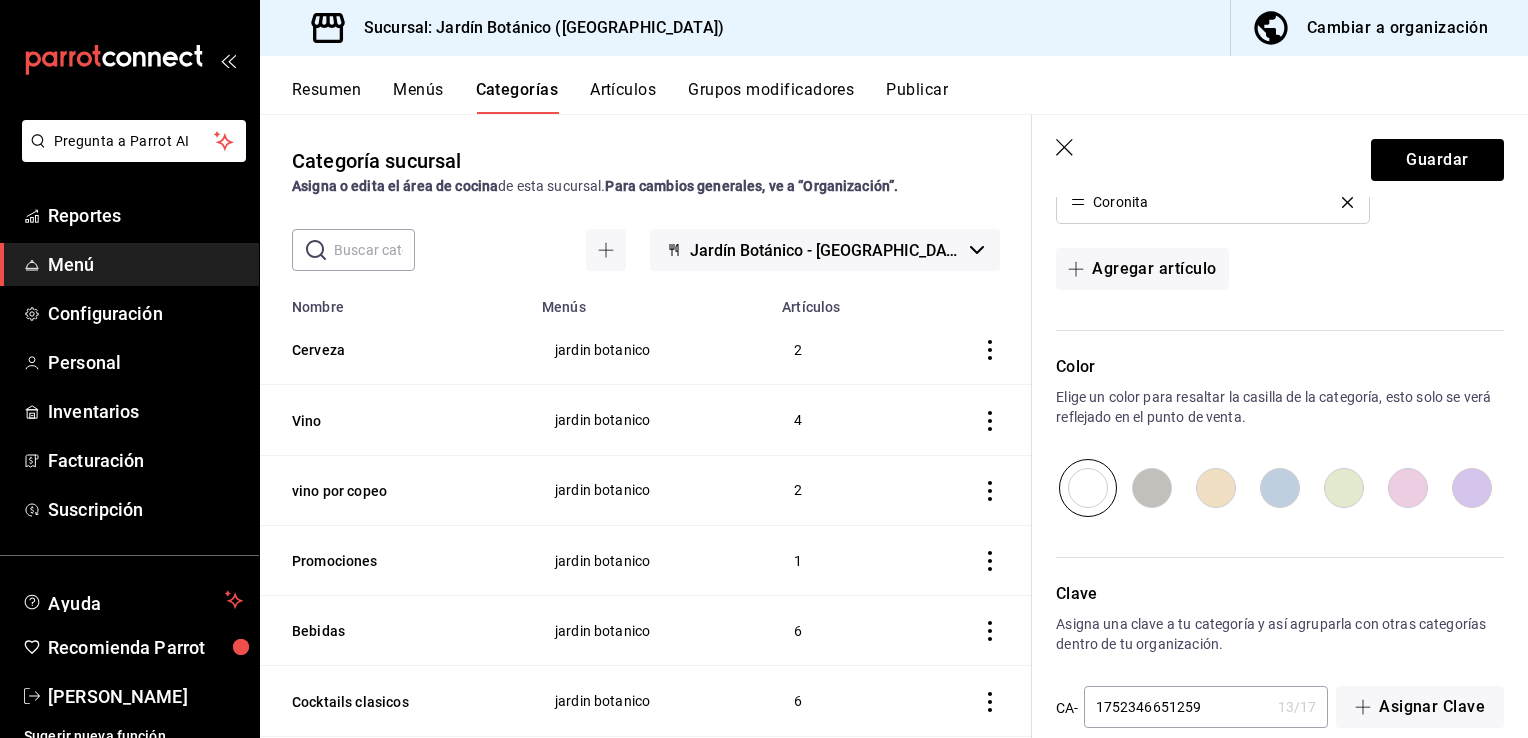 scroll, scrollTop: 684, scrollLeft: 0, axis: vertical 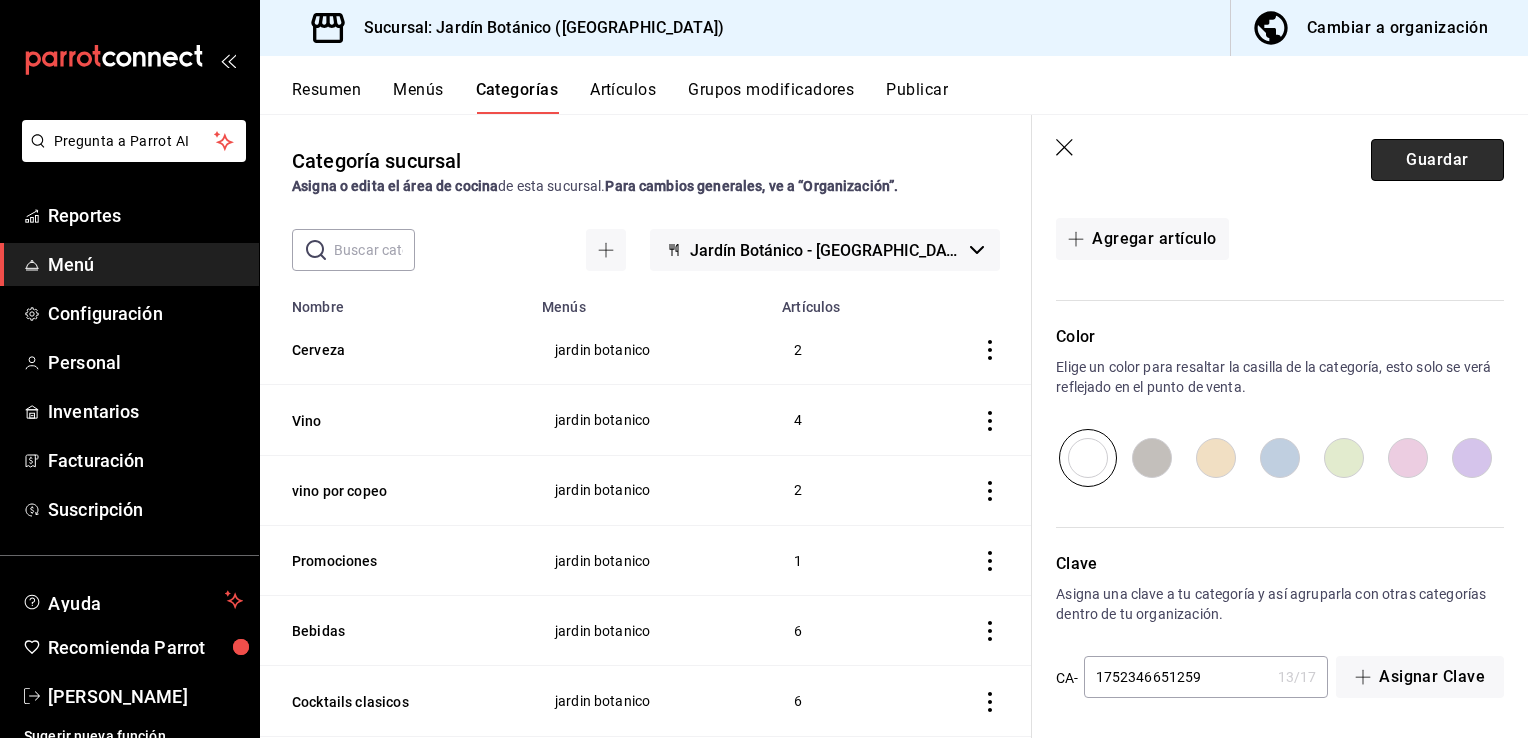 click on "Guardar" at bounding box center [1437, 160] 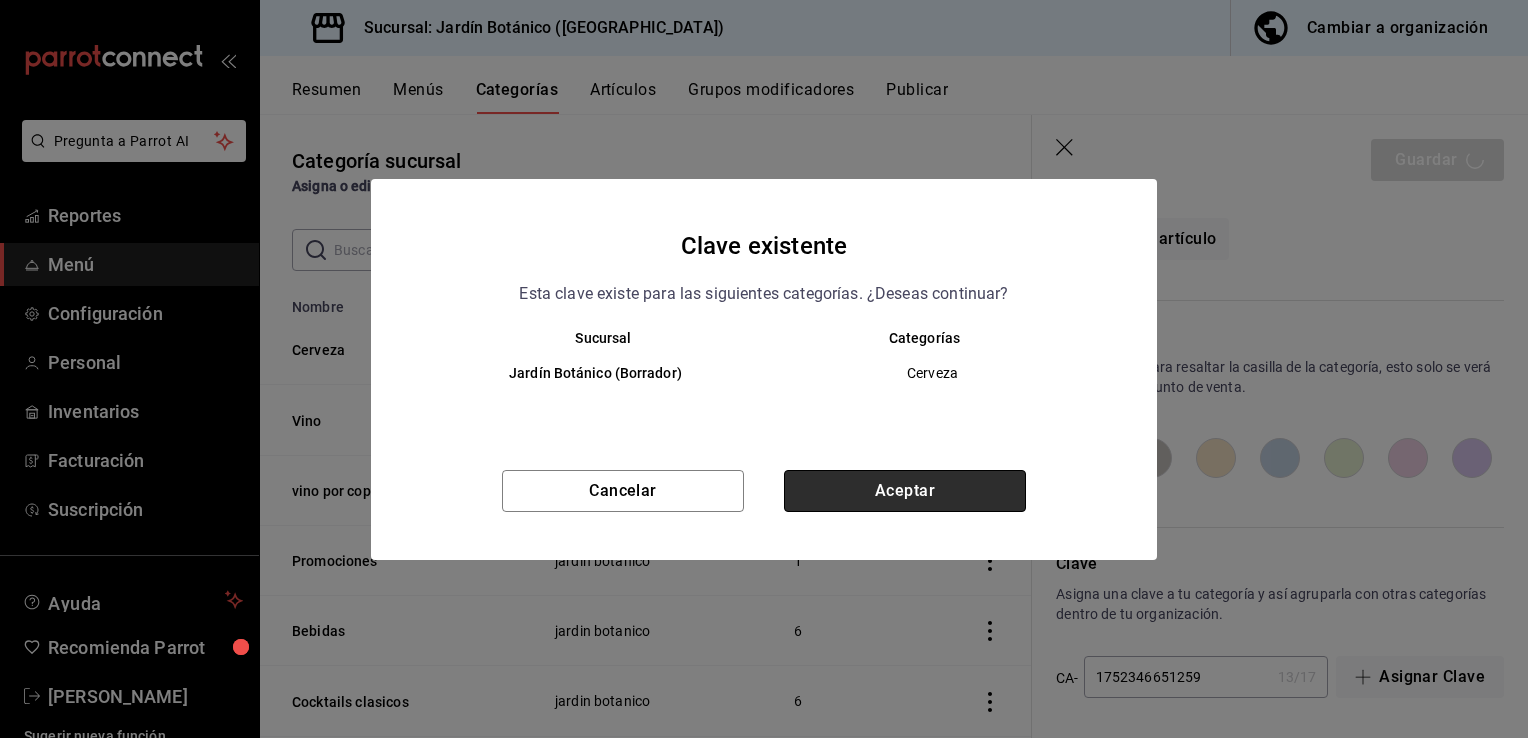 click on "Aceptar" at bounding box center [905, 491] 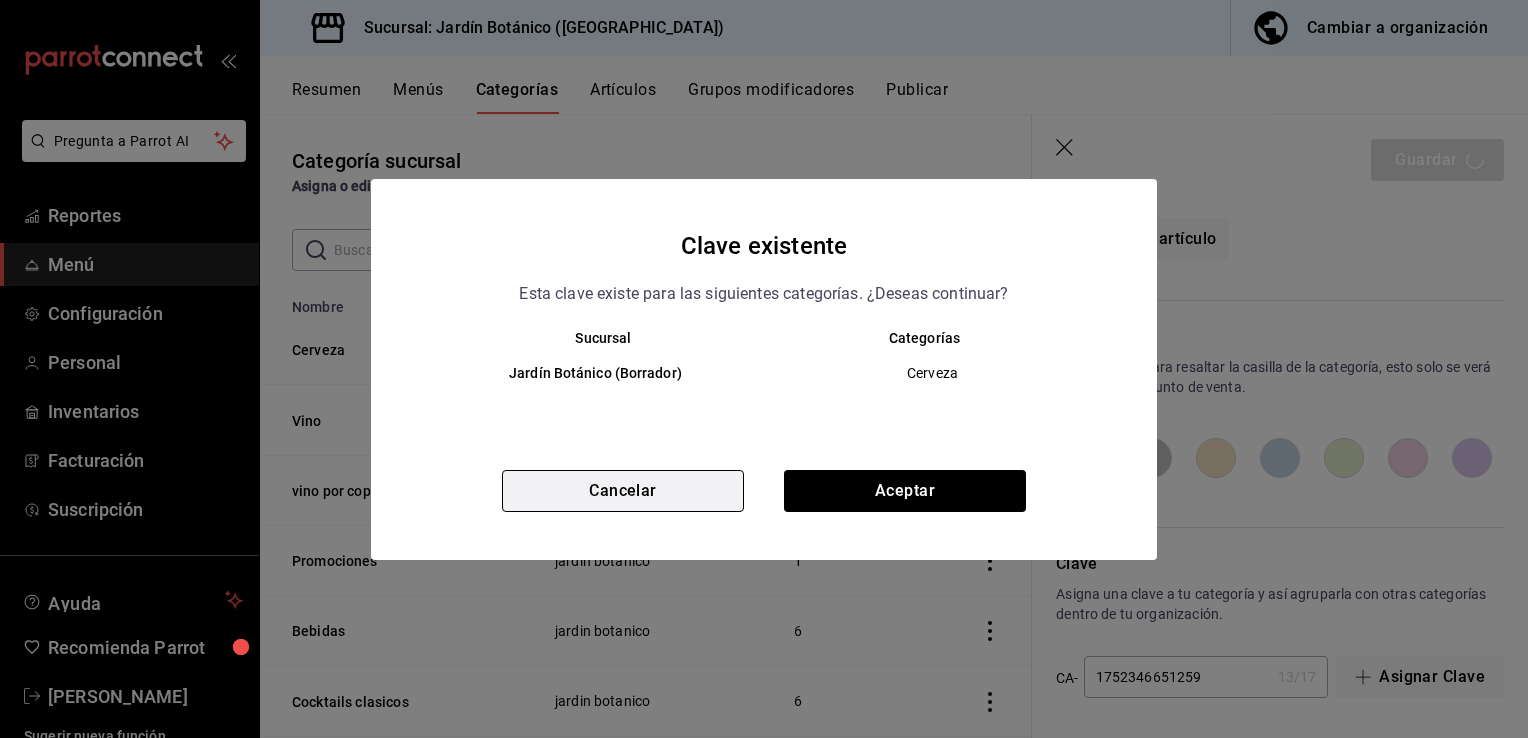 click on "Cancelar" at bounding box center (623, 491) 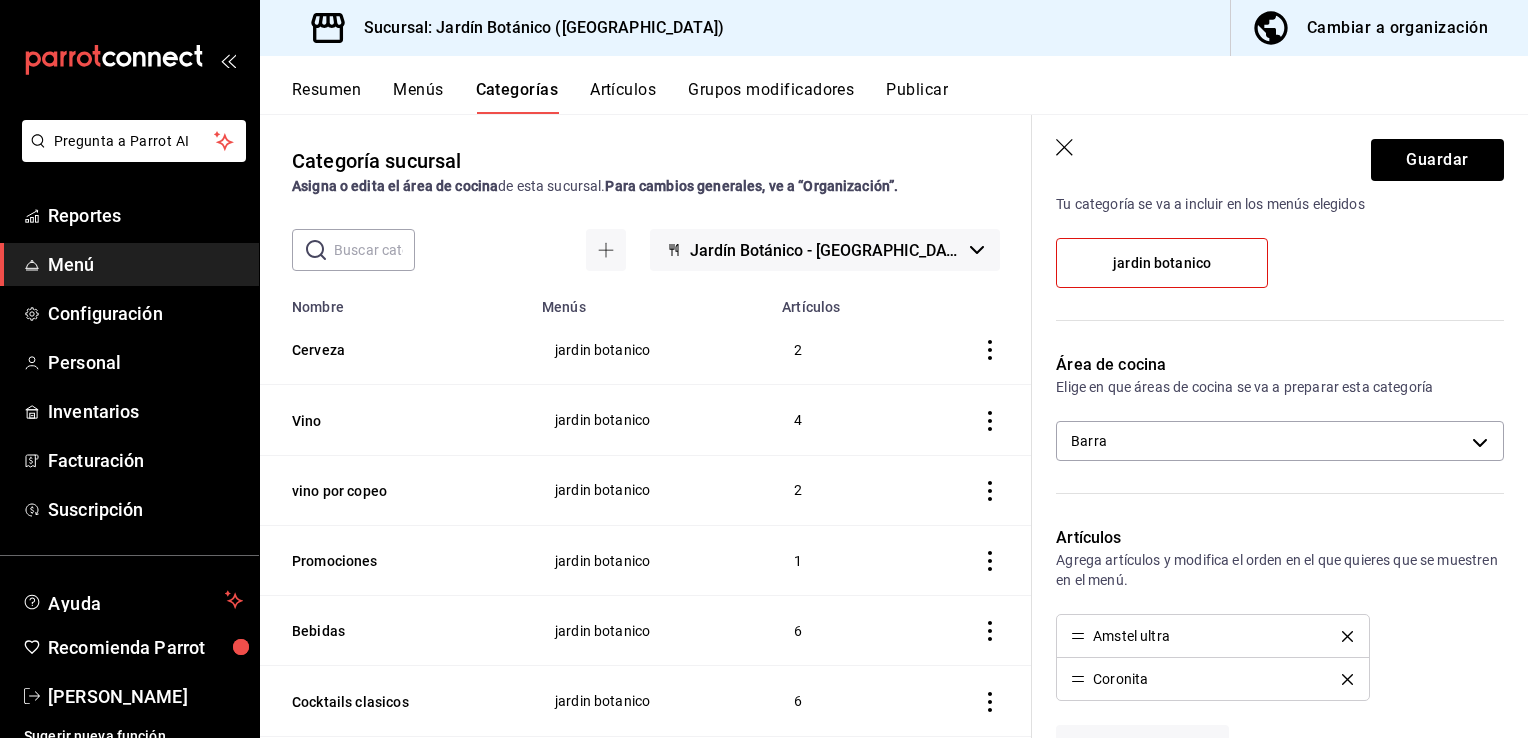 scroll, scrollTop: 200, scrollLeft: 0, axis: vertical 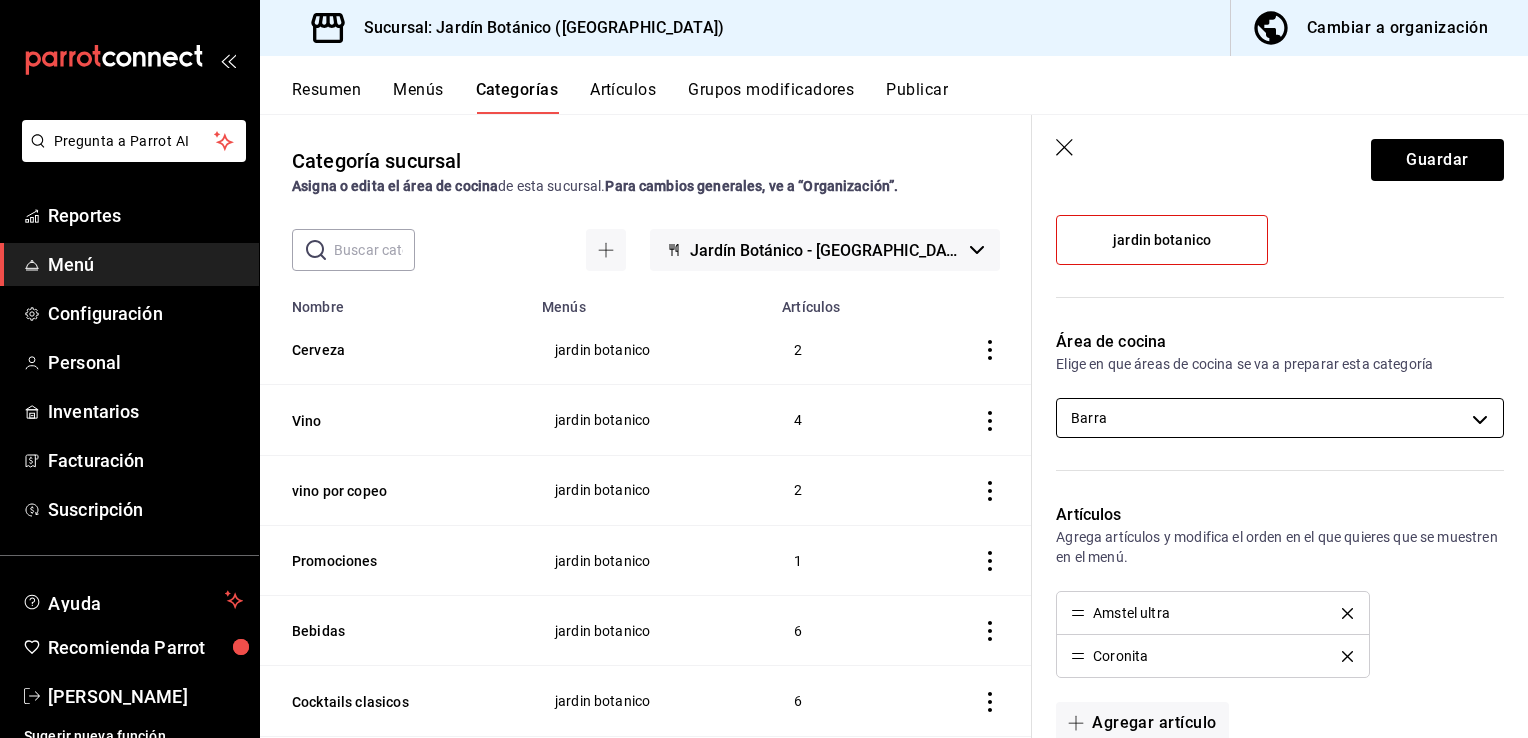 click on "Pregunta a Parrot AI Reportes   Menú   Configuración   Personal   Inventarios   Facturación   Suscripción   Ayuda Recomienda Parrot   [PERSON_NAME]   Sugerir nueva función   Sucursal: Jardín Botánico ([GEOGRAPHIC_DATA]) Cambiar a organización Resumen Menús Categorías Artículos Grupos modificadores Publicar Categoría sucursal Asigna o edita el área de cocina  de esta sucursal.  Para cambios generales, ve a “Organización”. ​ ​ Jardín Botánico - BC Nombre Menús Artículos Cerveza jardin botanico 2 Vino jardin botanico 4 vino por [GEOGRAPHIC_DATA] botanico 1 Bebidas jardin botanico 6 Cocktails clasicos jardin botanico 6 Extras jardin botanico 3 Postres jardin botanico 1 Mixologia jardin botanico 5 Moktails jardin botanico 3 Fuertes jardin botanico 3 Ensaladas jardin botanico 2 Entradas jardin botanico 6 Guardar Editar categoría ¿Cómo se va a llamar? Cerveza 7 /30 ¿Cómo se va a llamar? Elige tu menú Tu categoría se va a incluir en los menús elegidos jardin botanico 13" at bounding box center [764, 369] 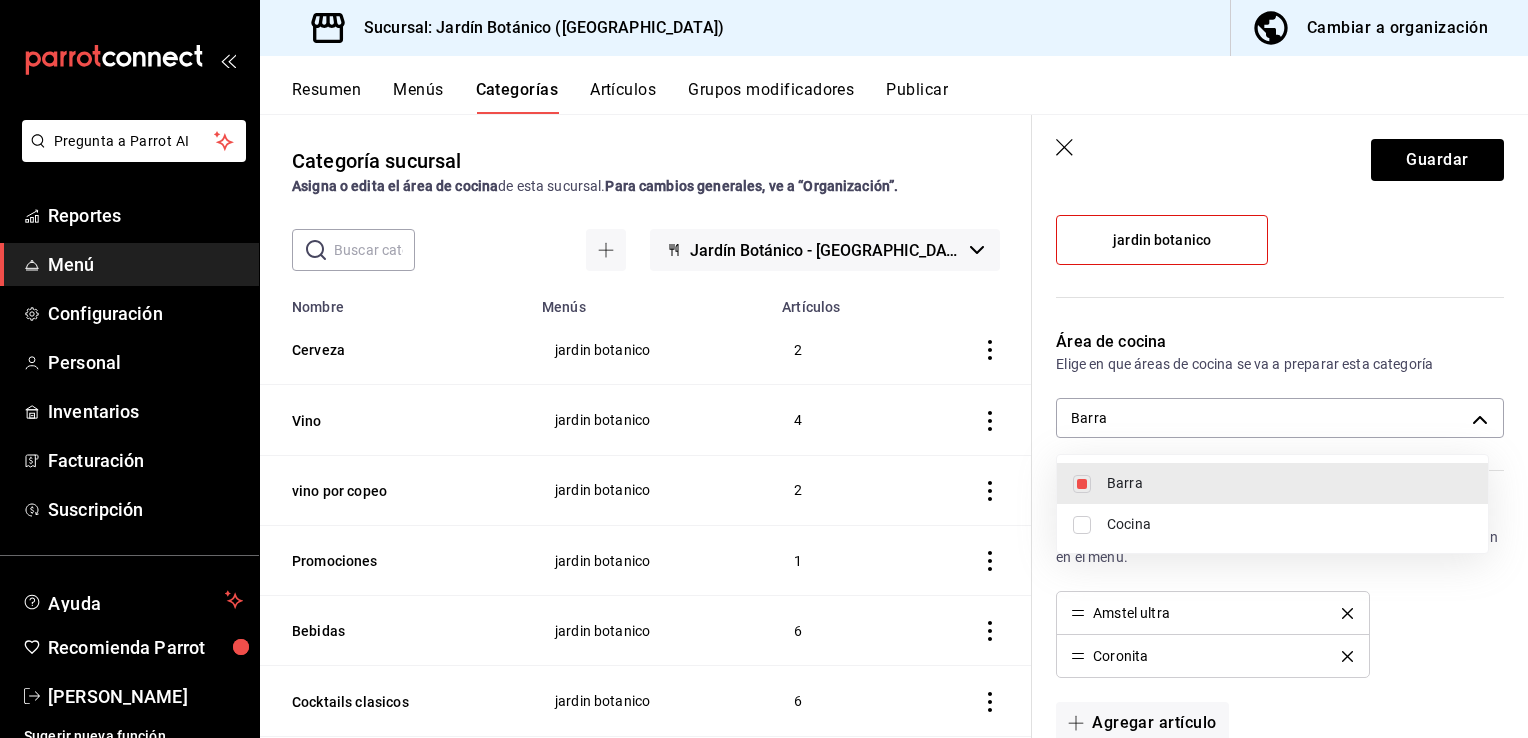 click at bounding box center [1082, 484] 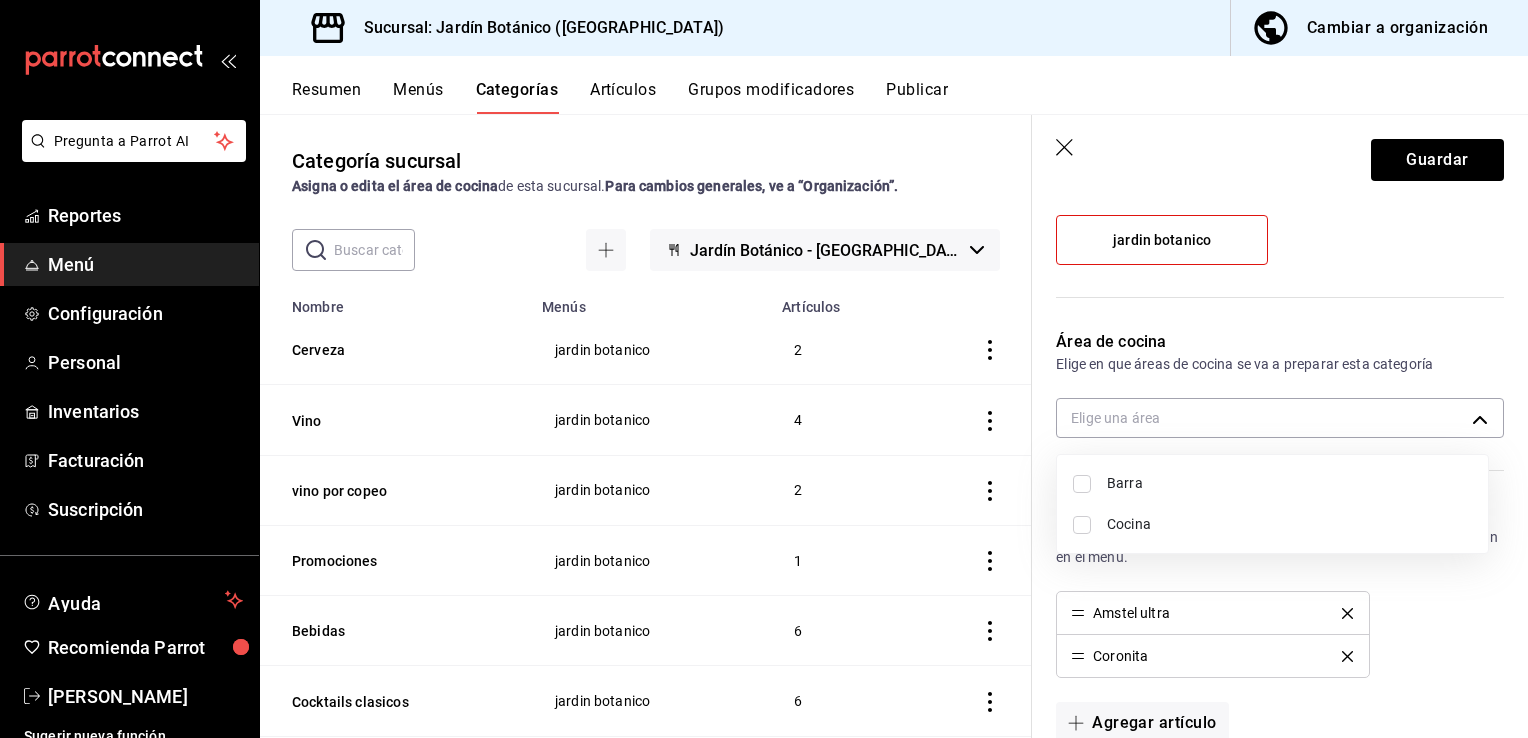 click at bounding box center (1082, 484) 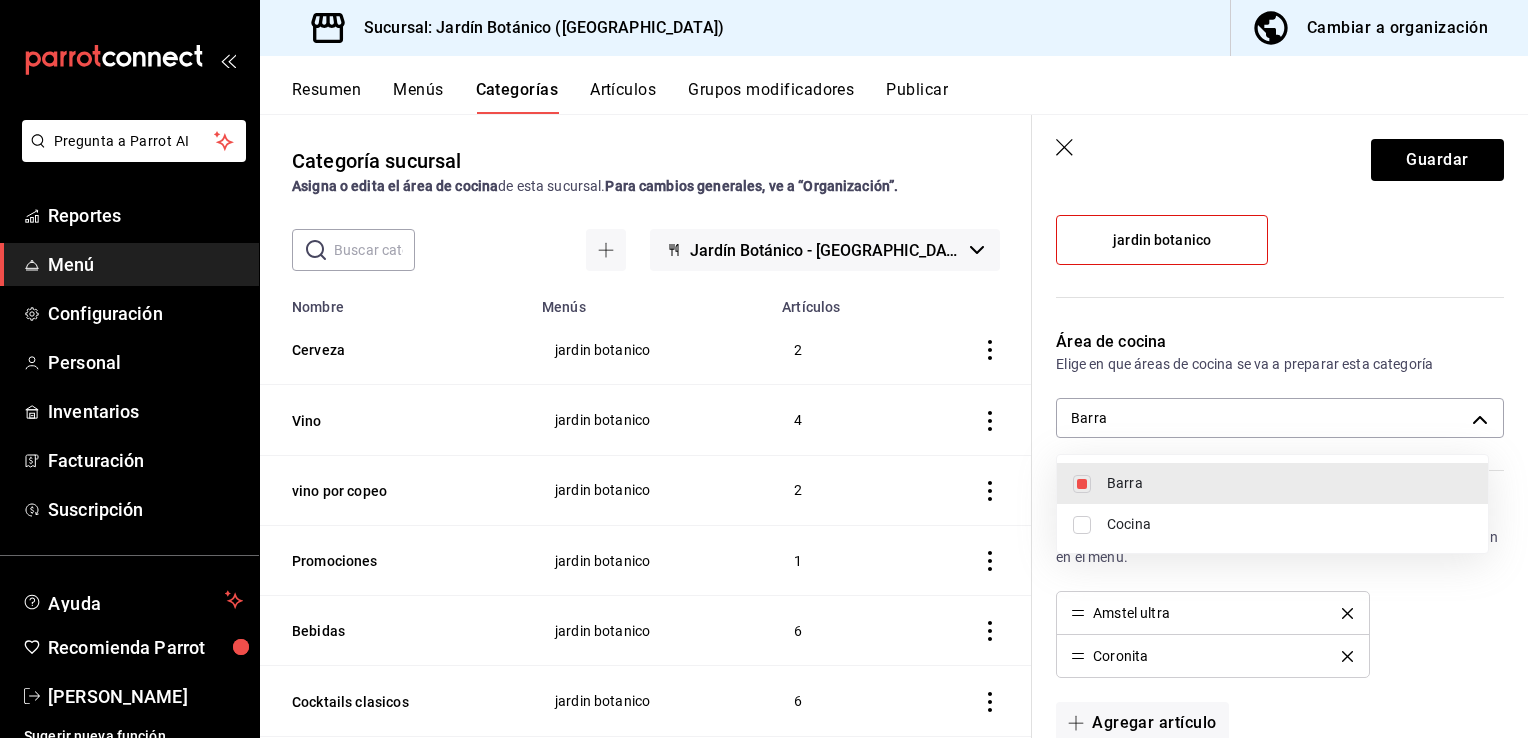 click at bounding box center (764, 369) 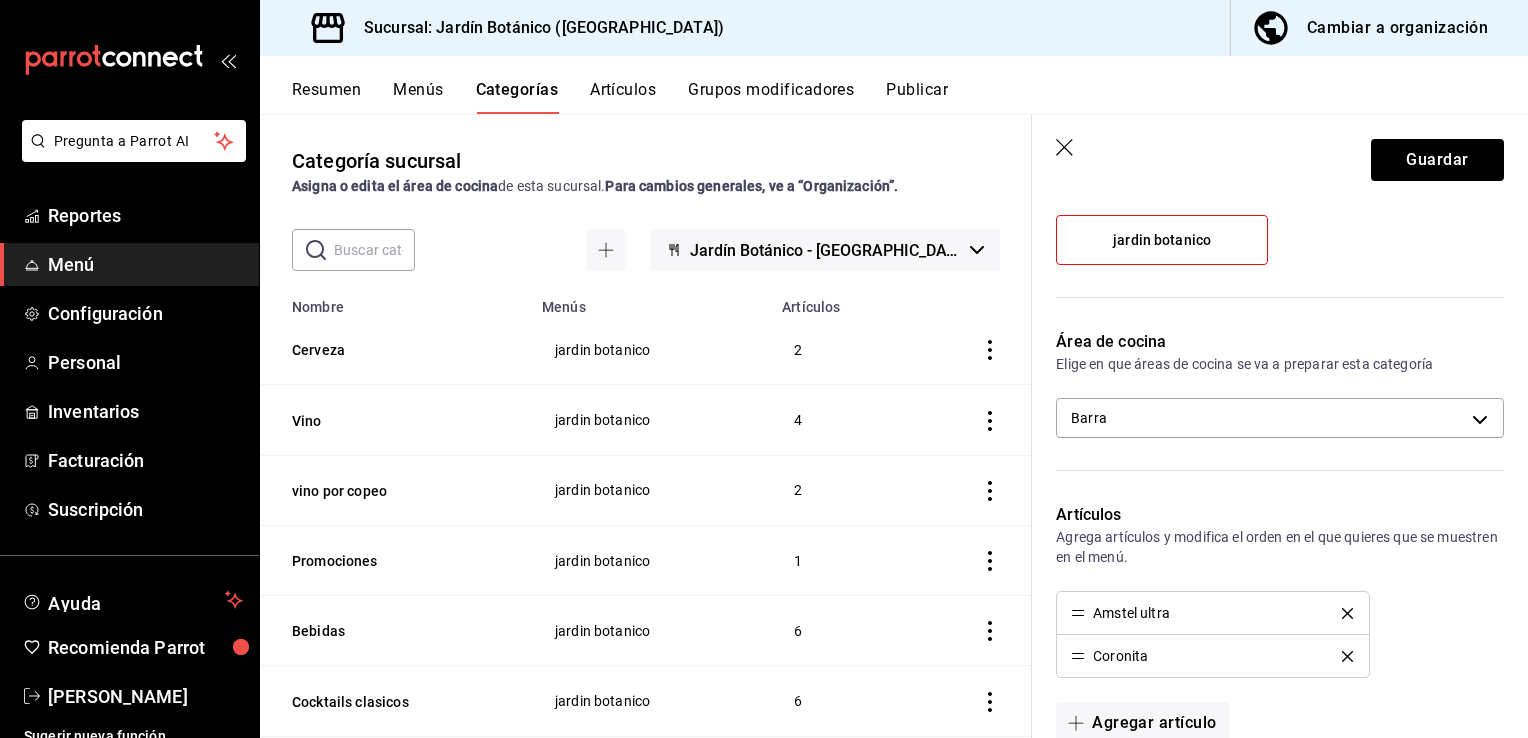 click on "Amstel ultra" at bounding box center [1212, 613] 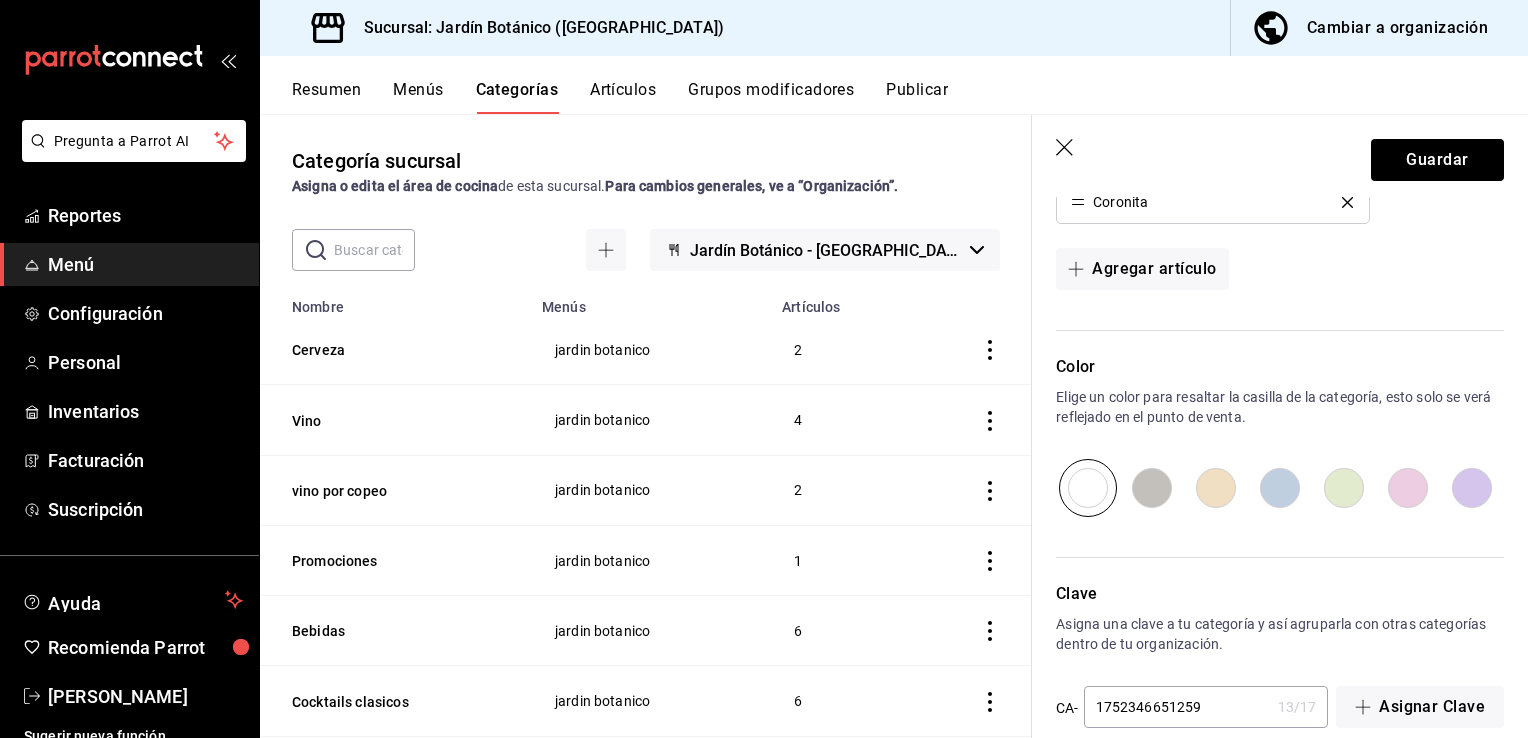 scroll, scrollTop: 684, scrollLeft: 0, axis: vertical 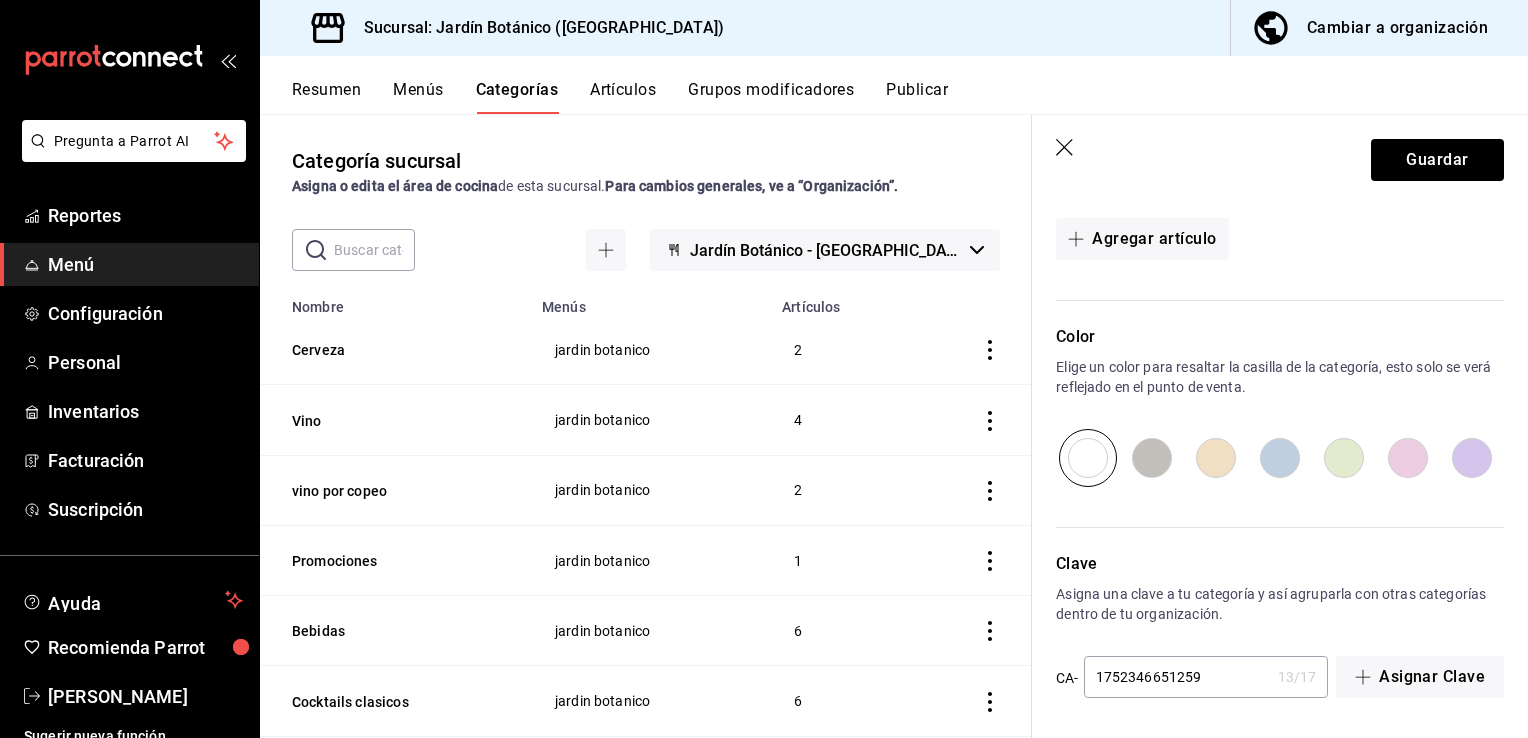 click 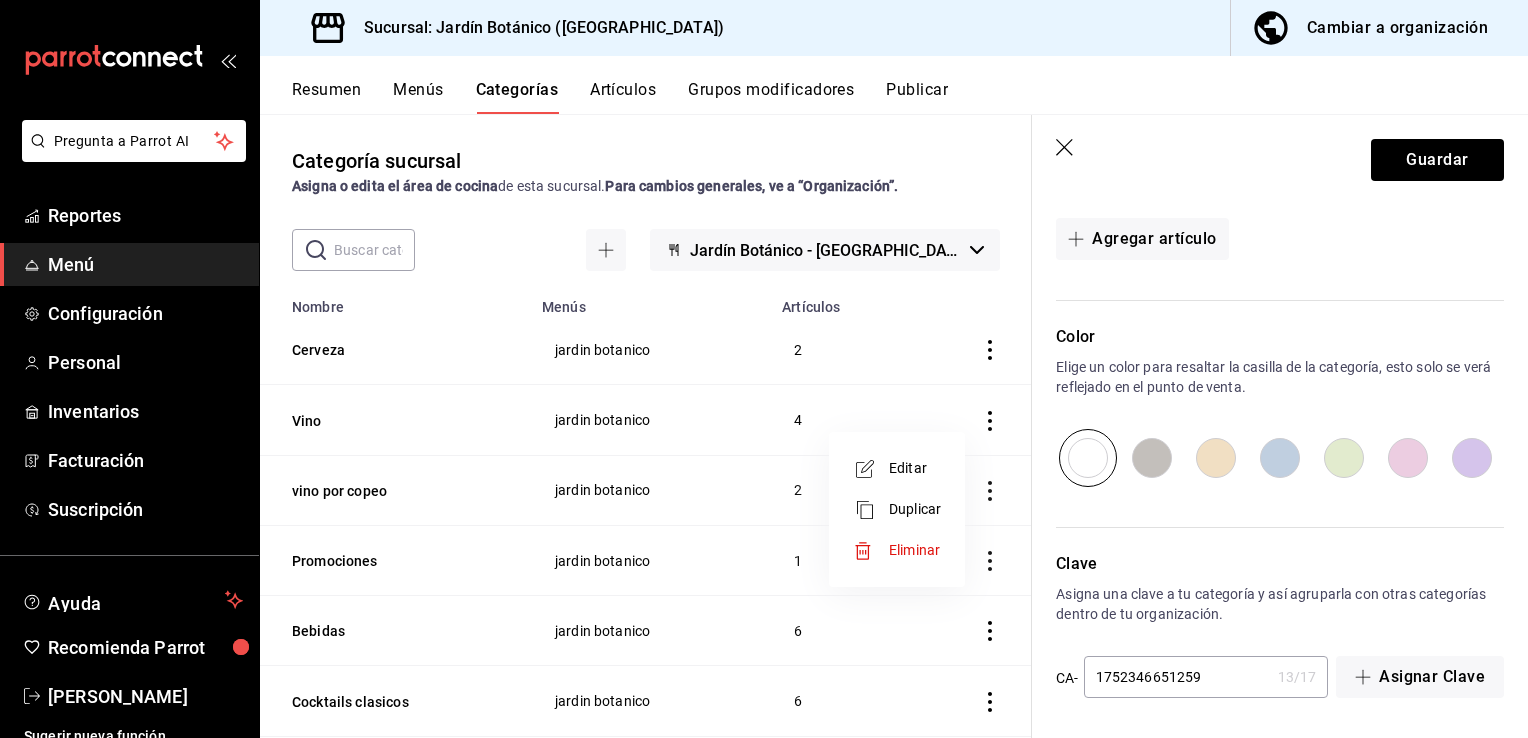 click at bounding box center (764, 369) 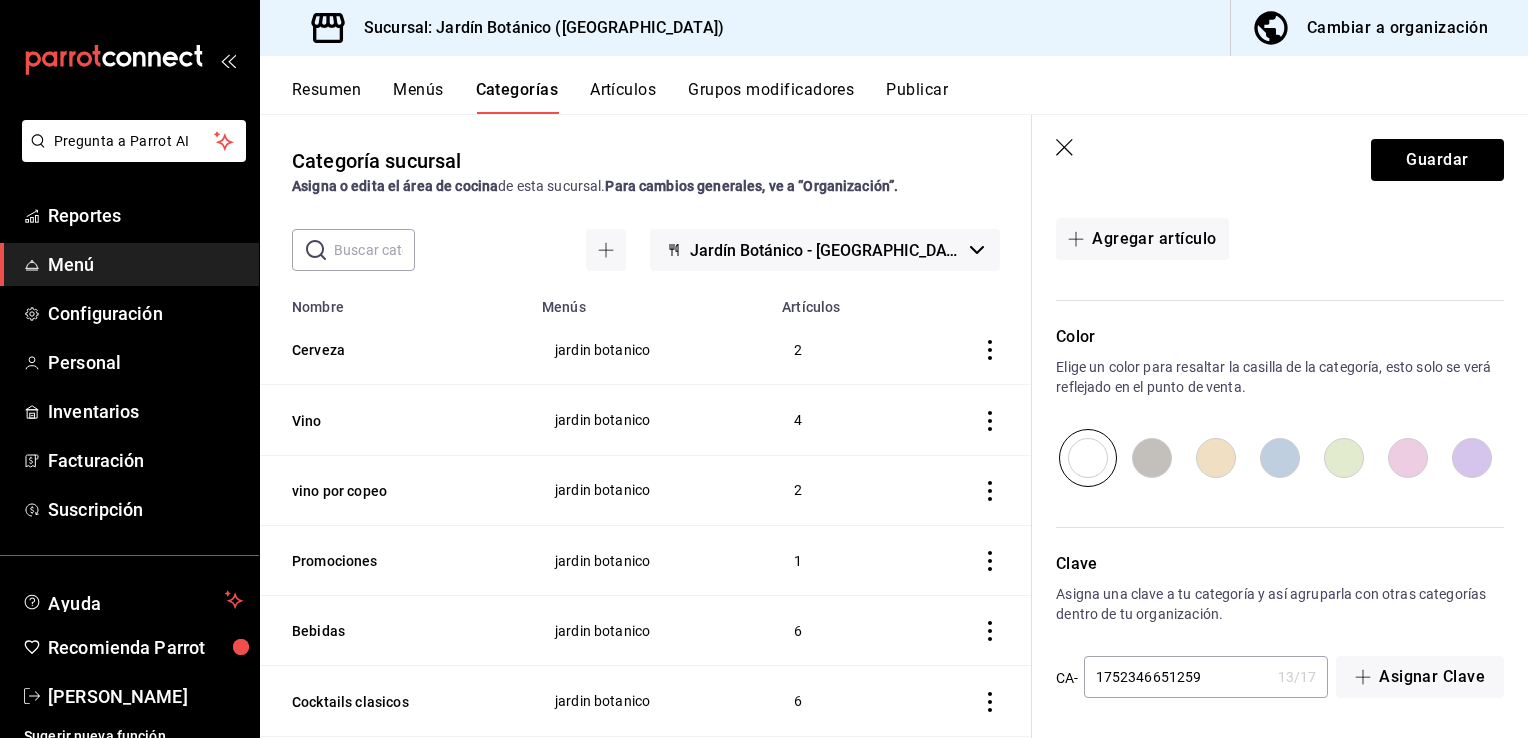 click on "Resumen Menús Categorías Artículos Grupos modificadores Publicar" at bounding box center [910, 97] 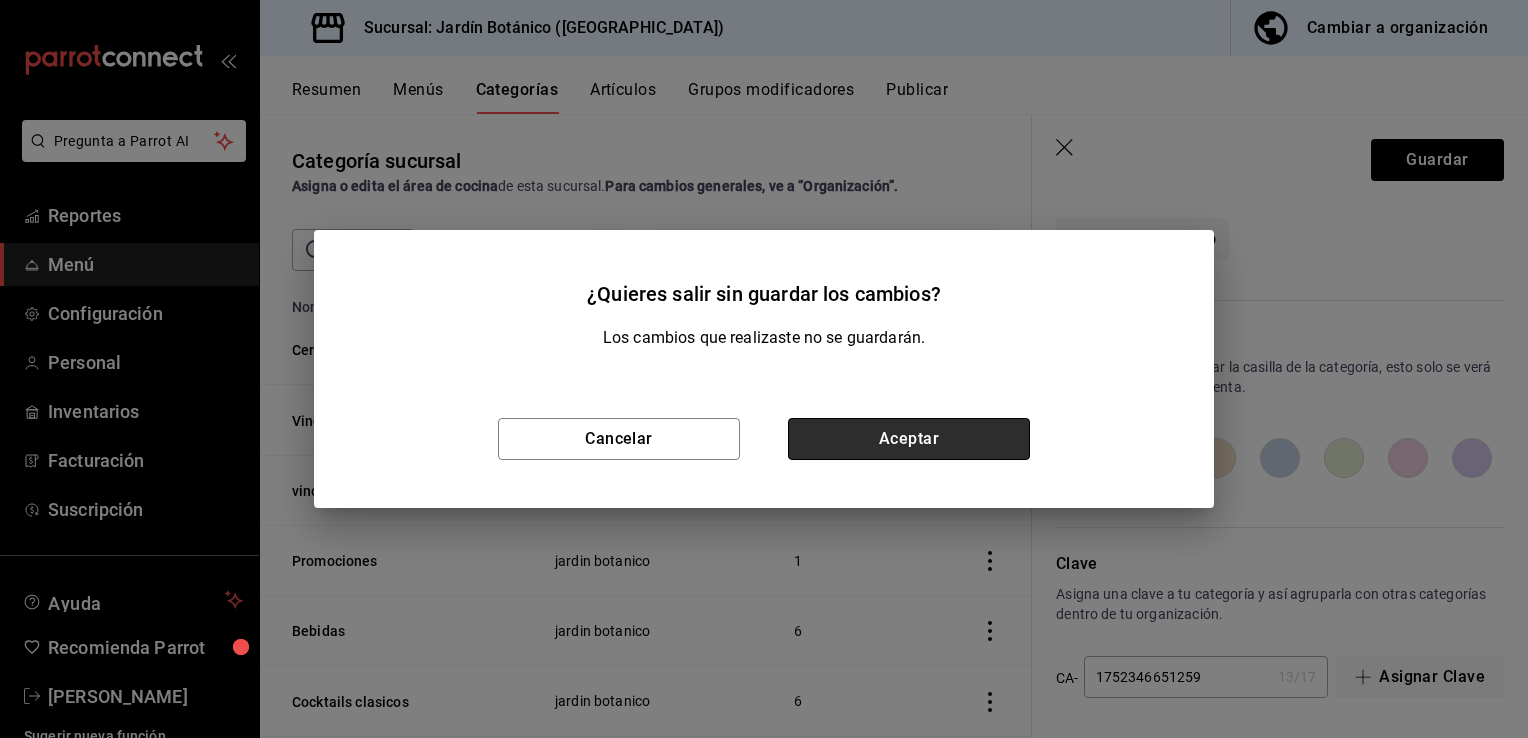 click on "Aceptar" at bounding box center (909, 439) 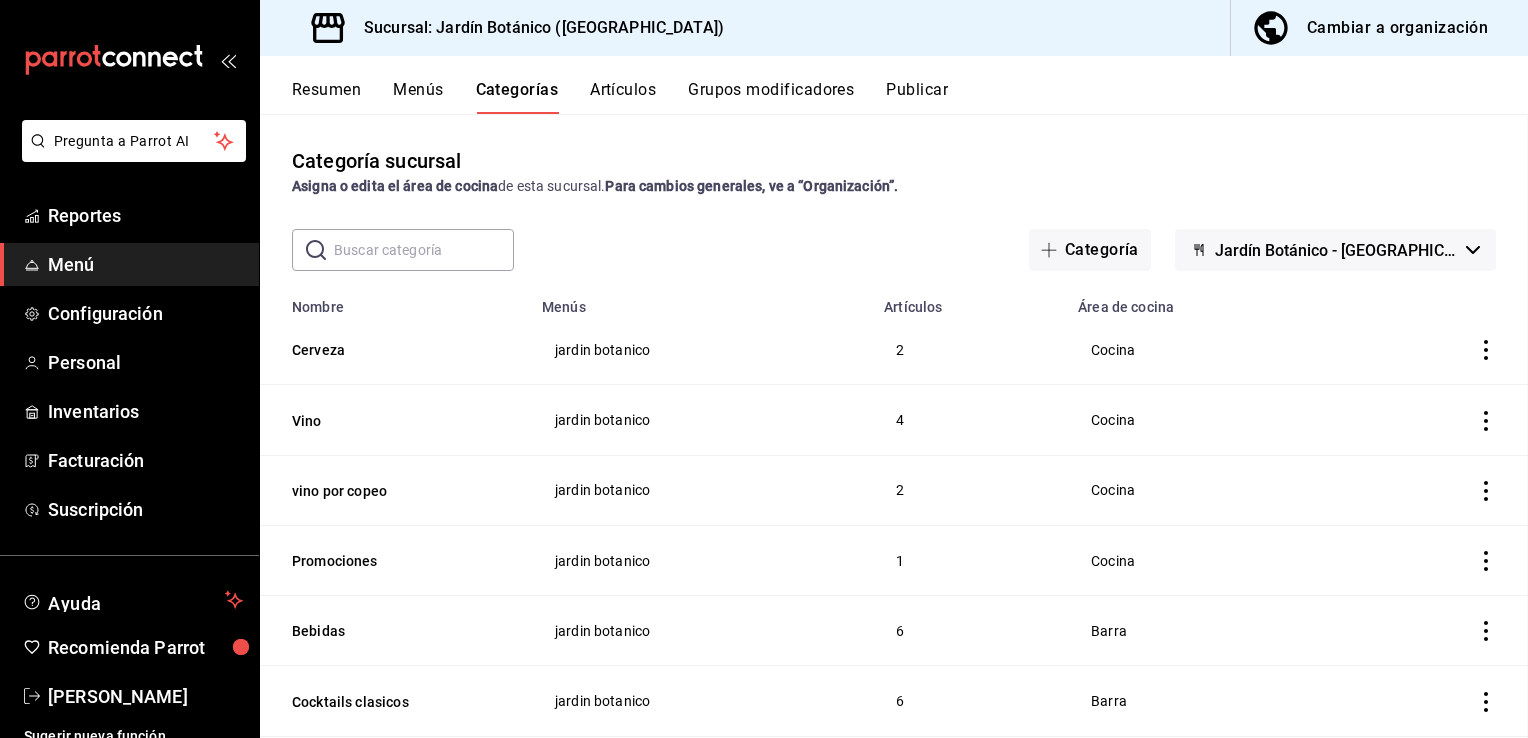 scroll, scrollTop: 0, scrollLeft: 0, axis: both 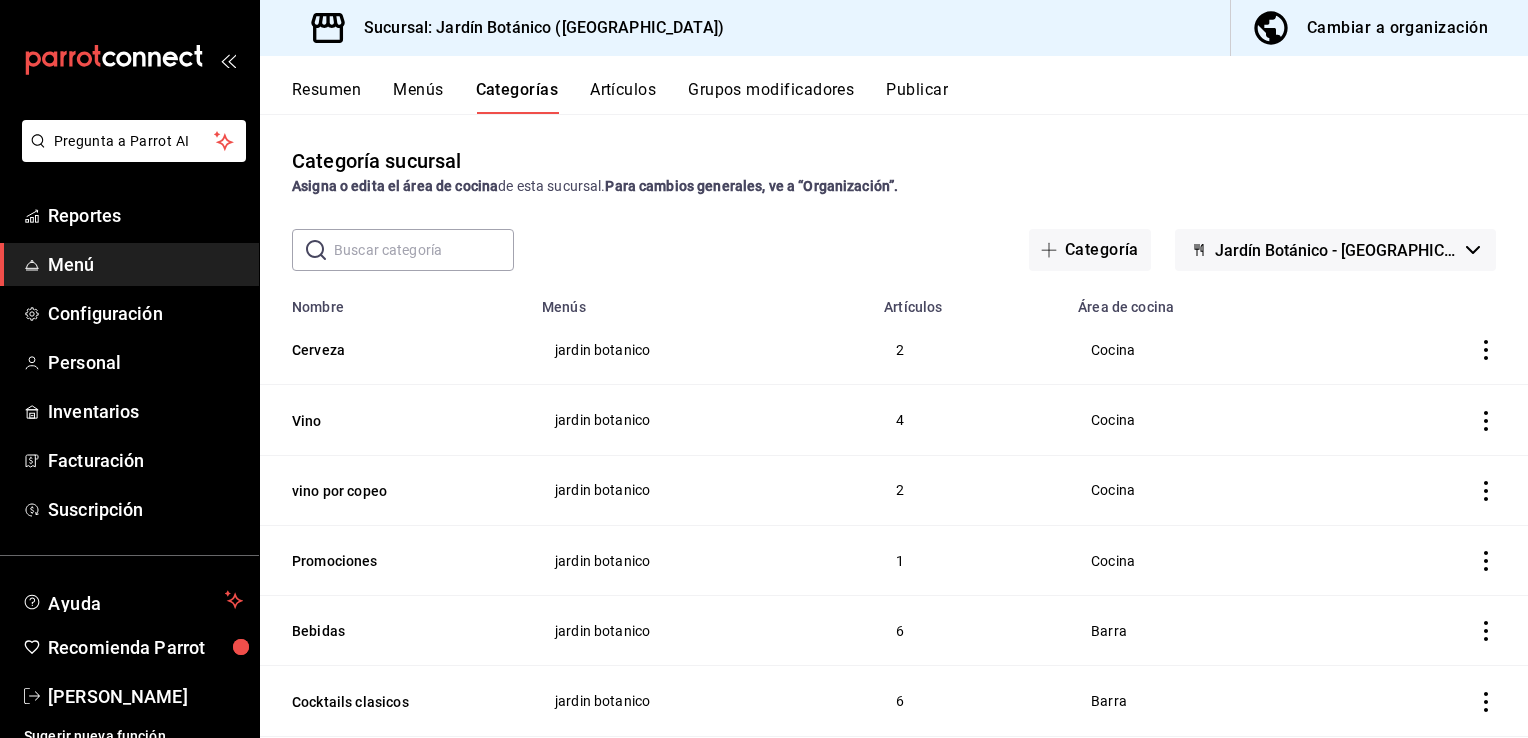 click 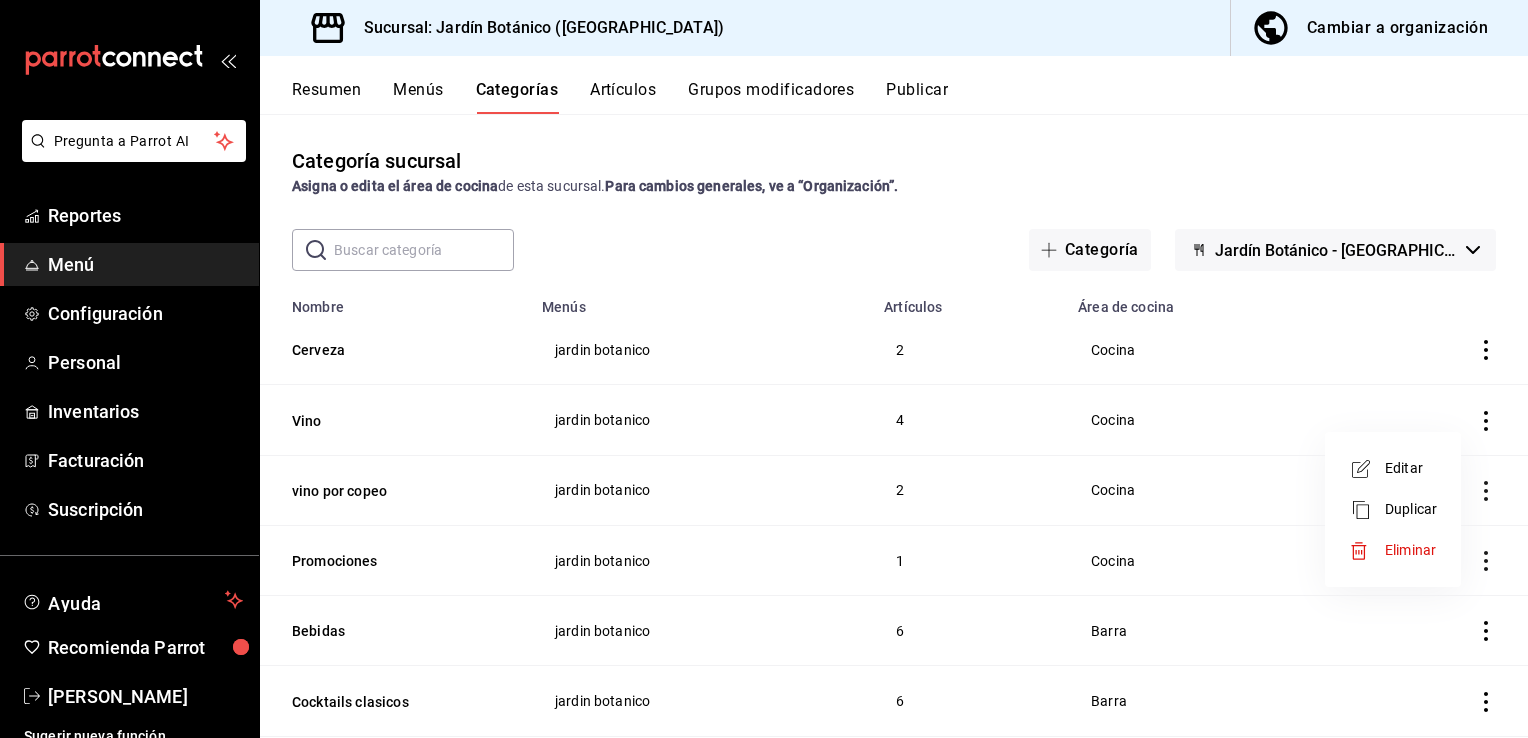 click on "Editar" at bounding box center (1411, 468) 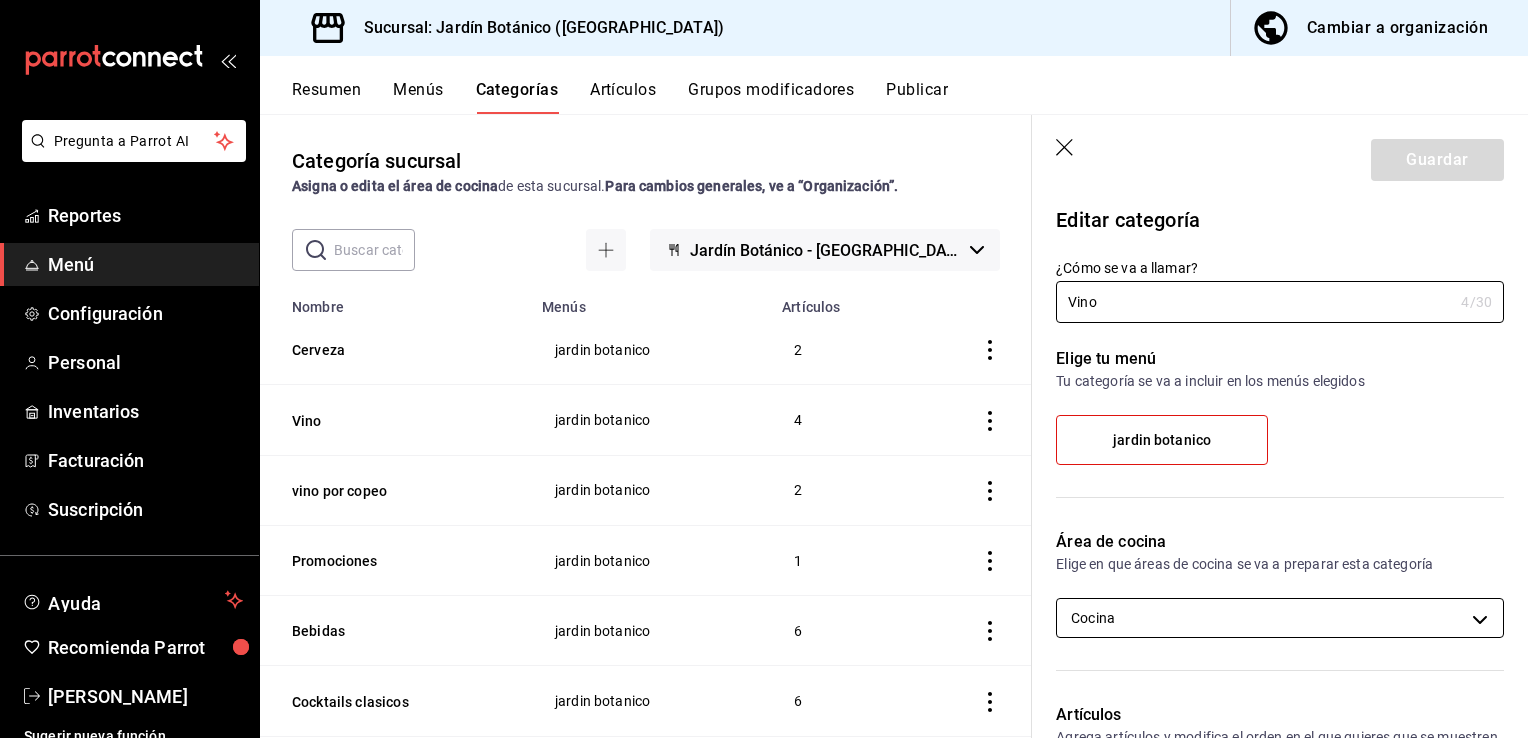 click on "Pregunta a Parrot AI Reportes   Menú   Configuración   Personal   Inventarios   Facturación   Suscripción   Ayuda Recomienda Parrot   [PERSON_NAME]   Sugerir nueva función   Sucursal: Jardín Botánico ([GEOGRAPHIC_DATA]) Cambiar a organización Resumen Menús Categorías Artículos Grupos modificadores Publicar Categoría sucursal Asigna o edita el área de cocina  de esta sucursal.  Para cambios generales, ve a “Organización”. ​ ​ Jardín Botánico - BC Nombre Menús Artículos Cerveza jardin botanico 2 Vino jardin botanico 4 vino por [GEOGRAPHIC_DATA] botanico 1 Bebidas jardin botanico 6 Cocktails clasicos jardin botanico 6 Extras jardin botanico 3 Postres jardin botanico 1 Mixologia jardin botanico 5 Moktails jardin botanico 3 Fuertes jardin botanico 3 Ensaladas jardin botanico 2 Entradas jardin botanico 6 Guardar Editar categoría ¿Cómo se va a llamar? Vino 4 /30 ¿Cómo se va a llamar? Elige tu menú Tu categoría se va a incluir en los menús elegidos jardin botanico Color" at bounding box center [764, 369] 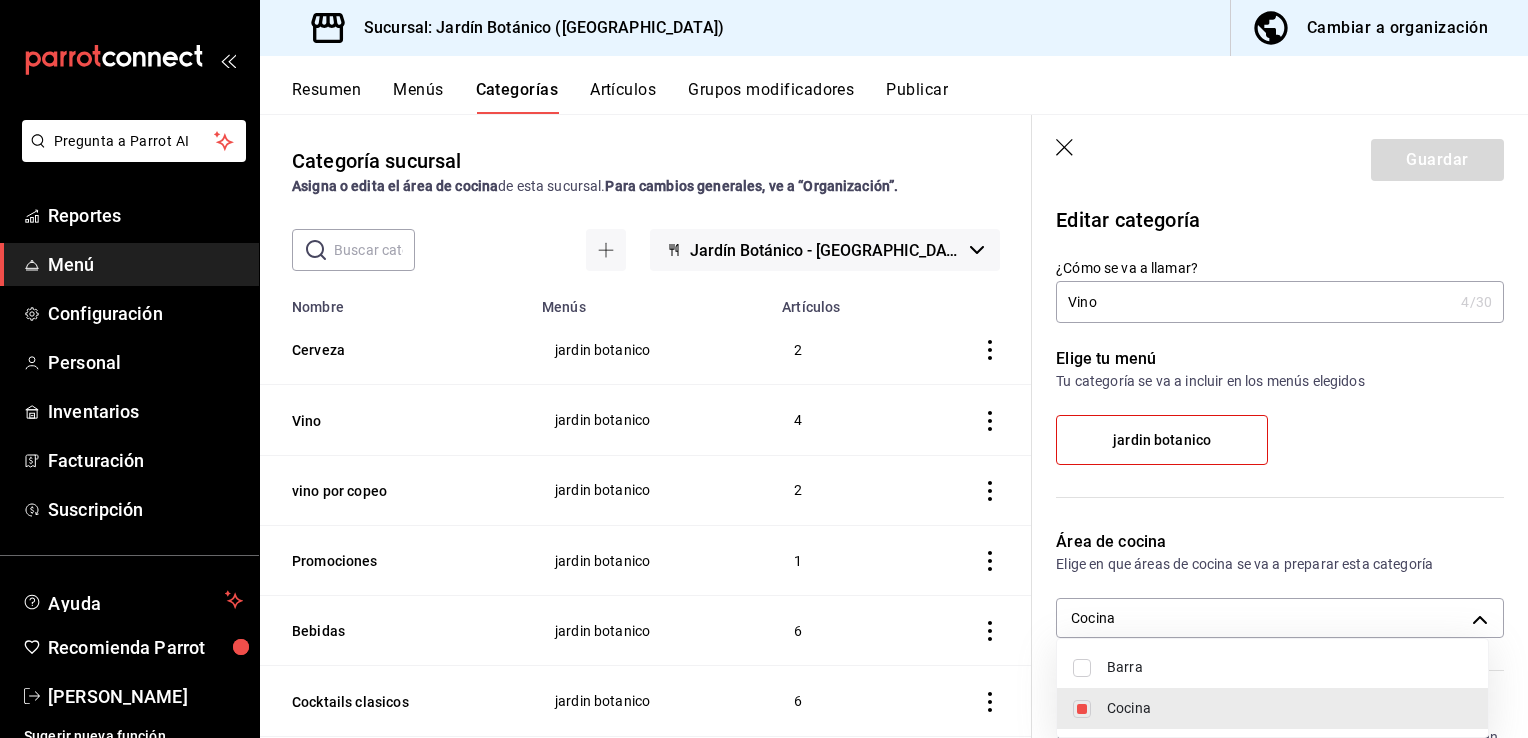 click at bounding box center (1082, 668) 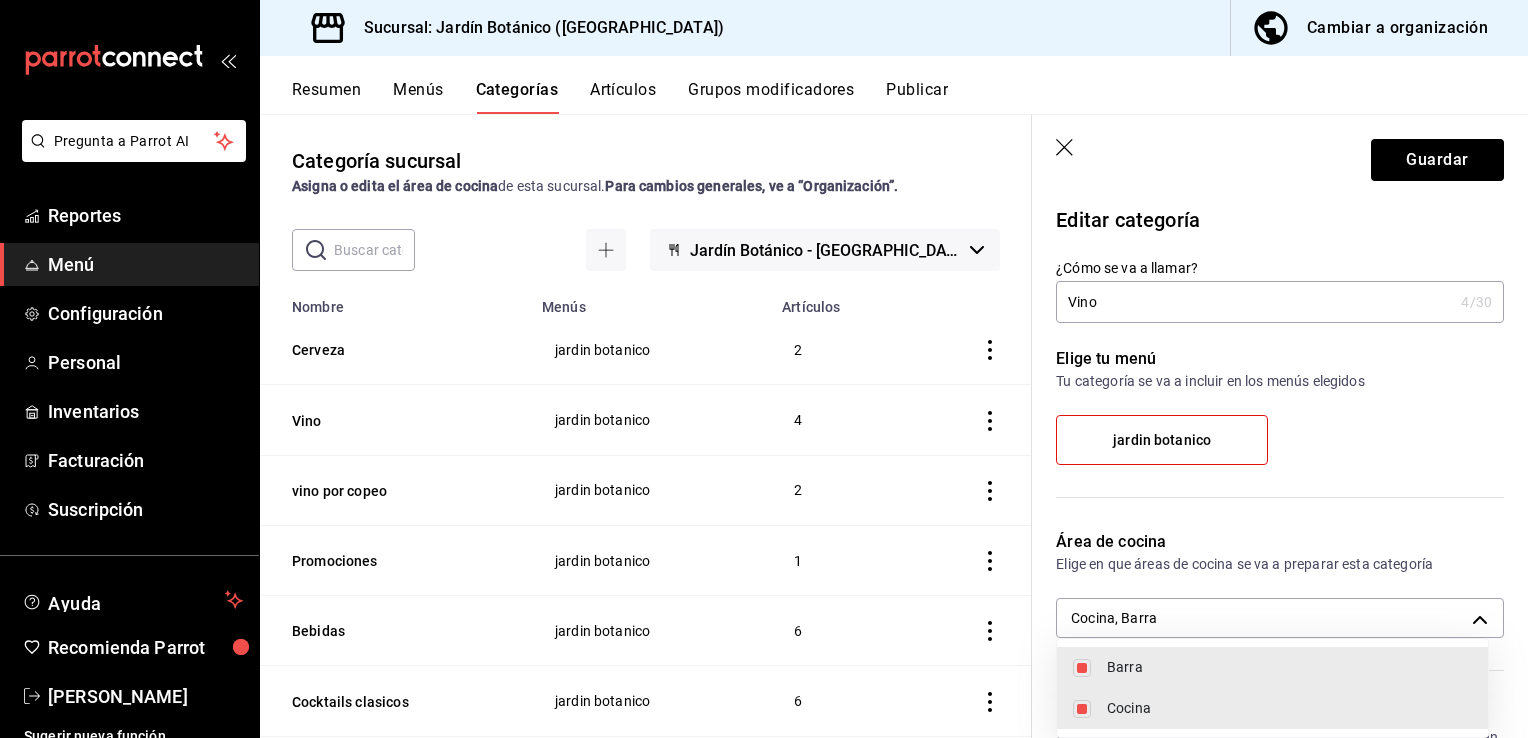 click at bounding box center [1082, 709] 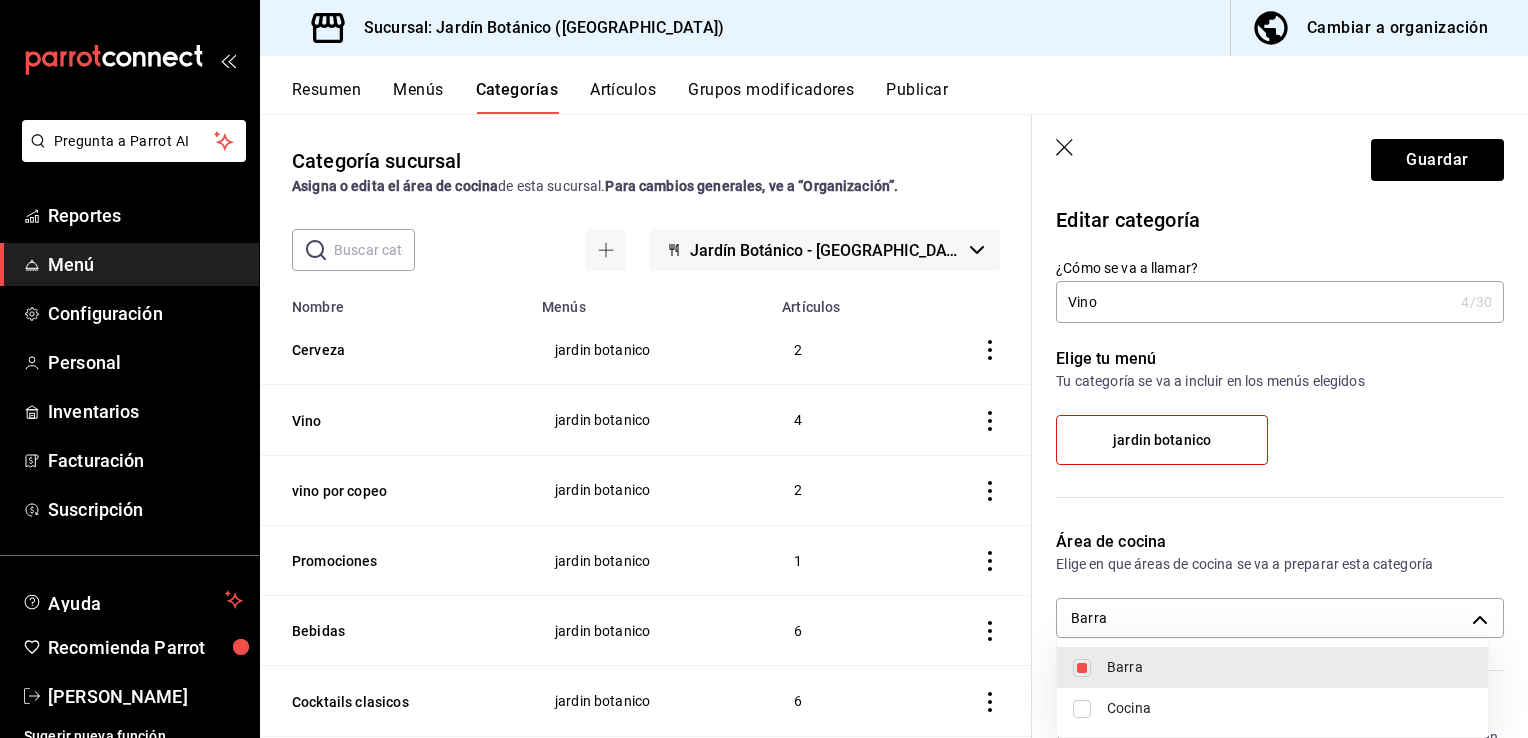 click at bounding box center [764, 369] 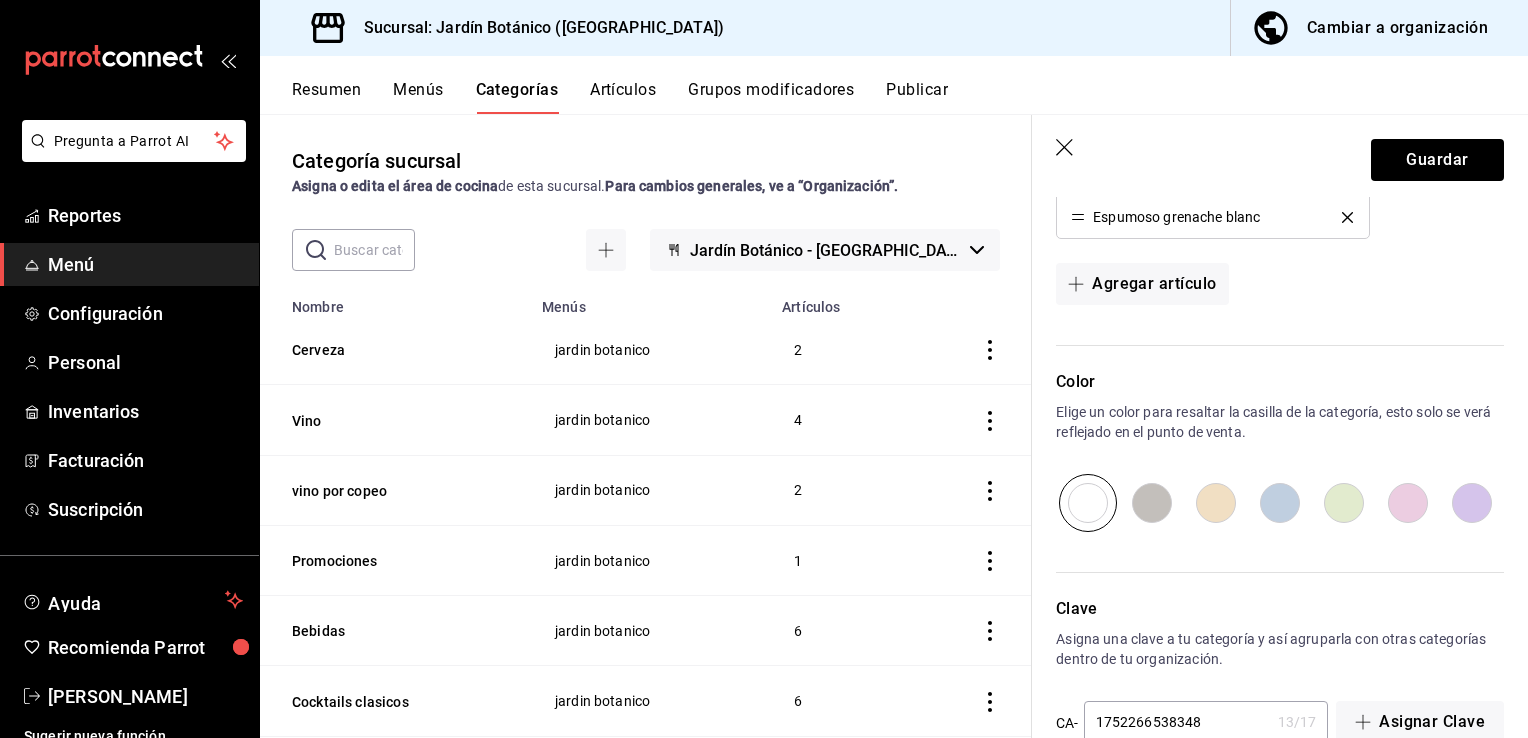 scroll, scrollTop: 769, scrollLeft: 0, axis: vertical 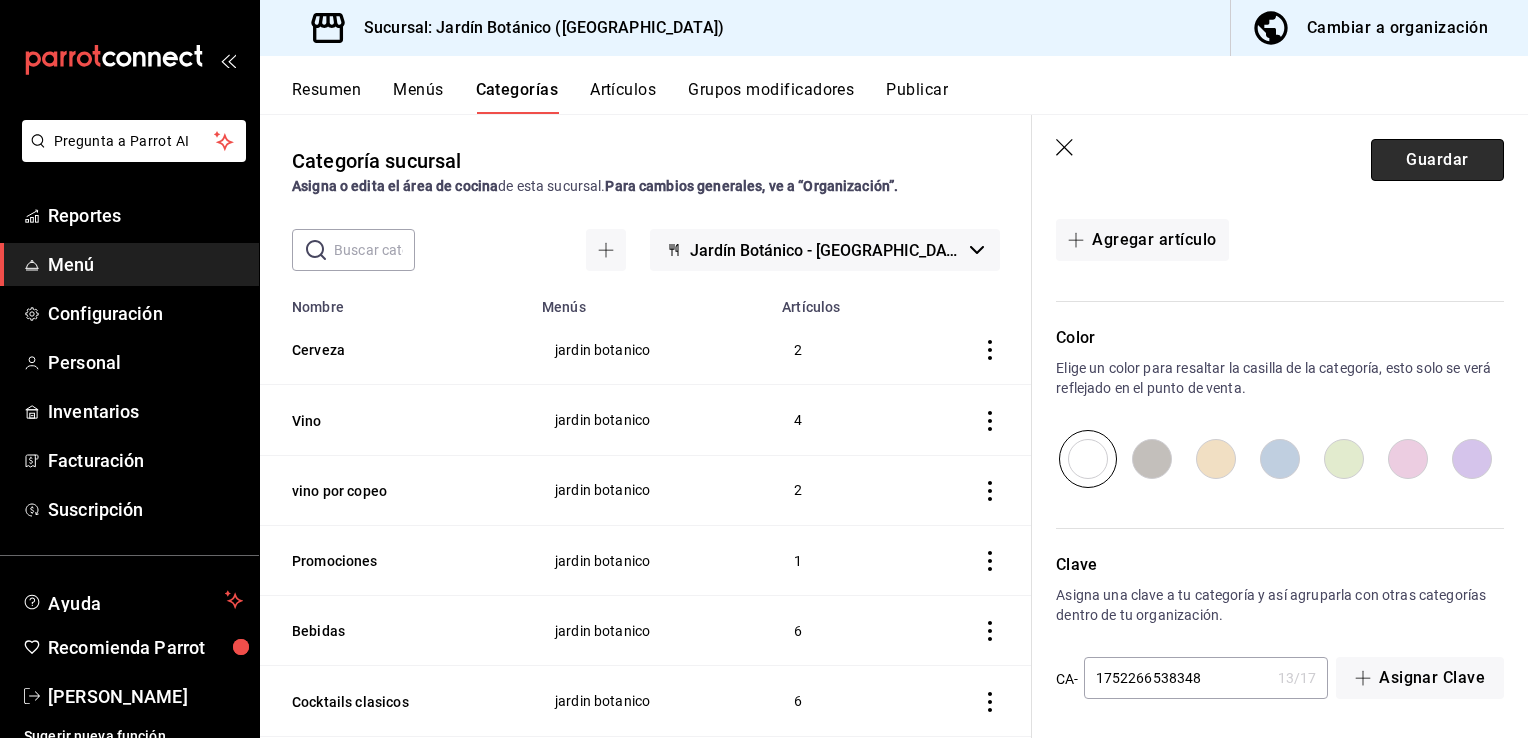click on "Guardar" at bounding box center [1437, 160] 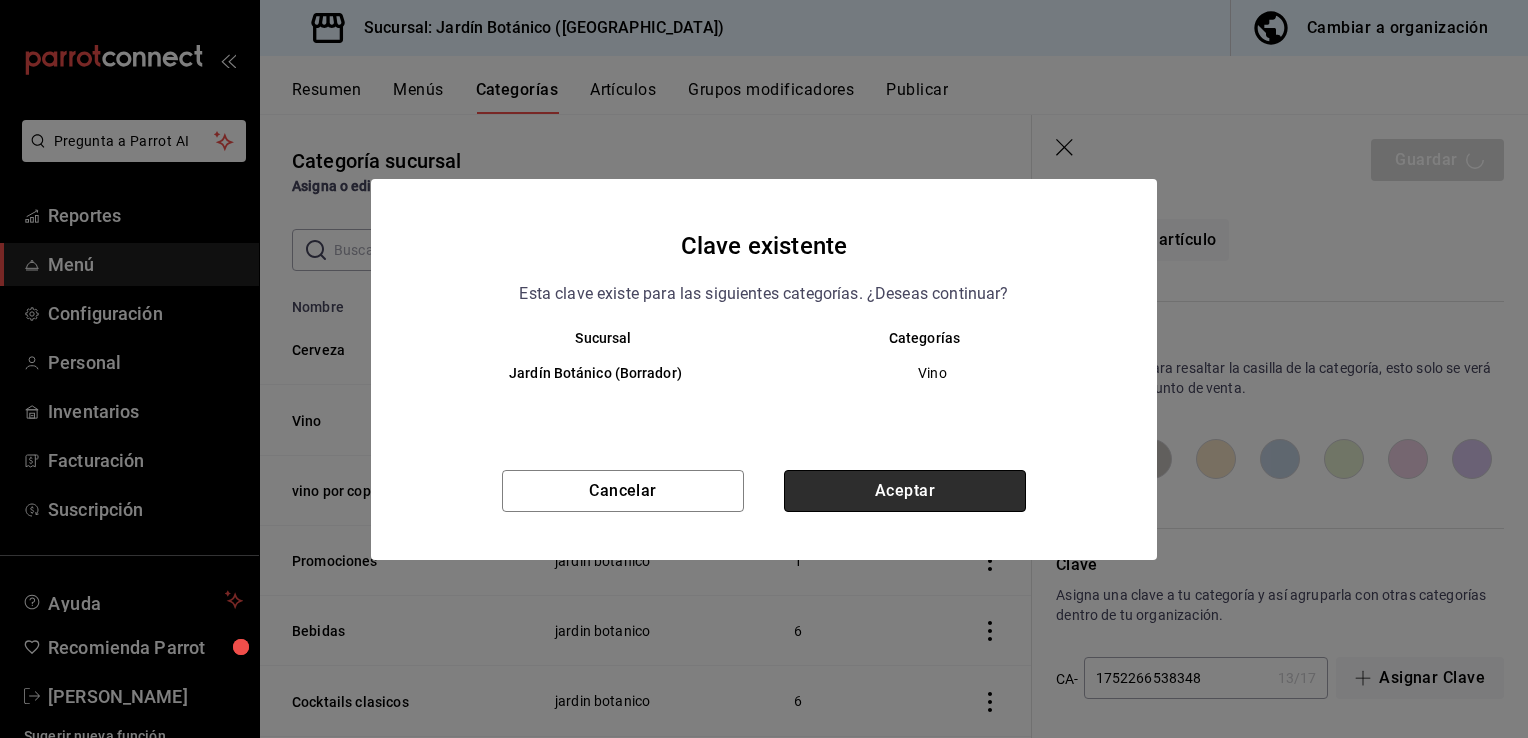 click on "Aceptar" at bounding box center (905, 491) 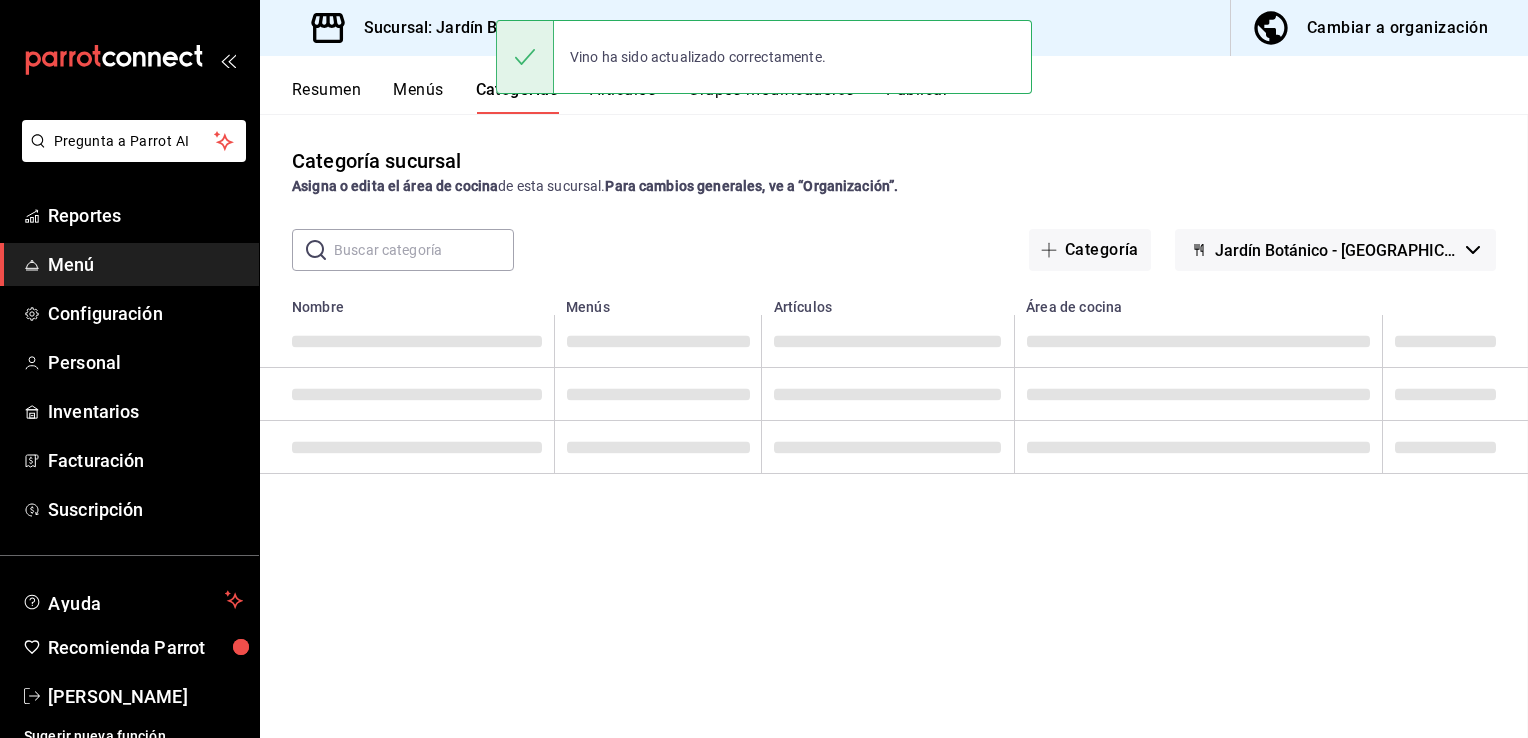 scroll, scrollTop: 0, scrollLeft: 0, axis: both 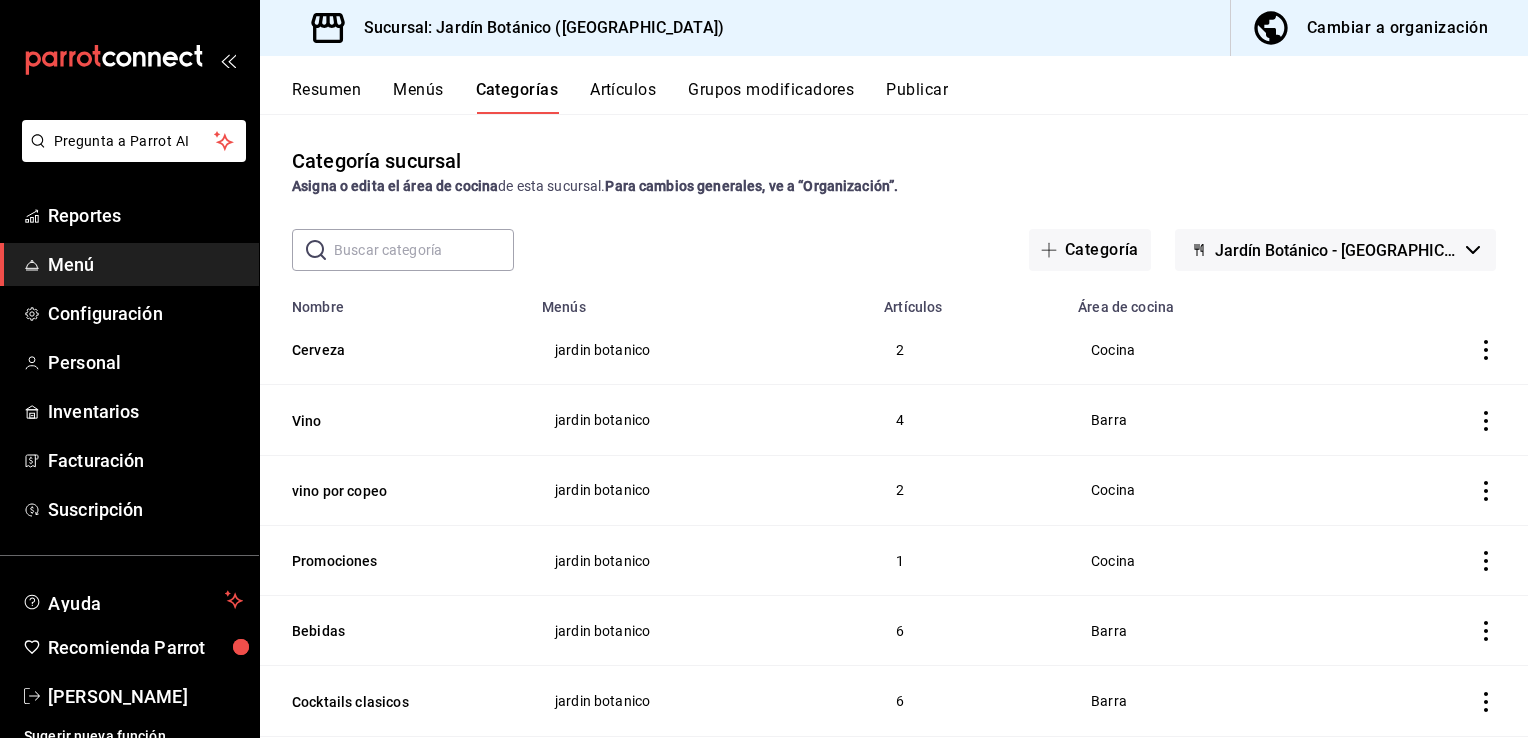 click 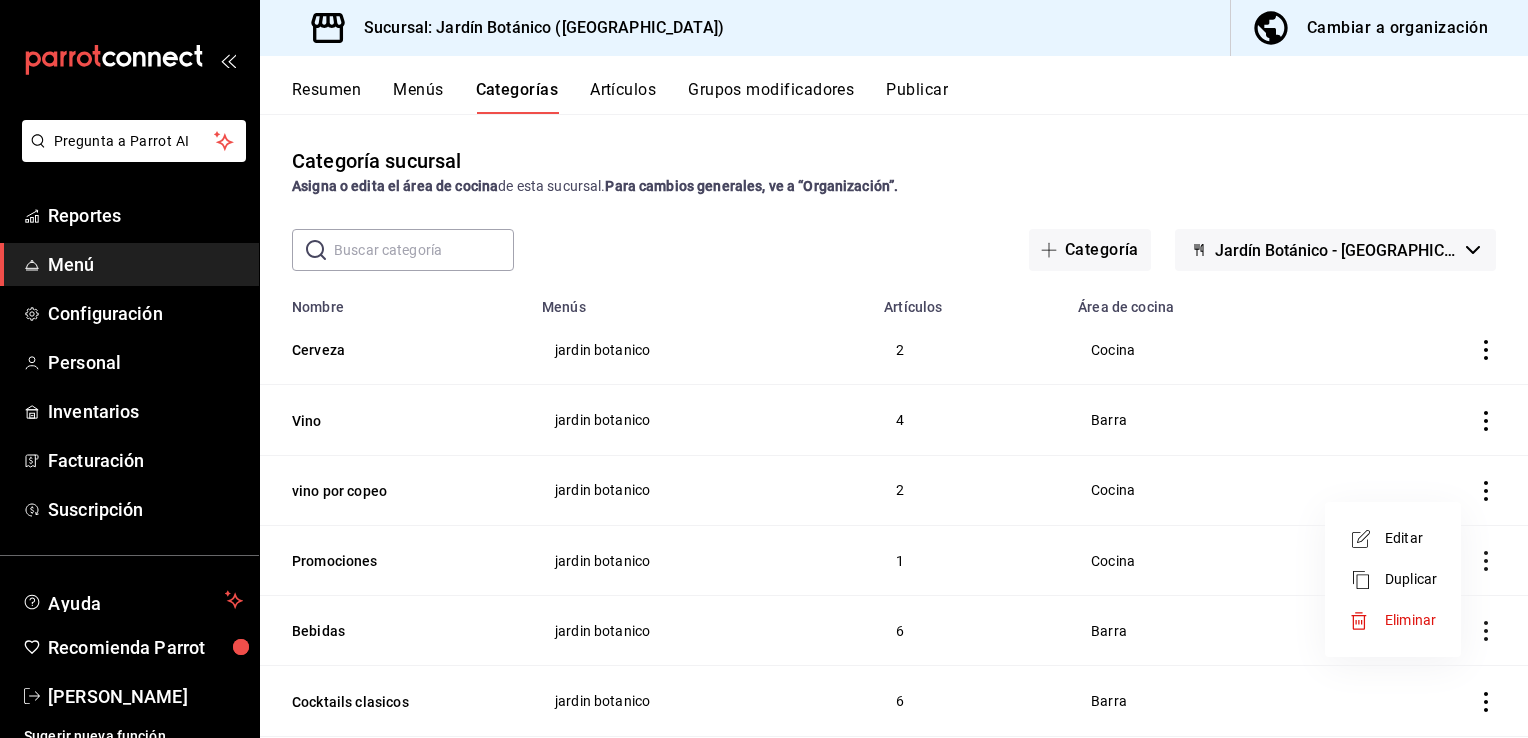 click on "Editar" at bounding box center (1411, 538) 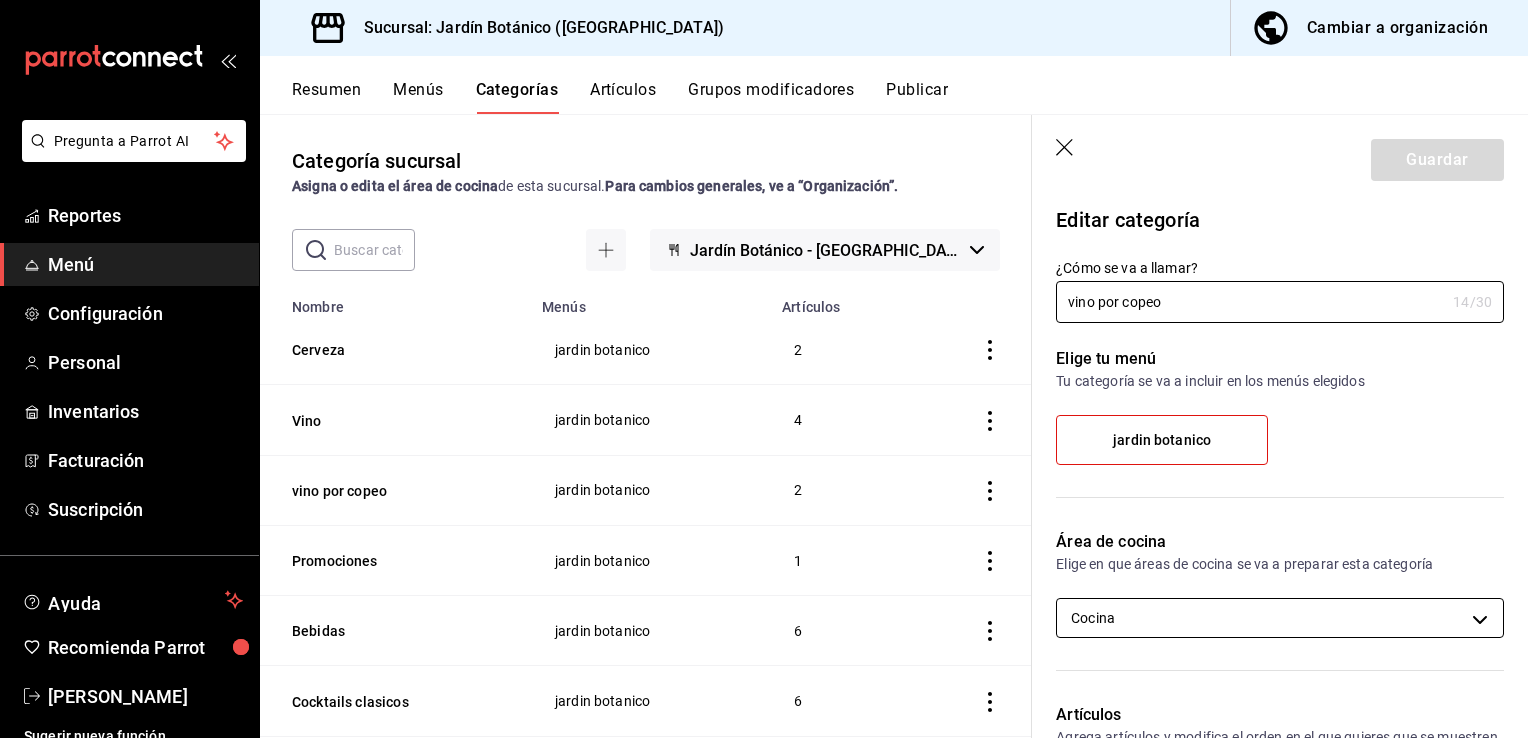 click on "Pregunta a Parrot AI Reportes   Menú   Configuración   Personal   Inventarios   Facturación   Suscripción   Ayuda Recomienda Parrot   [PERSON_NAME]   Sugerir nueva función   Sucursal: Jardín Botánico ([GEOGRAPHIC_DATA]) Cambiar a organización Resumen Menús Categorías Artículos Grupos modificadores Publicar Categoría sucursal Asigna o edita el área de cocina  de esta sucursal.  Para cambios generales, ve a “Organización”. ​ ​ Jardín Botánico - BC Nombre Menús Artículos Cerveza jardin botanico 2 Vino jardin botanico 4 vino por [GEOGRAPHIC_DATA] botanico 1 Bebidas jardin botanico 6 Cocktails clasicos jardin botanico 6 Extras jardin botanico 3 Postres jardin botanico 1 Mixologia jardin botanico 5 Moktails jardin botanico 3 Fuertes jardin botanico 3 Ensaladas jardin botanico 2 Entradas jardin botanico 6 Guardar Editar categoría ¿Cómo se va a llamar? vino por copeo 14 /30 ¿Cómo se va a llamar? Elige tu menú Tu categoría se va a incluir en los menús elegidos Cocina CA-" at bounding box center (764, 369) 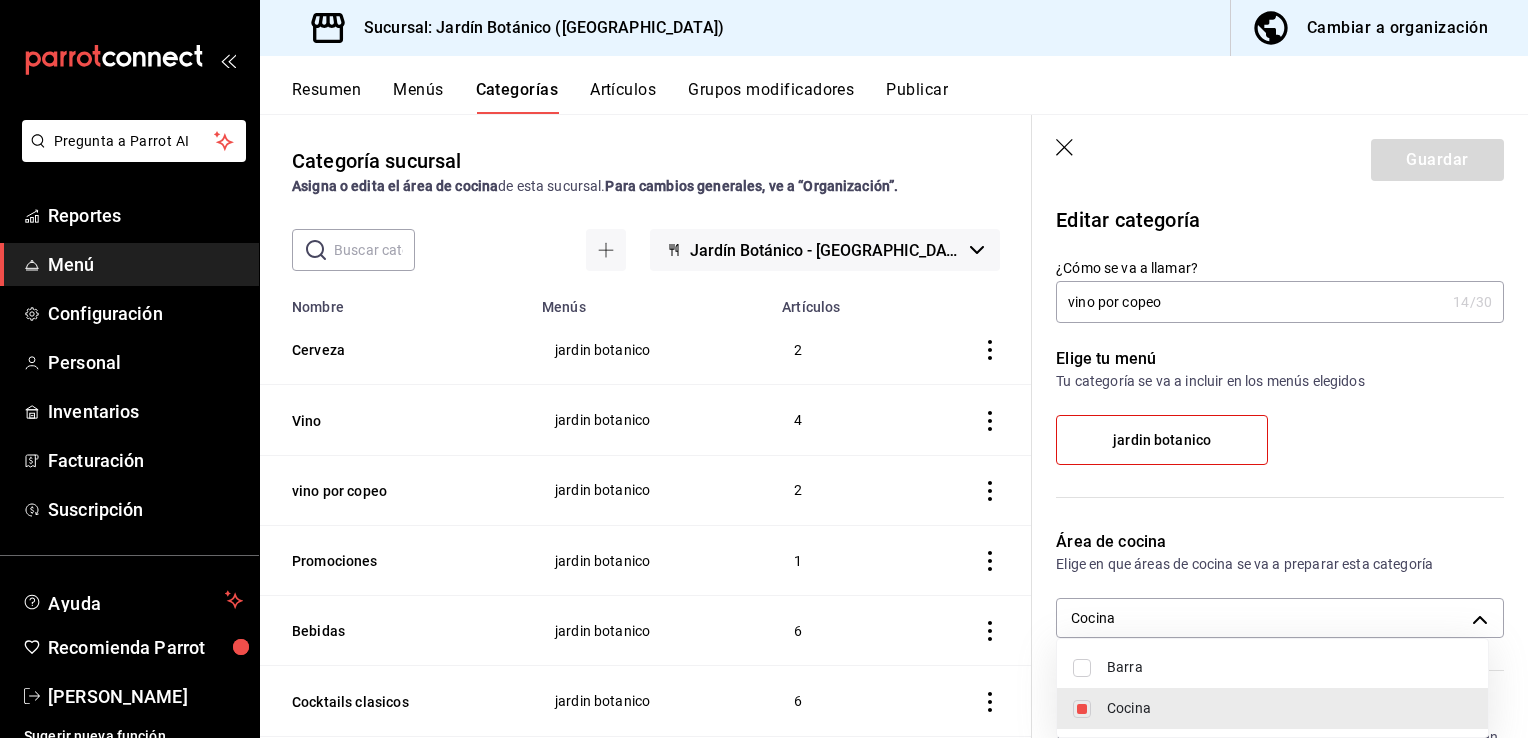 click on "Barra" at bounding box center [1289, 667] 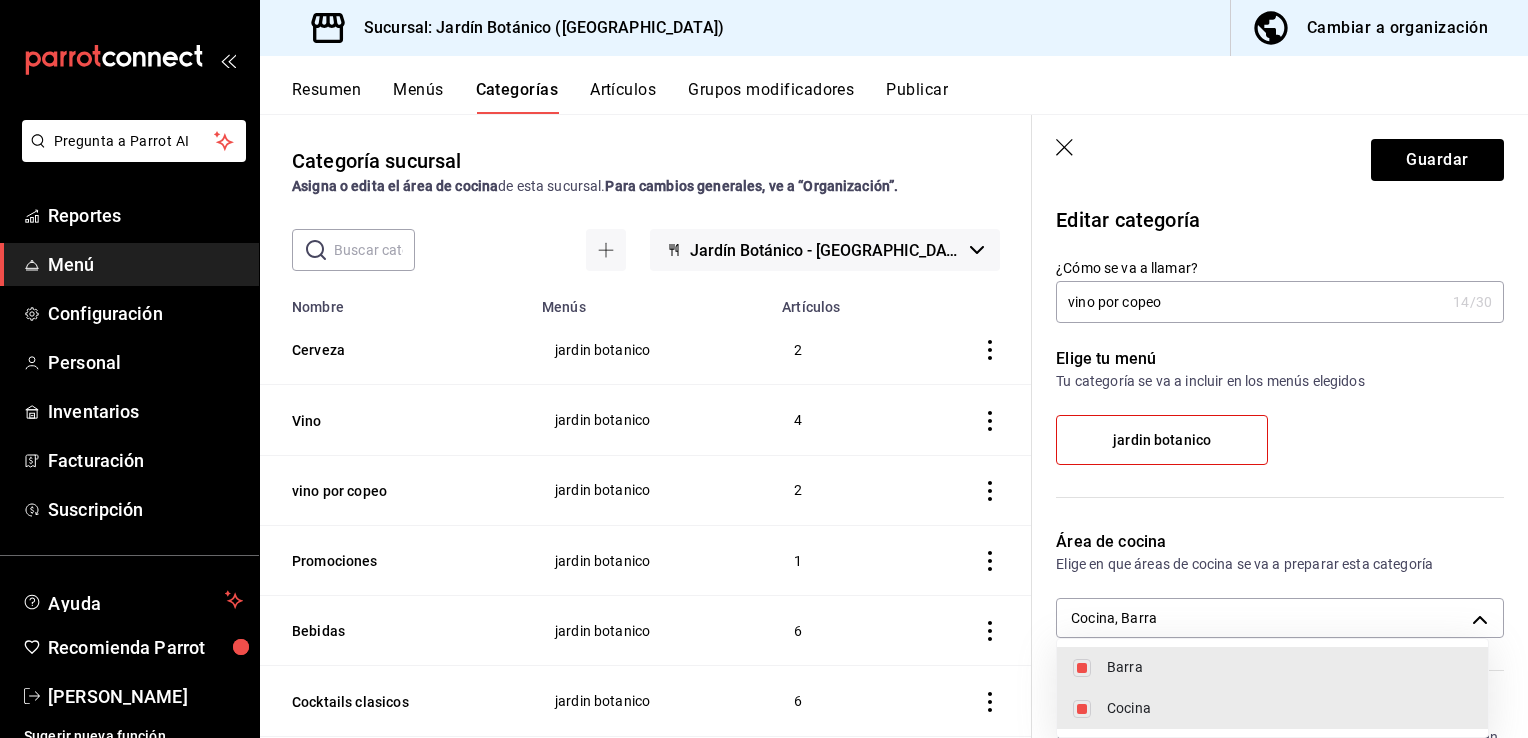 click at bounding box center [1082, 709] 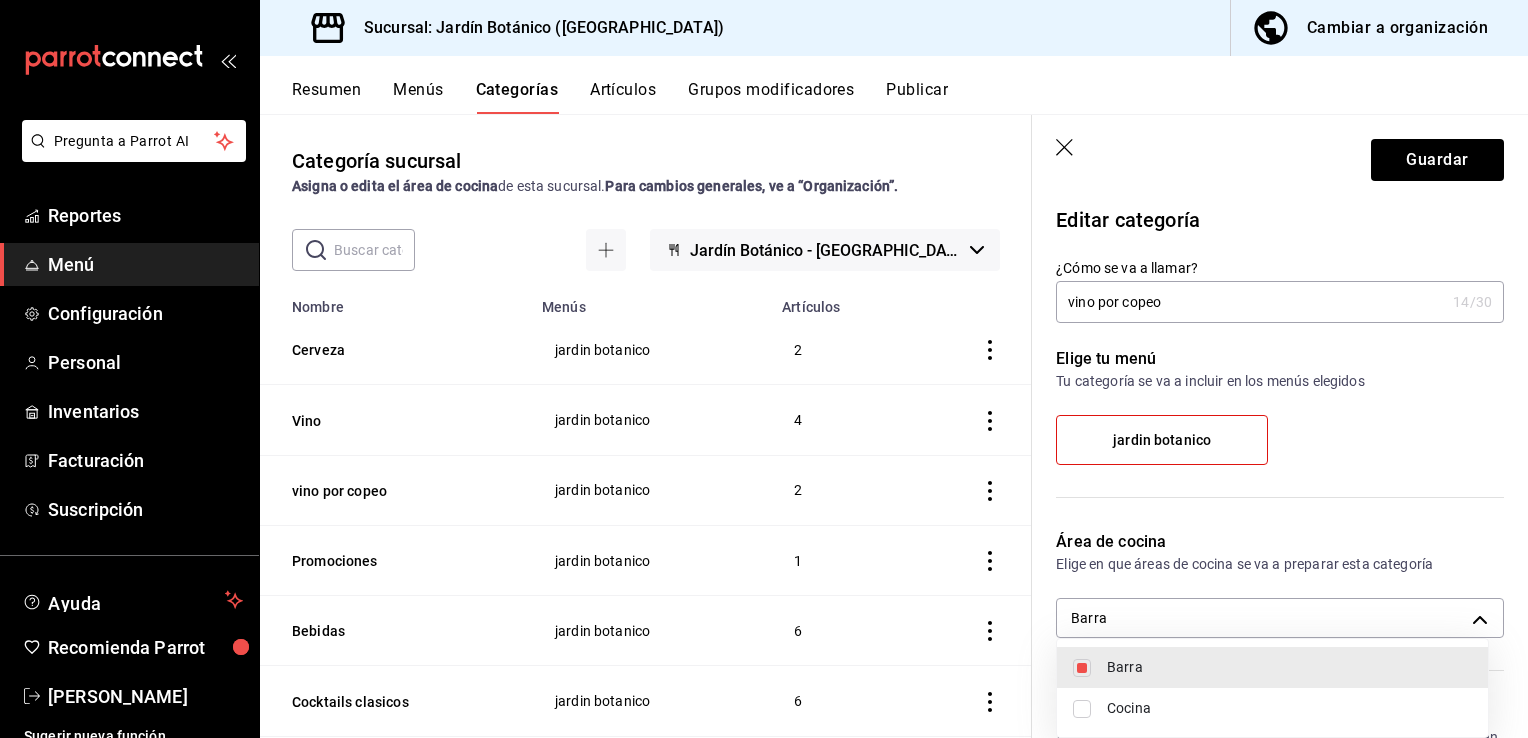 click at bounding box center (764, 369) 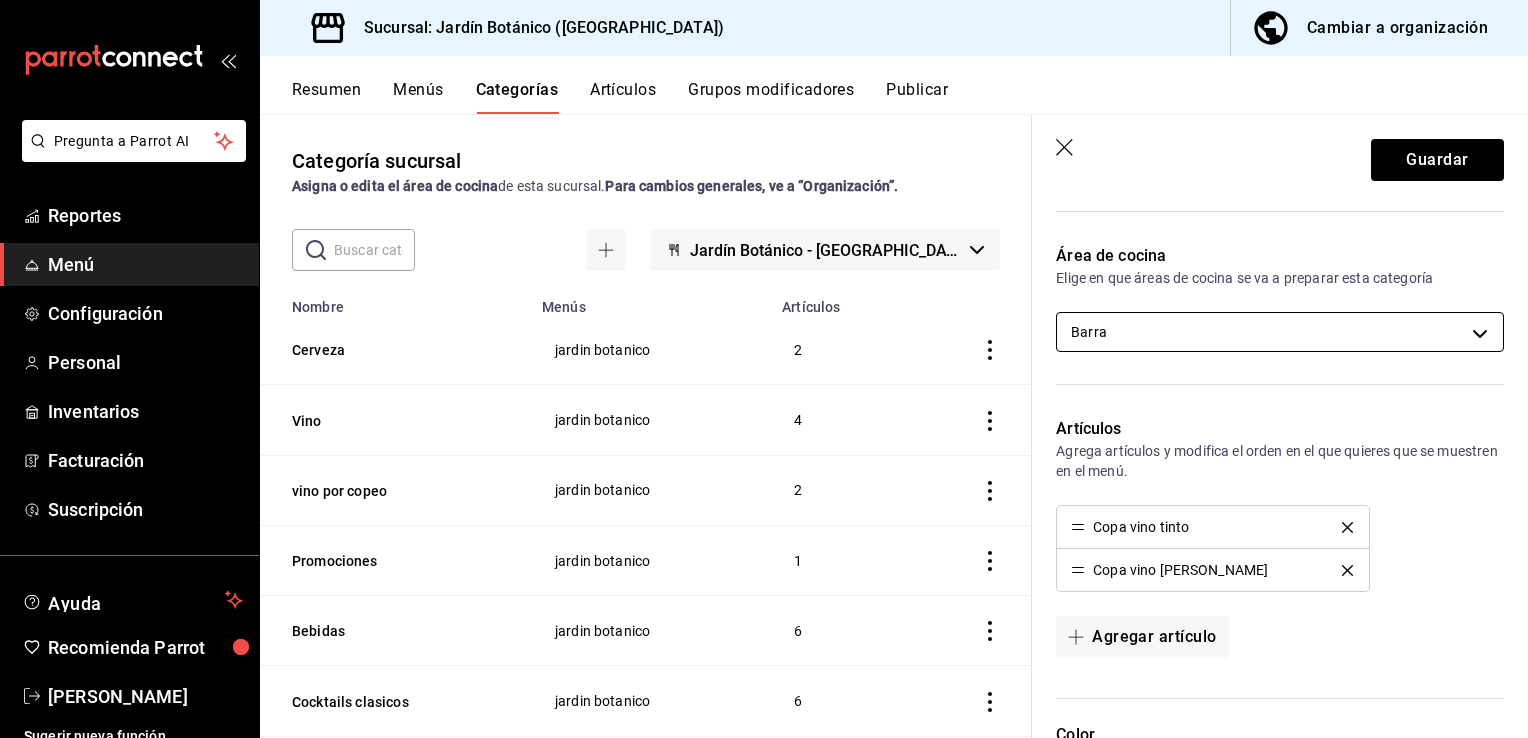scroll, scrollTop: 300, scrollLeft: 0, axis: vertical 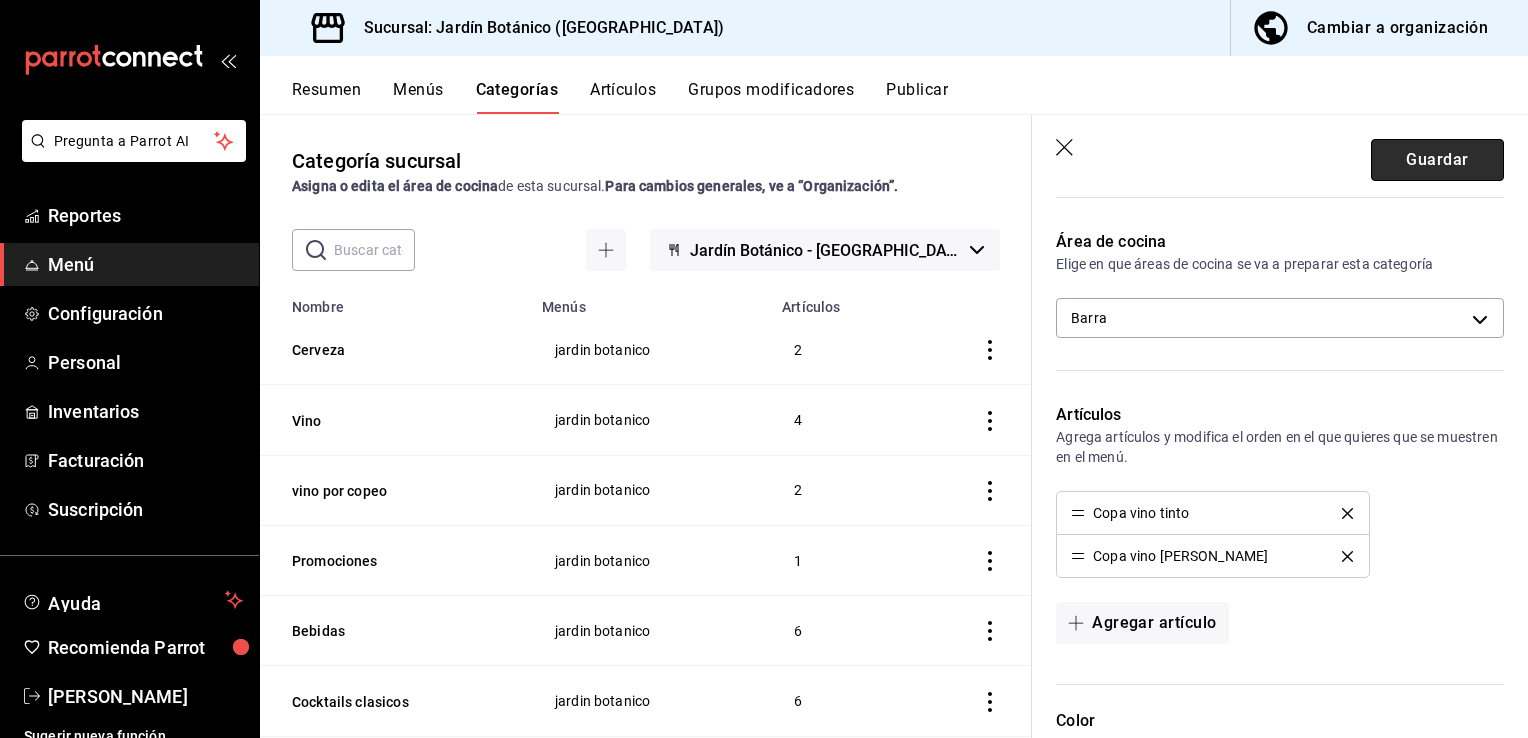 click on "Guardar" at bounding box center [1437, 160] 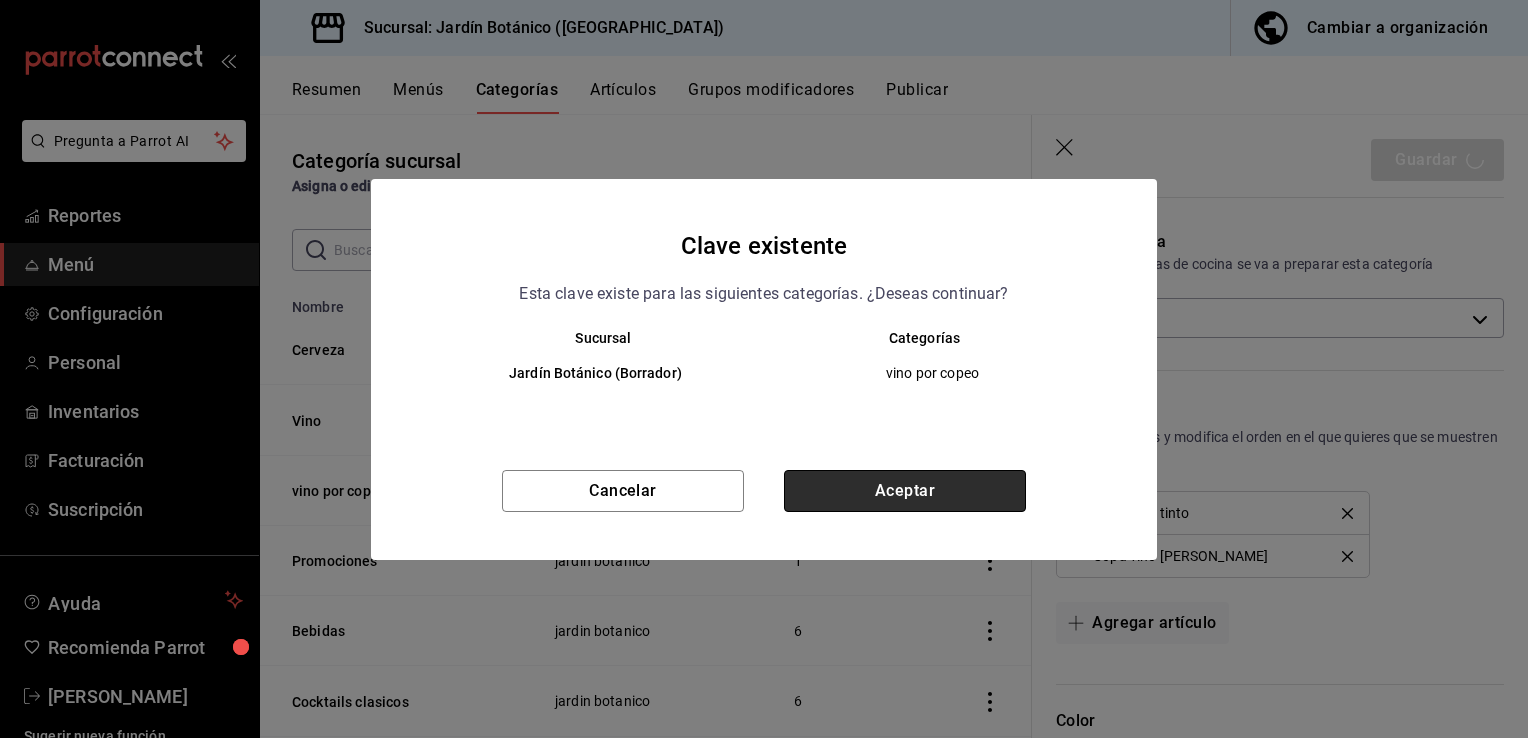 click on "Aceptar" at bounding box center [905, 491] 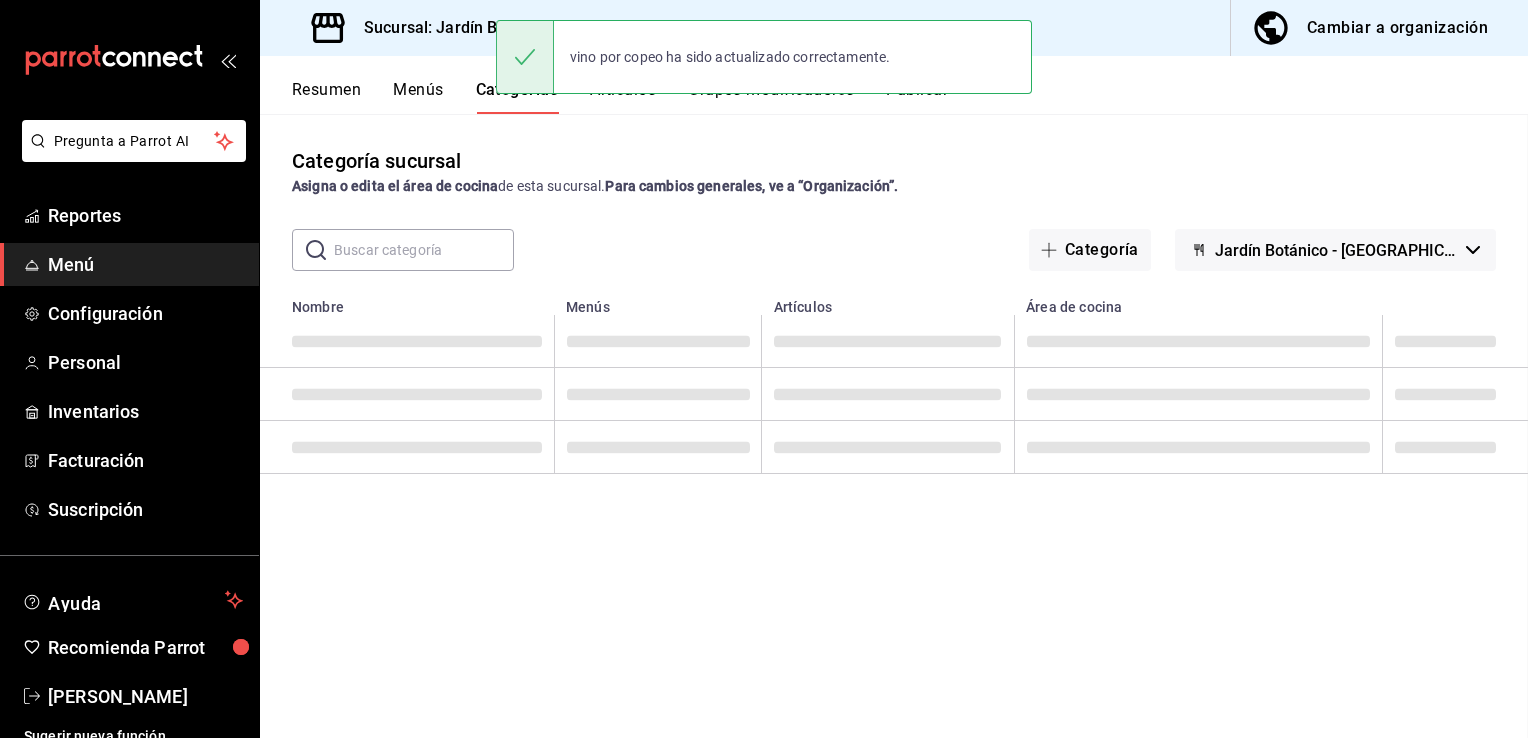 scroll, scrollTop: 0, scrollLeft: 0, axis: both 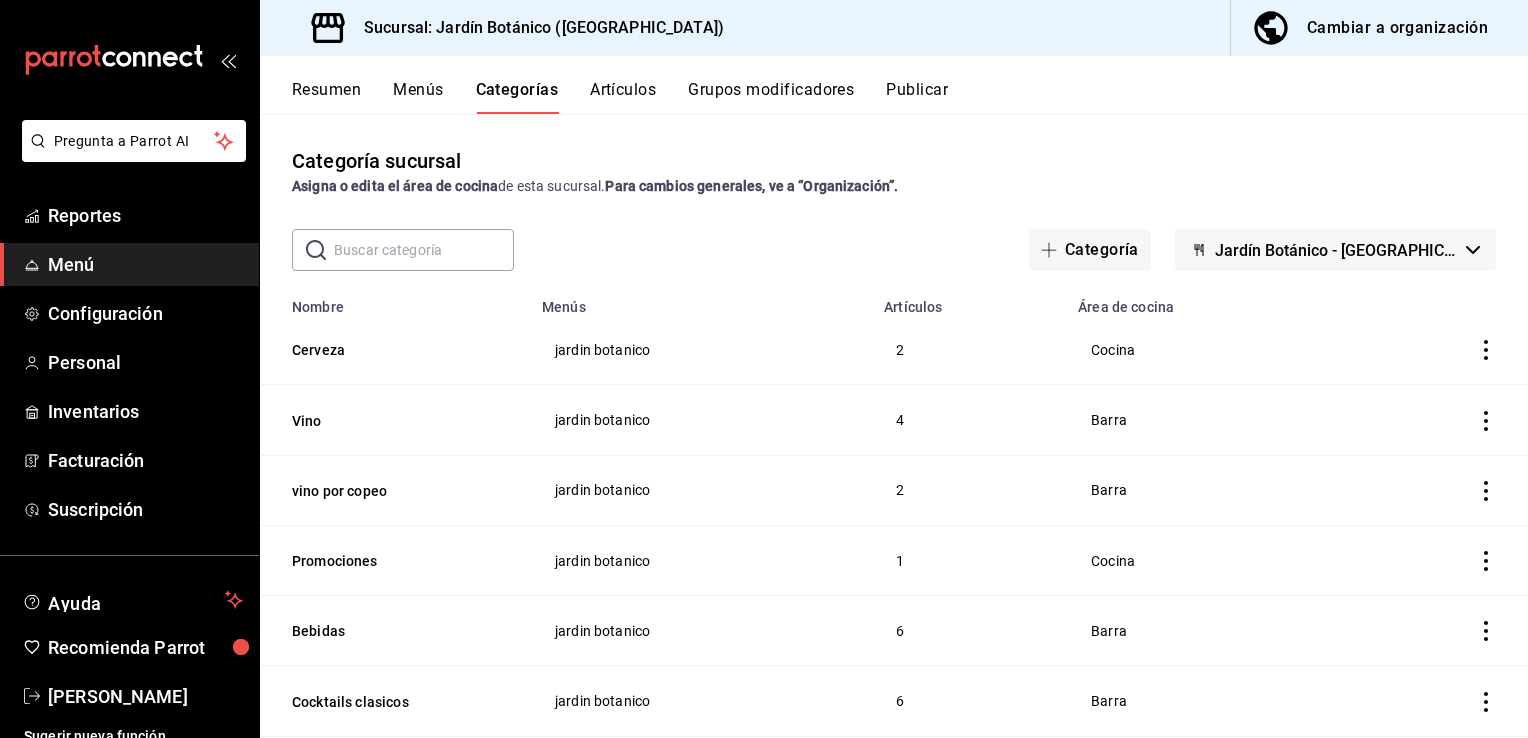 drag, startPoint x: 334, startPoint y: 353, endPoint x: 670, endPoint y: 352, distance: 336.0015 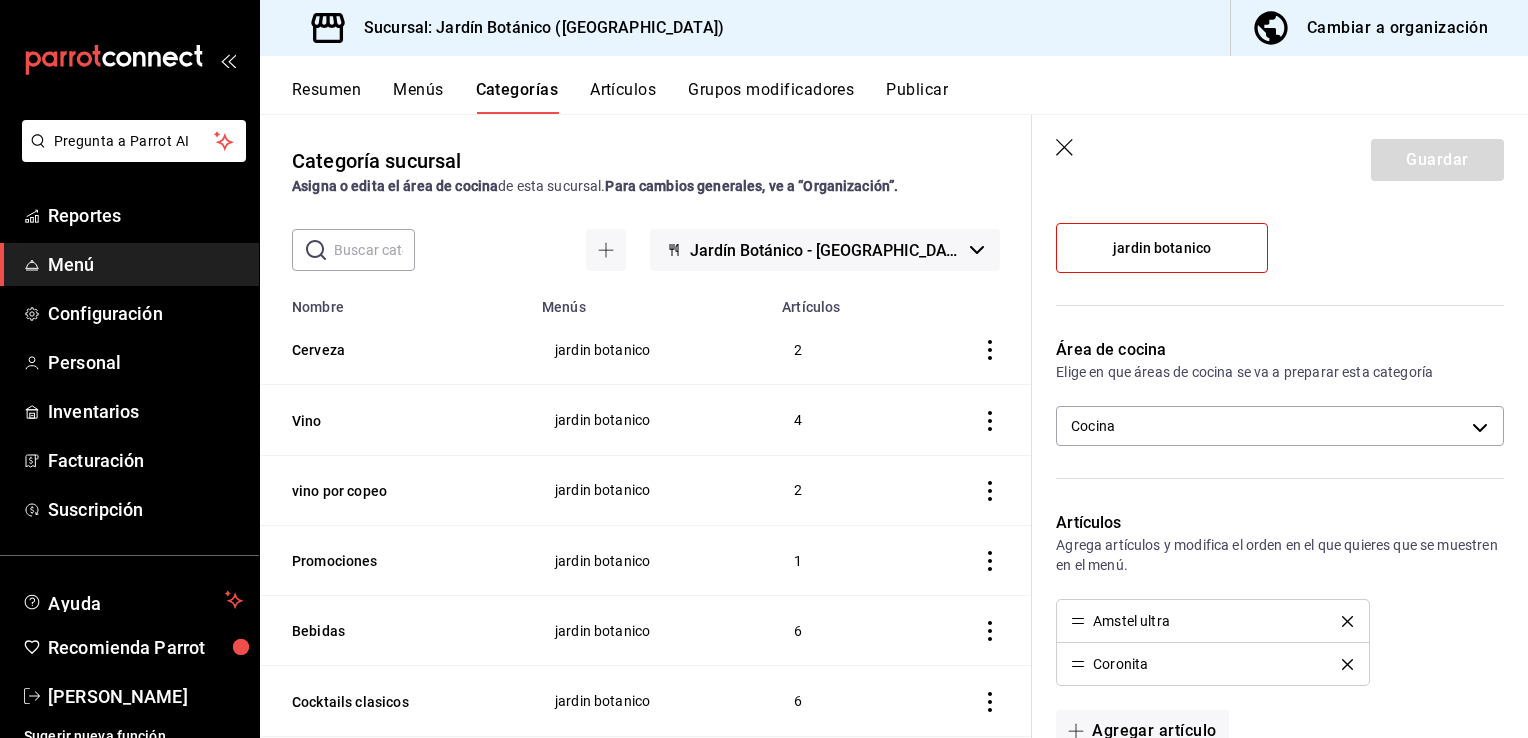 scroll, scrollTop: 200, scrollLeft: 0, axis: vertical 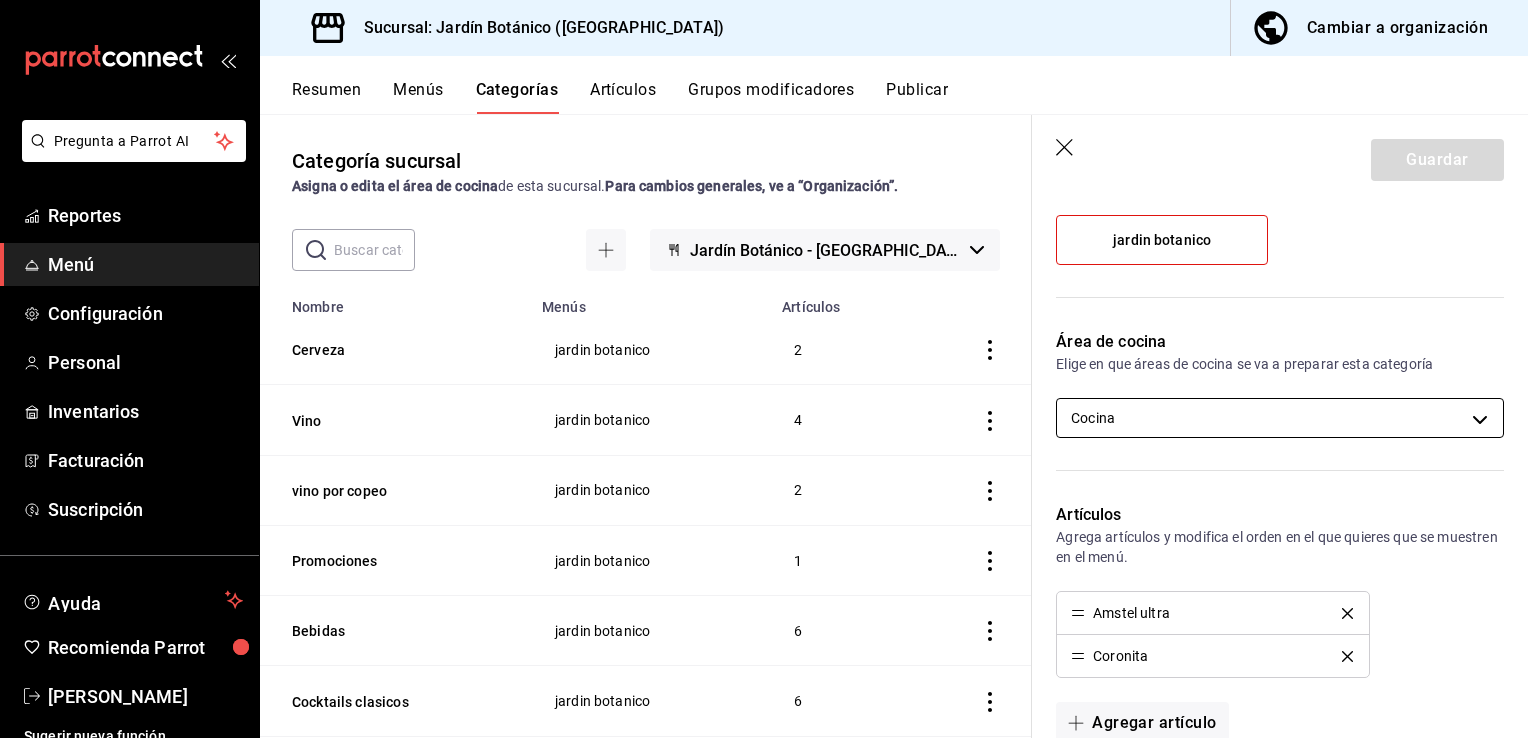 click on "Pregunta a Parrot AI Reportes   Menú   Configuración   Personal   Inventarios   Facturación   Suscripción   Ayuda Recomienda Parrot   [PERSON_NAME]   Sugerir nueva función   Sucursal: Jardín Botánico ([GEOGRAPHIC_DATA]) Cambiar a organización Resumen Menús Categorías Artículos Grupos modificadores Publicar Categoría sucursal Asigna o edita el área de cocina  de esta sucursal.  Para cambios generales, ve a “Organización”. ​ ​ Jardín Botánico - BC Nombre Menús Artículos Cerveza jardin botanico 2 Vino jardin botanico 4 vino por [GEOGRAPHIC_DATA] botanico 1 Bebidas jardin botanico 6 Cocktails clasicos jardin botanico 6 Extras jardin botanico 3 Postres jardin botanico 1 Mixologia jardin botanico 5 Moktails jardin botanico 3 Fuertes jardin botanico 3 Ensaladas jardin botanico 2 Entradas jardin botanico 6 Guardar Editar categoría ¿Cómo se va a llamar? Cerveza 7 /30 ¿Cómo se va a llamar? Elige tu menú Tu categoría se va a incluir en los menús elegidos jardin botanico 13" at bounding box center [764, 369] 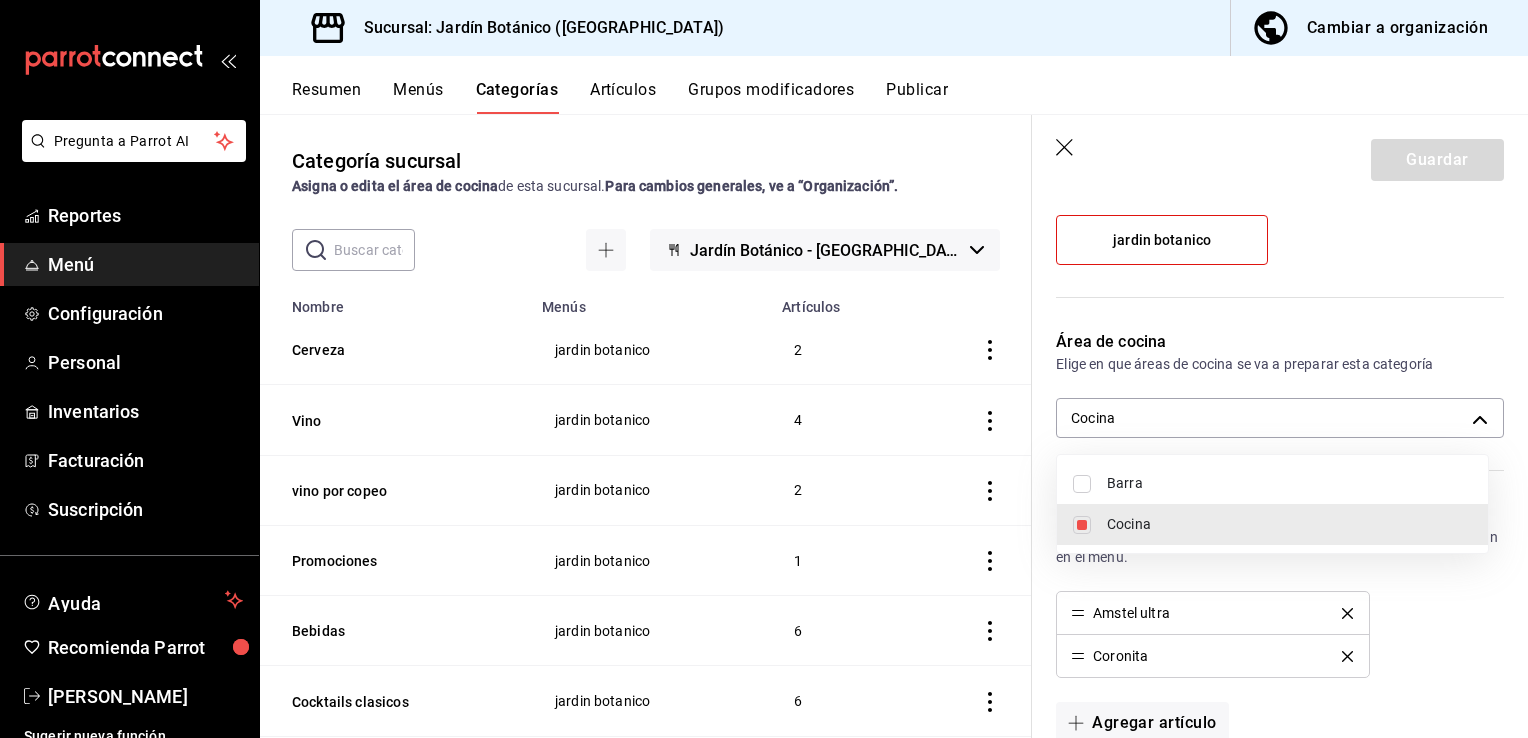 click on "Barra" at bounding box center (1272, 483) 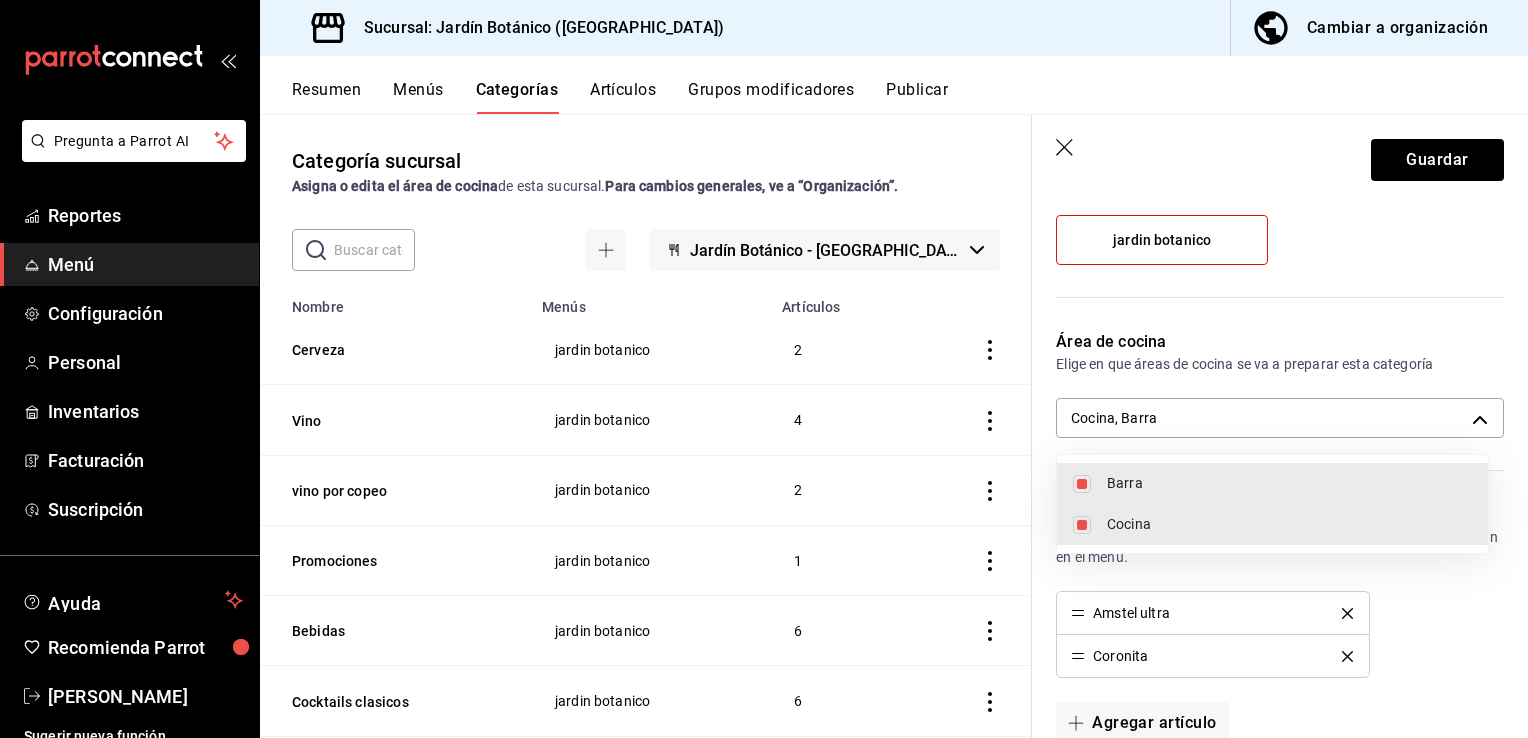 click at bounding box center (1082, 525) 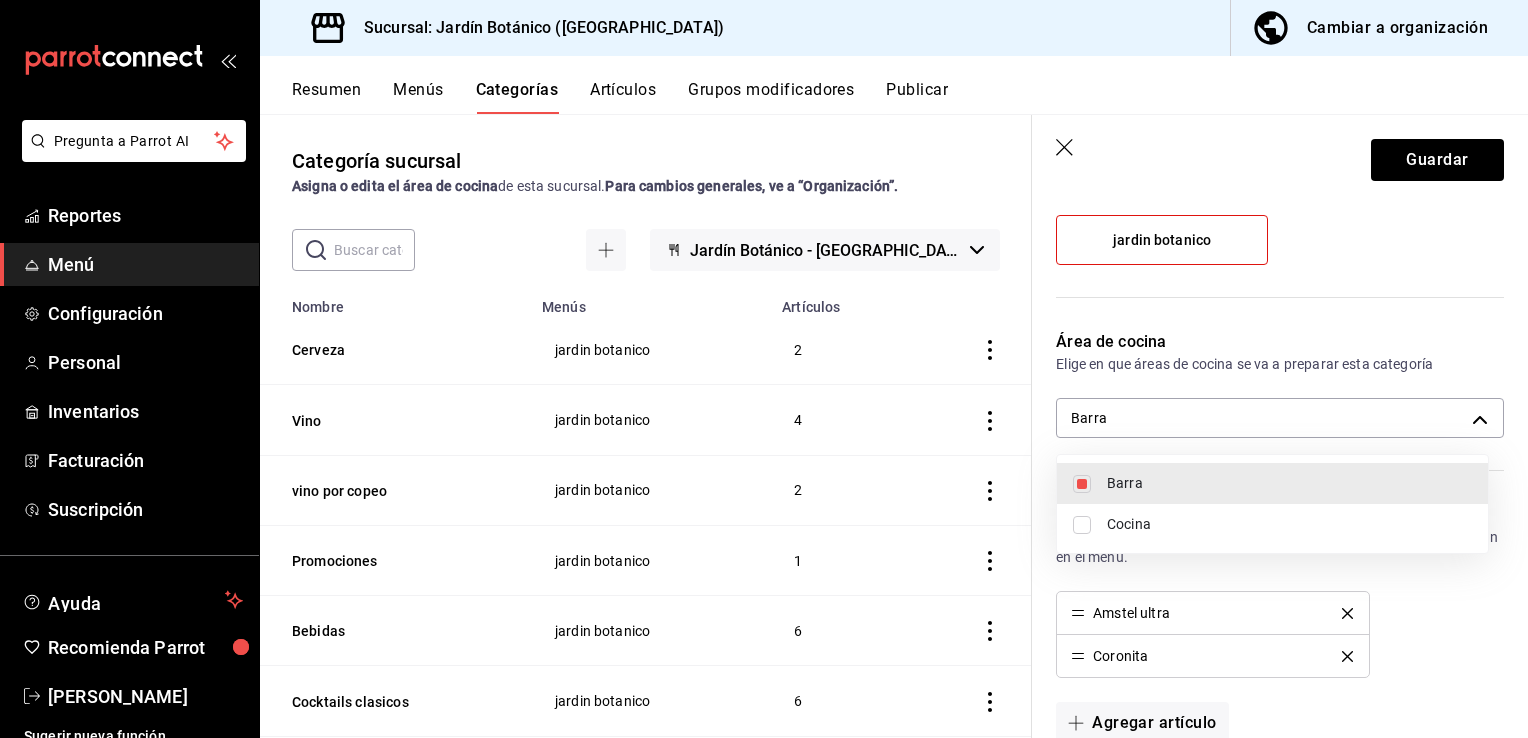 click at bounding box center (764, 369) 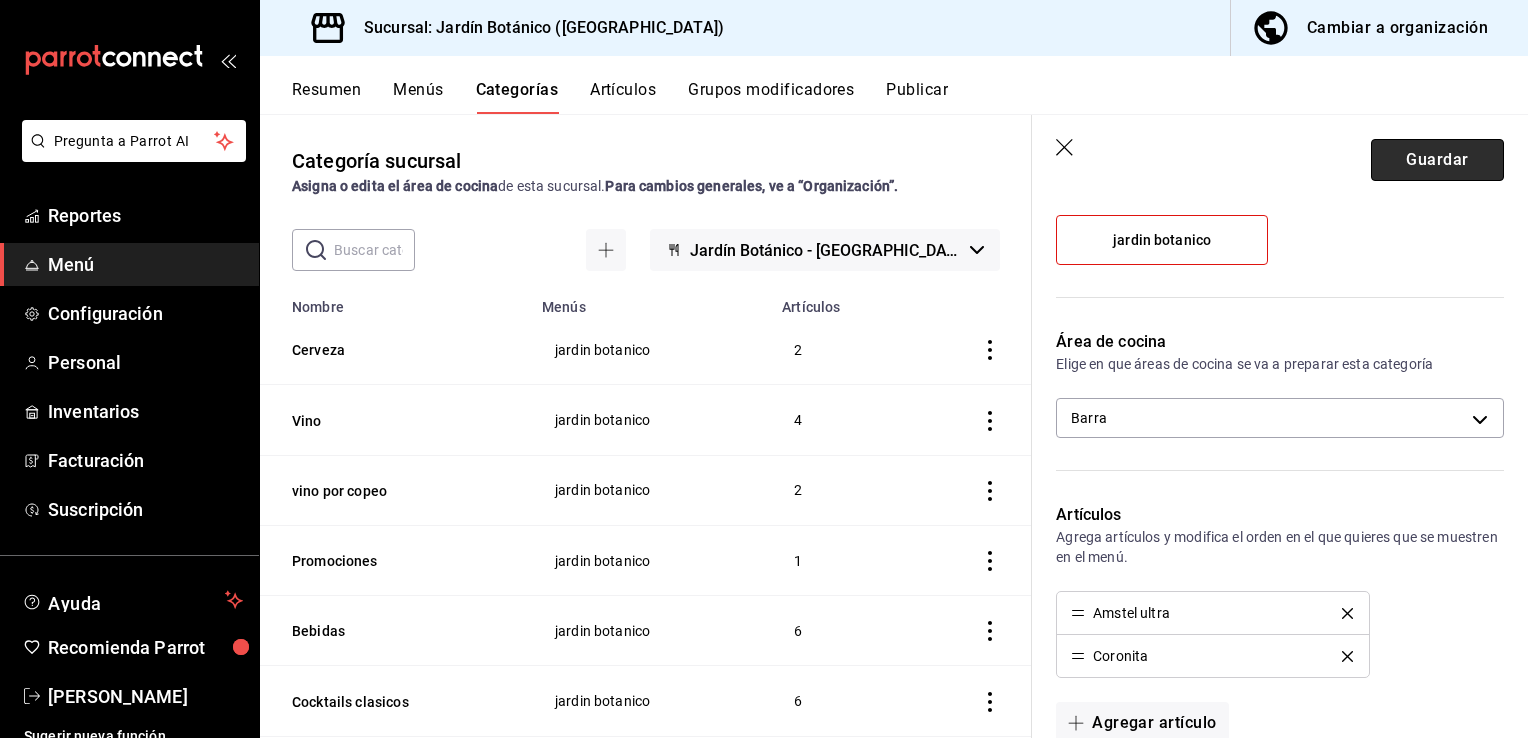 click on "Guardar" at bounding box center [1437, 160] 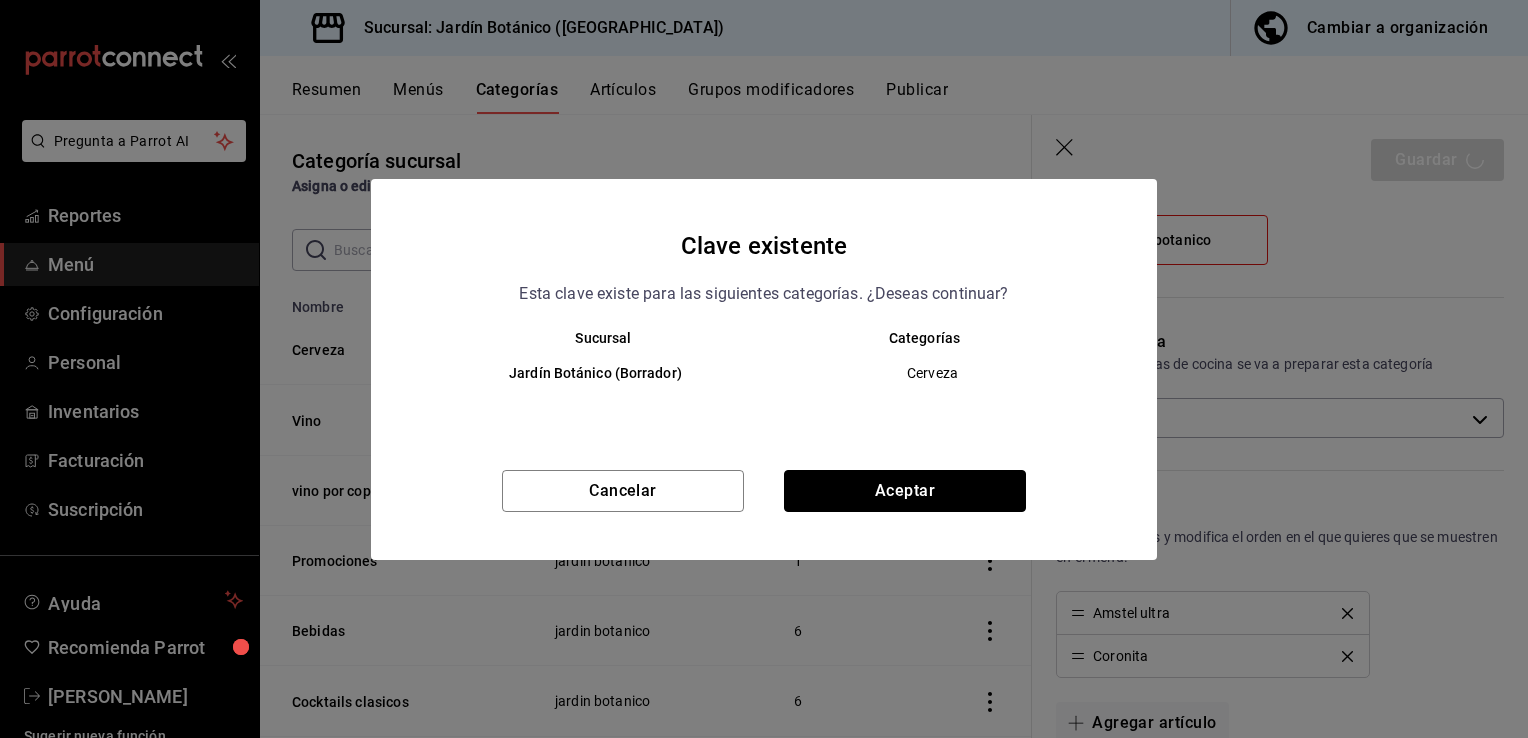 click on "Aceptar" at bounding box center (905, 491) 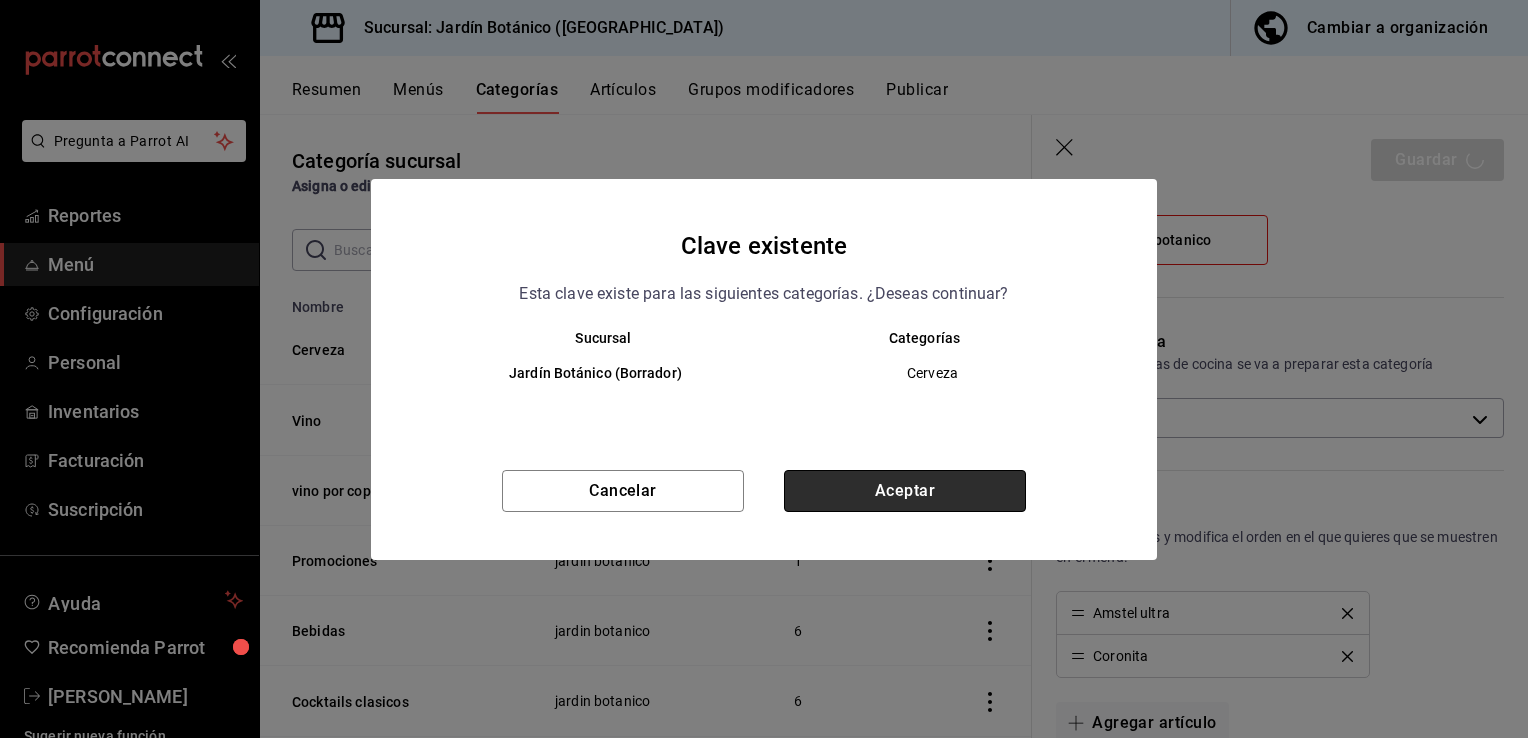 click on "Aceptar" at bounding box center (905, 491) 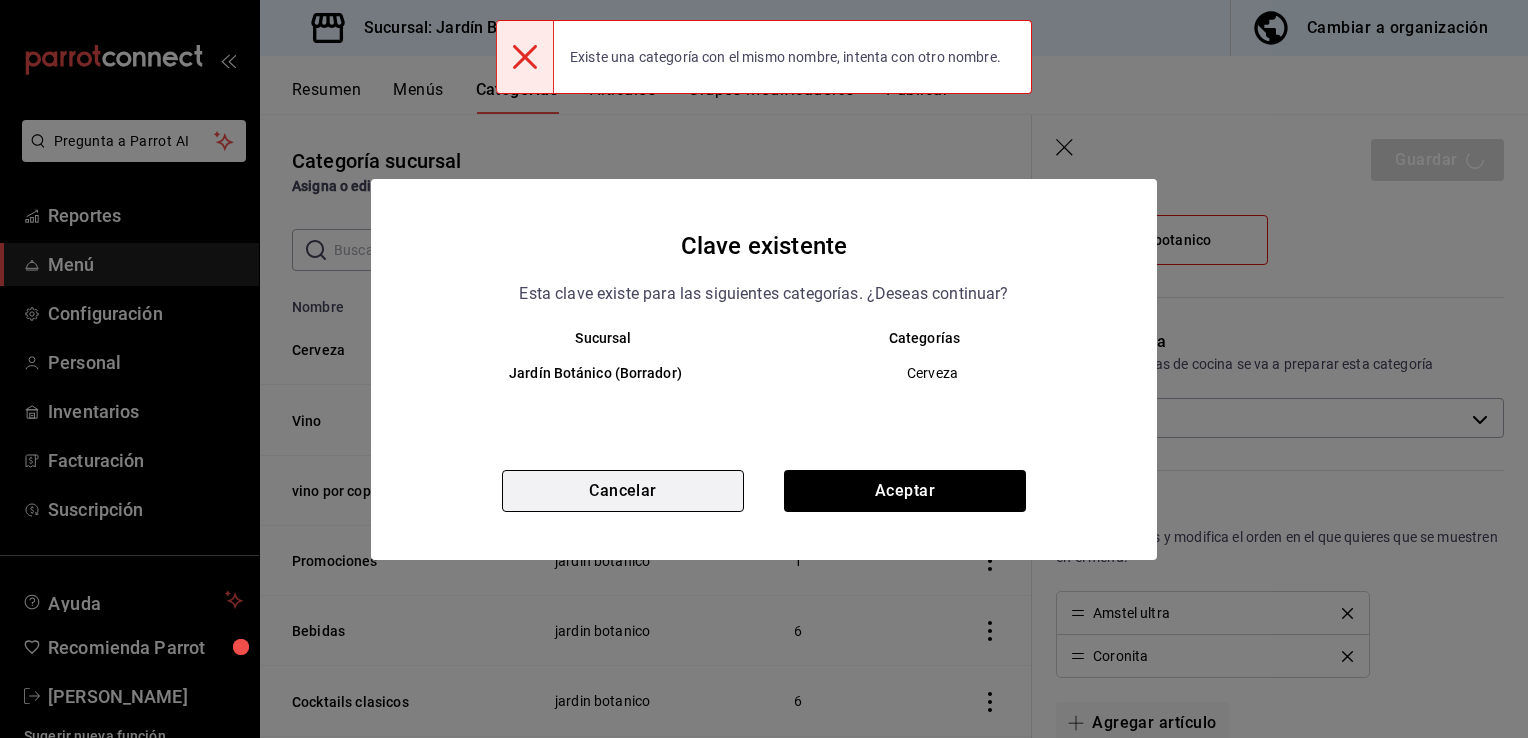 click on "Cancelar" at bounding box center [623, 491] 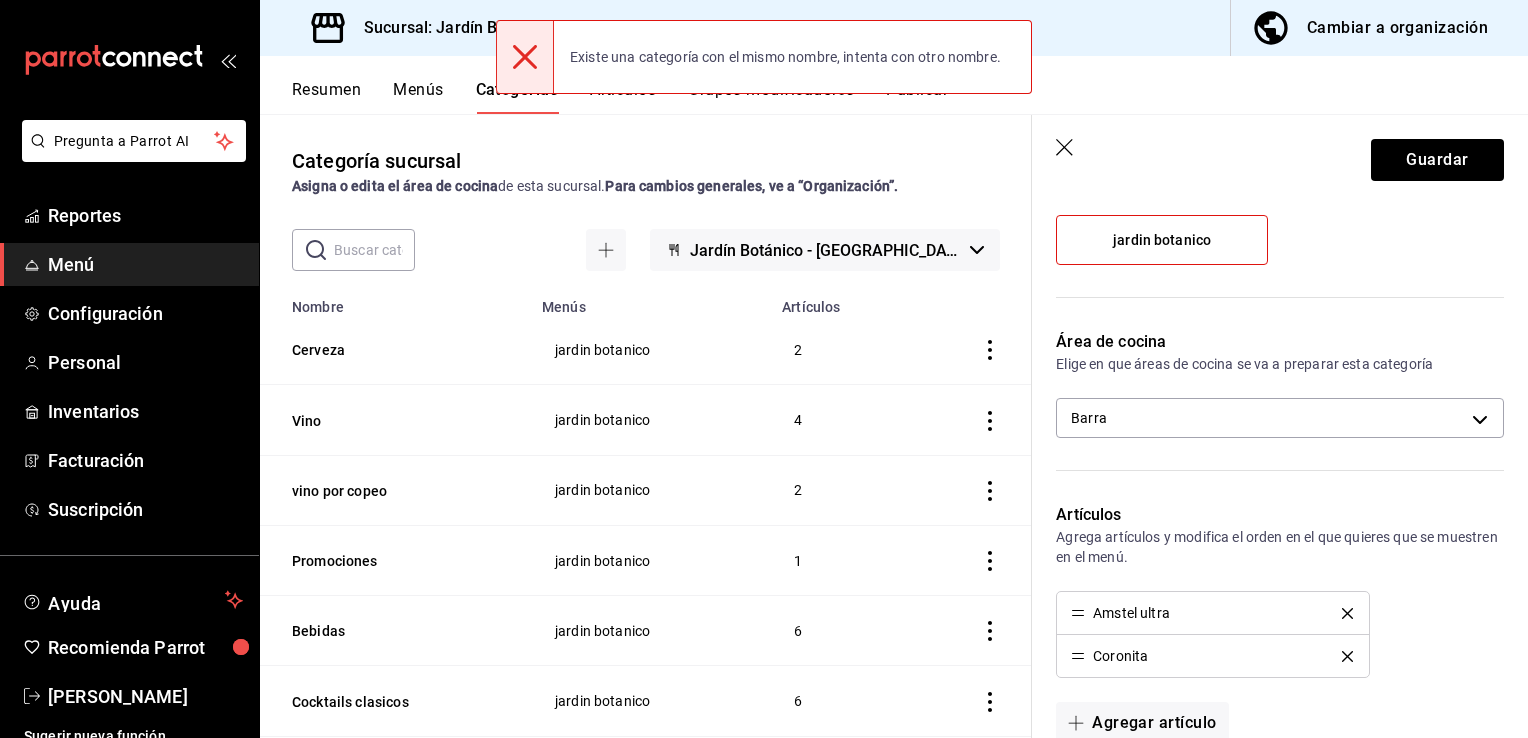 click at bounding box center [525, 57] 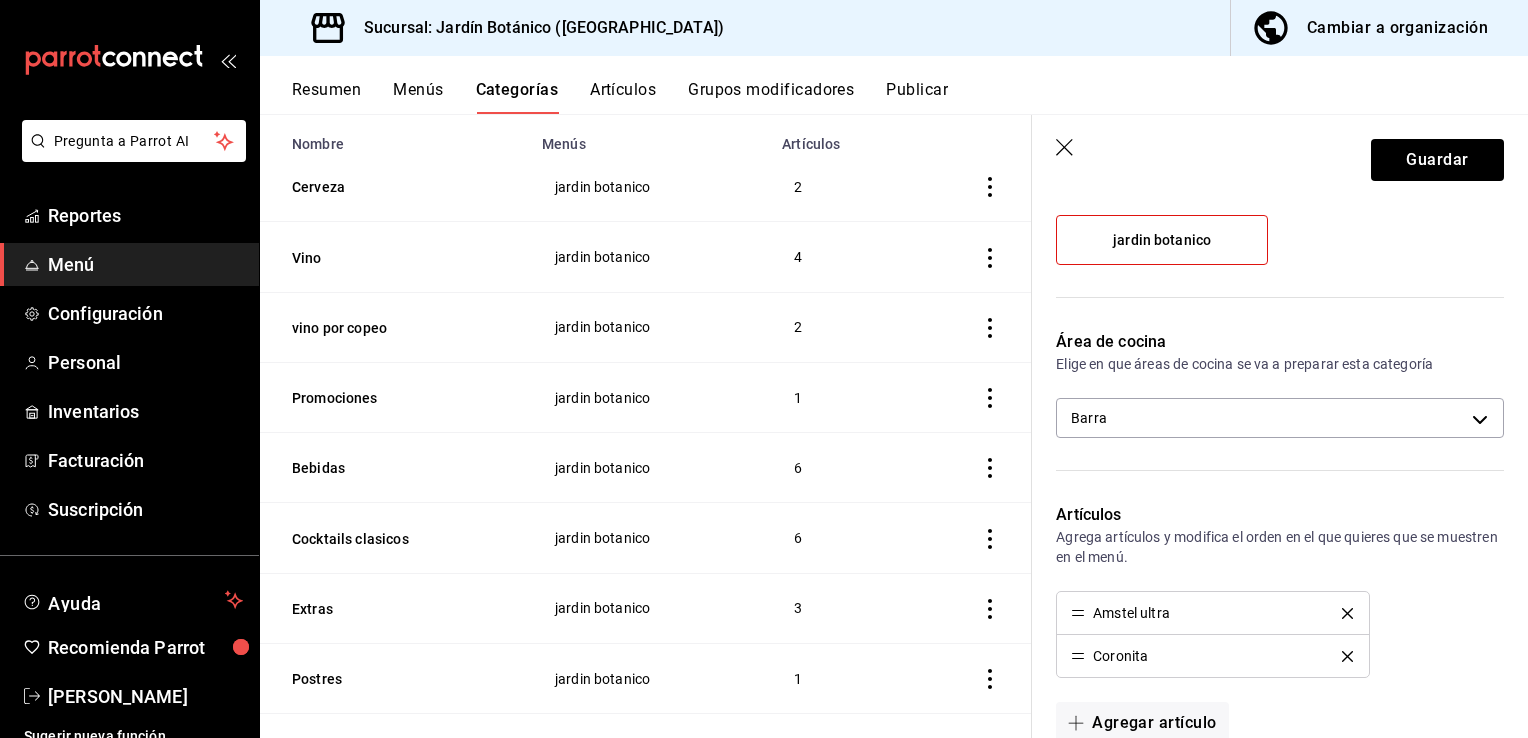 scroll, scrollTop: 0, scrollLeft: 0, axis: both 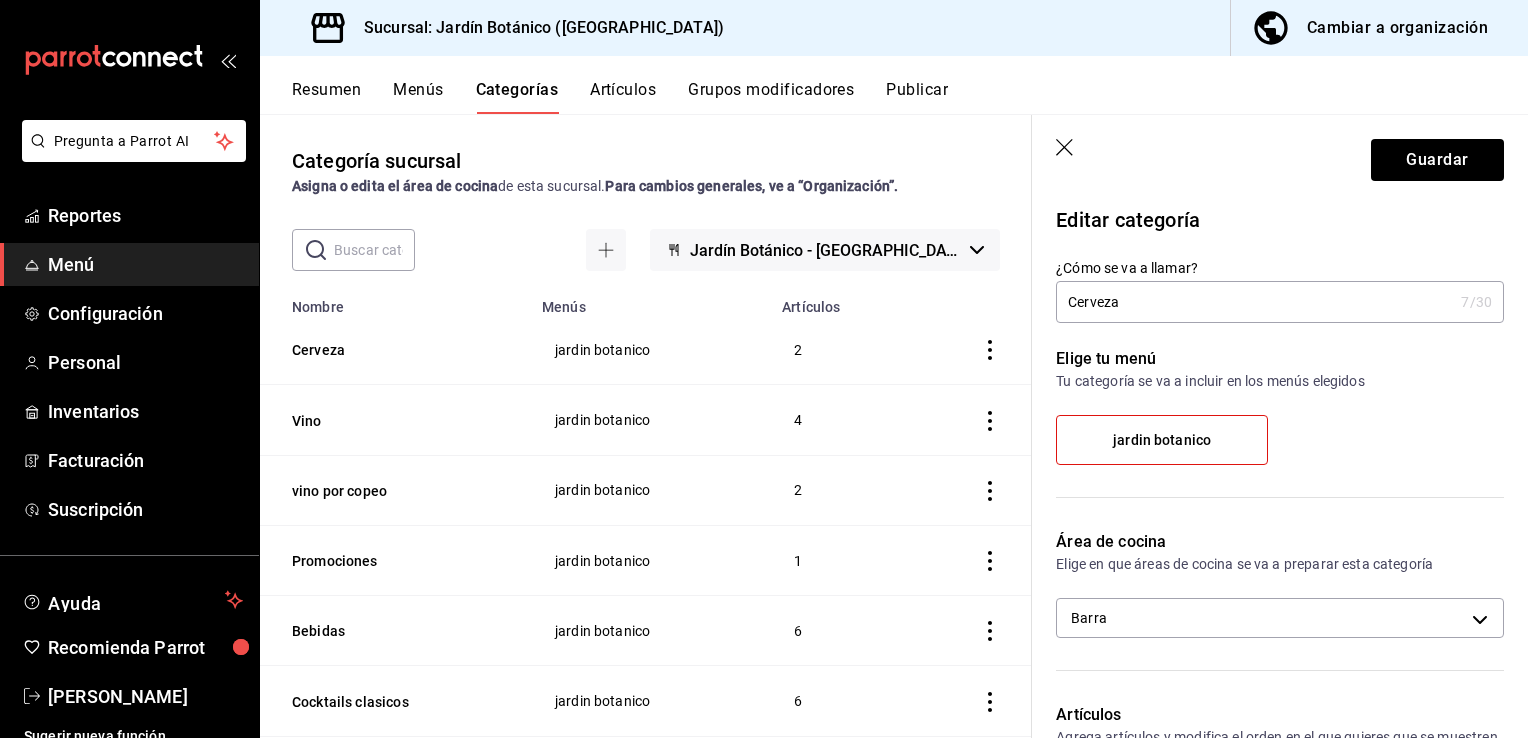 click on "Cerveza" at bounding box center (1254, 302) 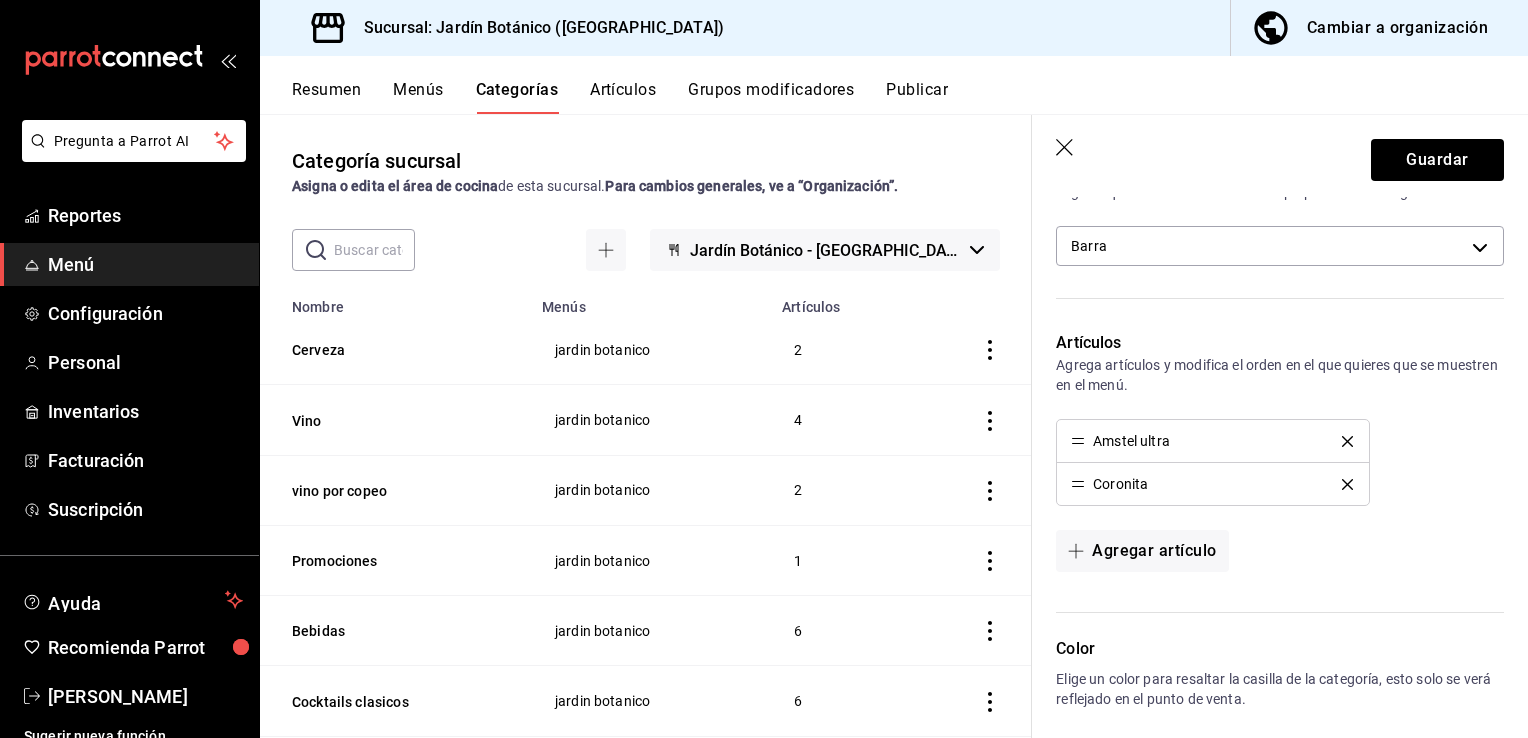 scroll, scrollTop: 400, scrollLeft: 0, axis: vertical 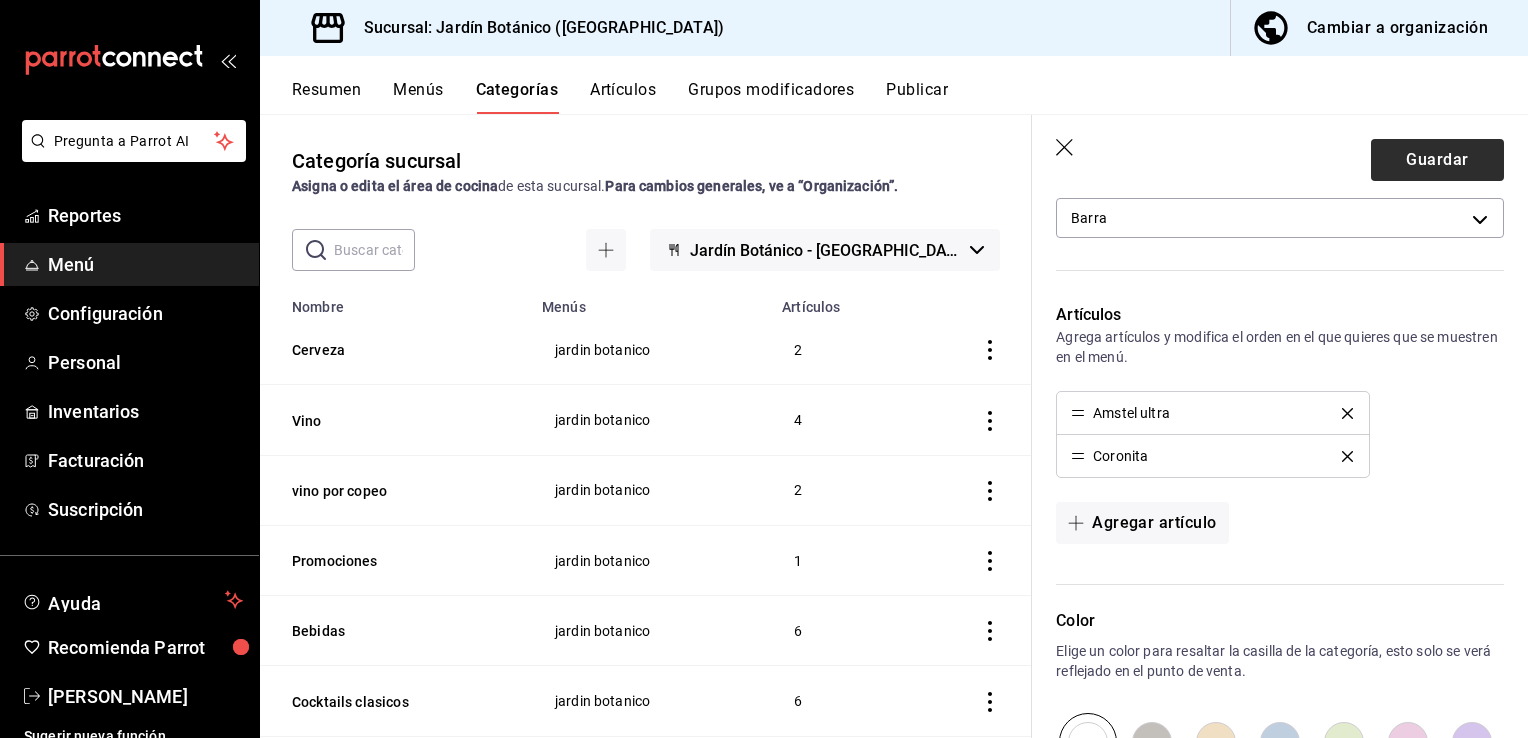 type on "Cervezas" 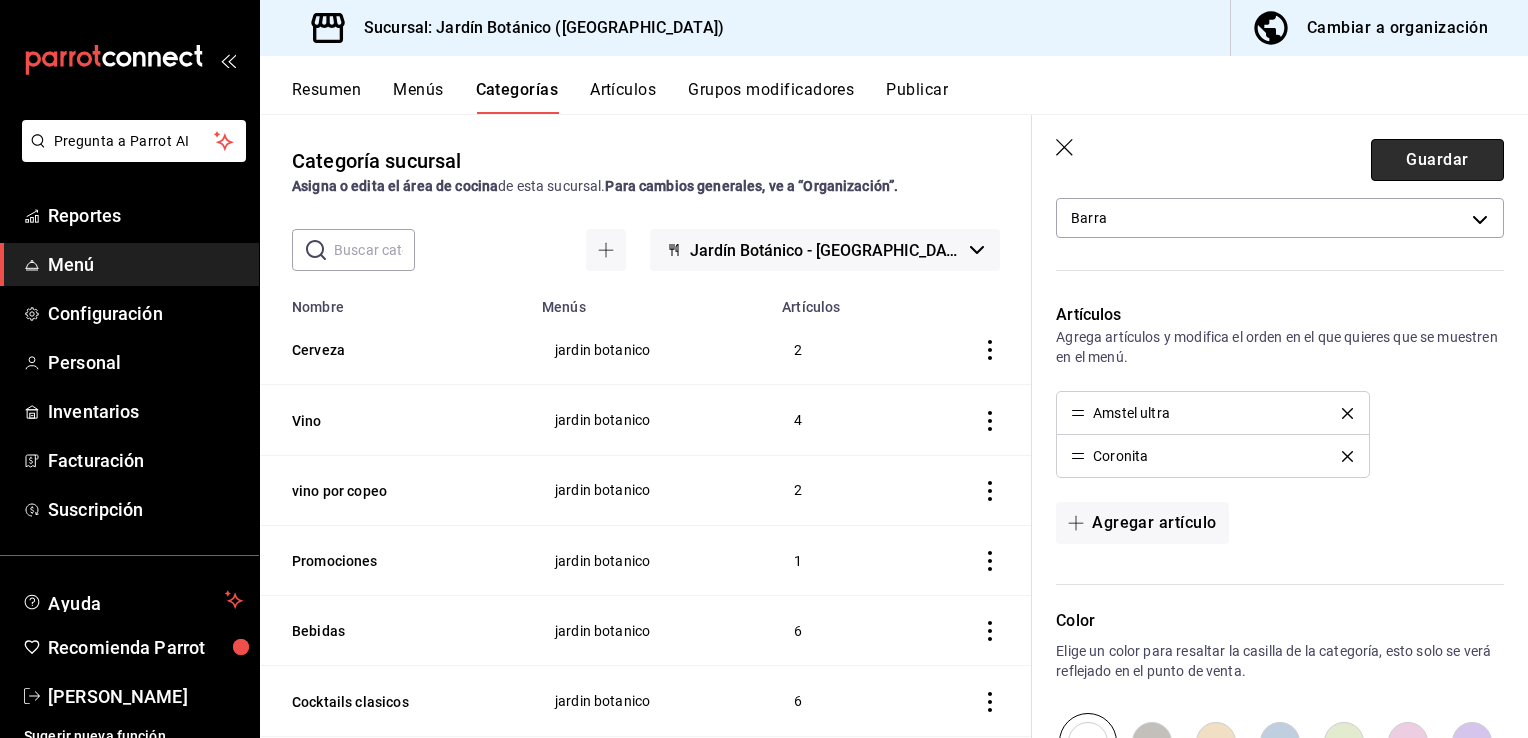 click on "Guardar" at bounding box center (1437, 160) 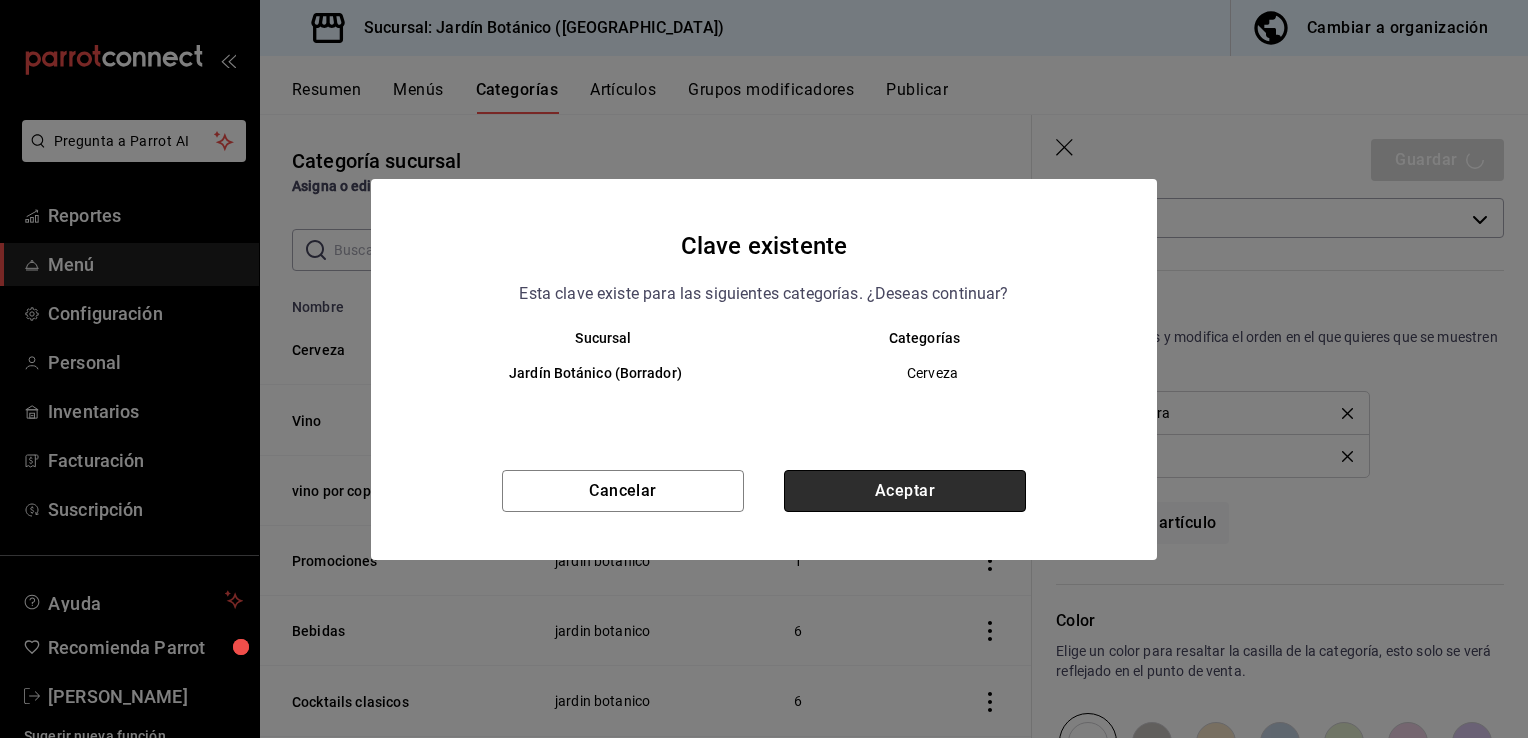 click on "Aceptar" at bounding box center (905, 491) 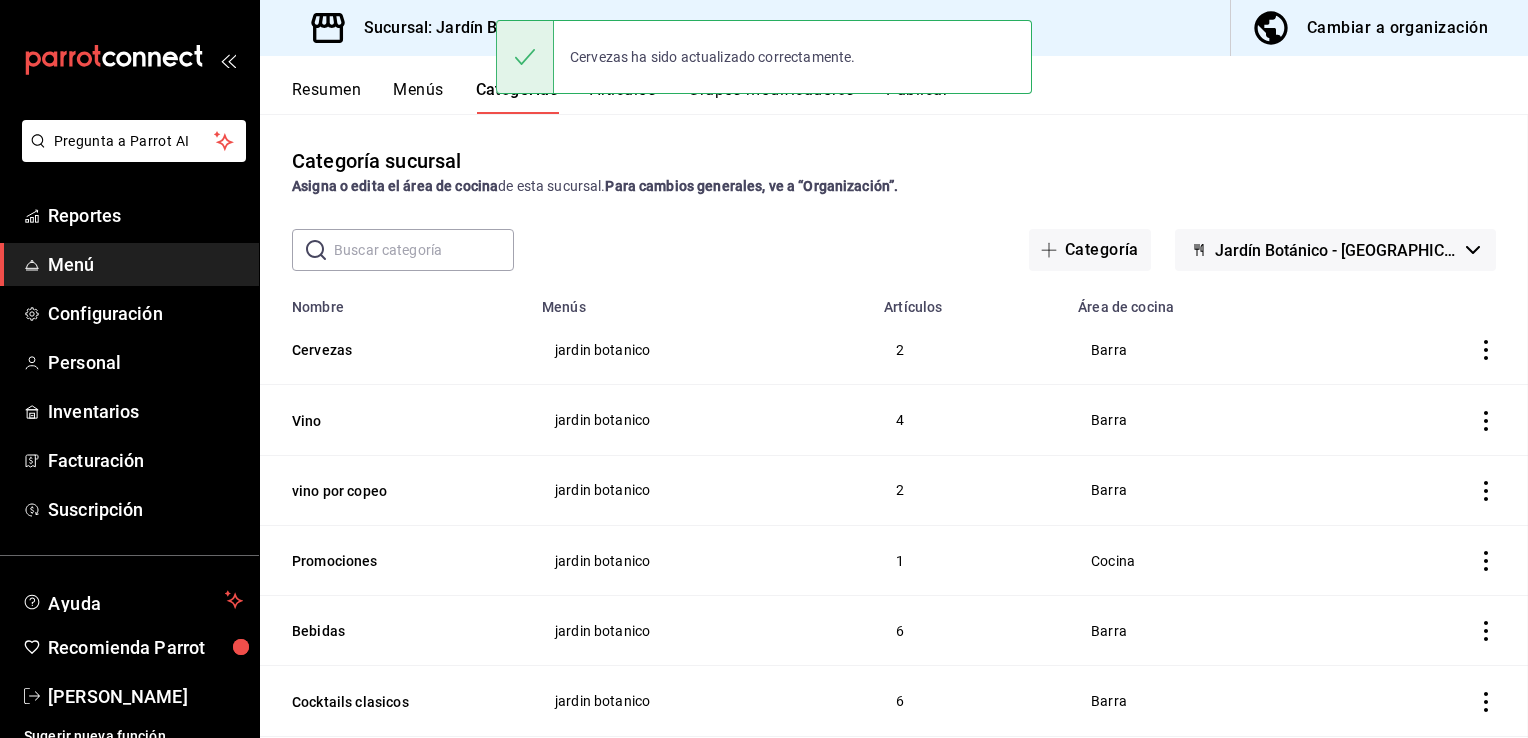 scroll, scrollTop: 0, scrollLeft: 0, axis: both 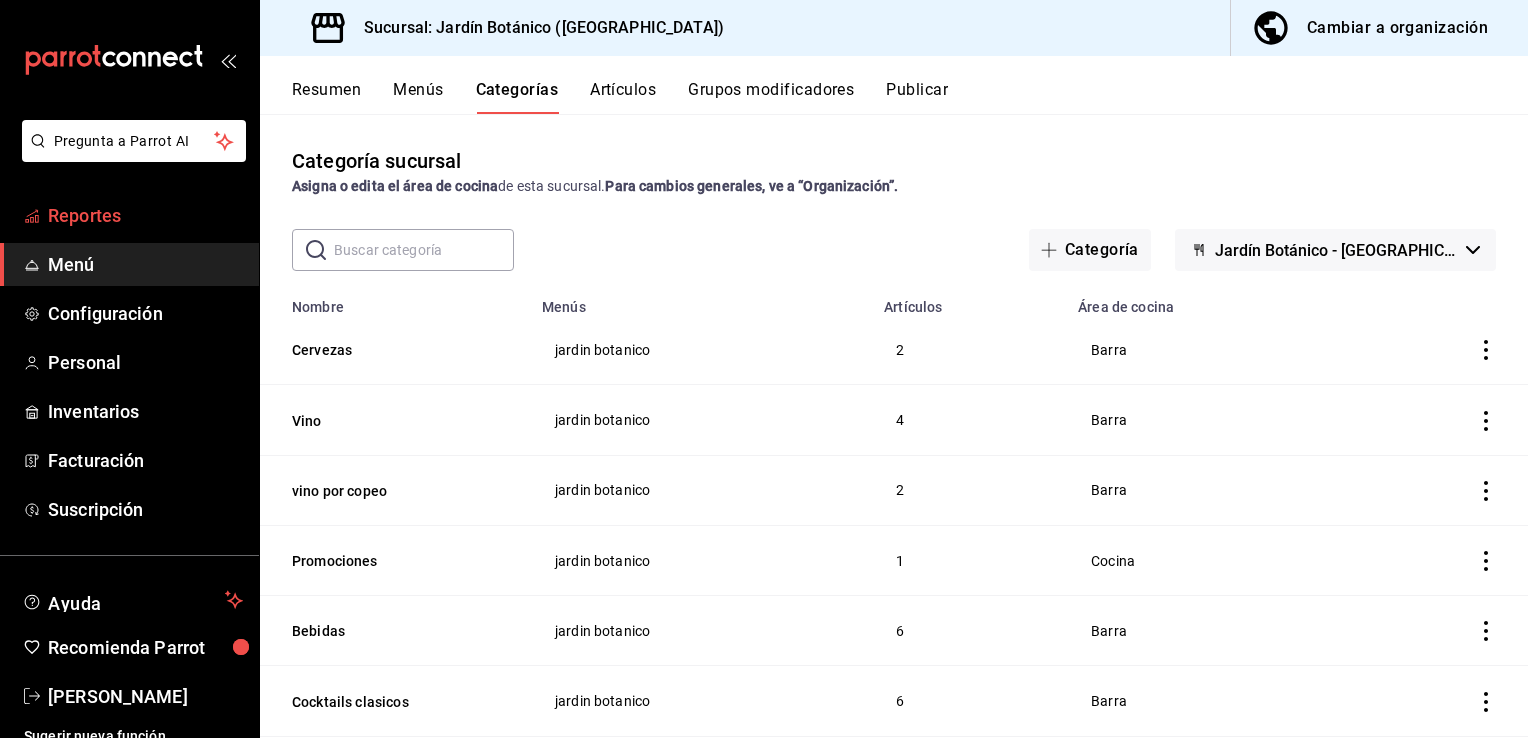 click on "Reportes" at bounding box center (145, 215) 